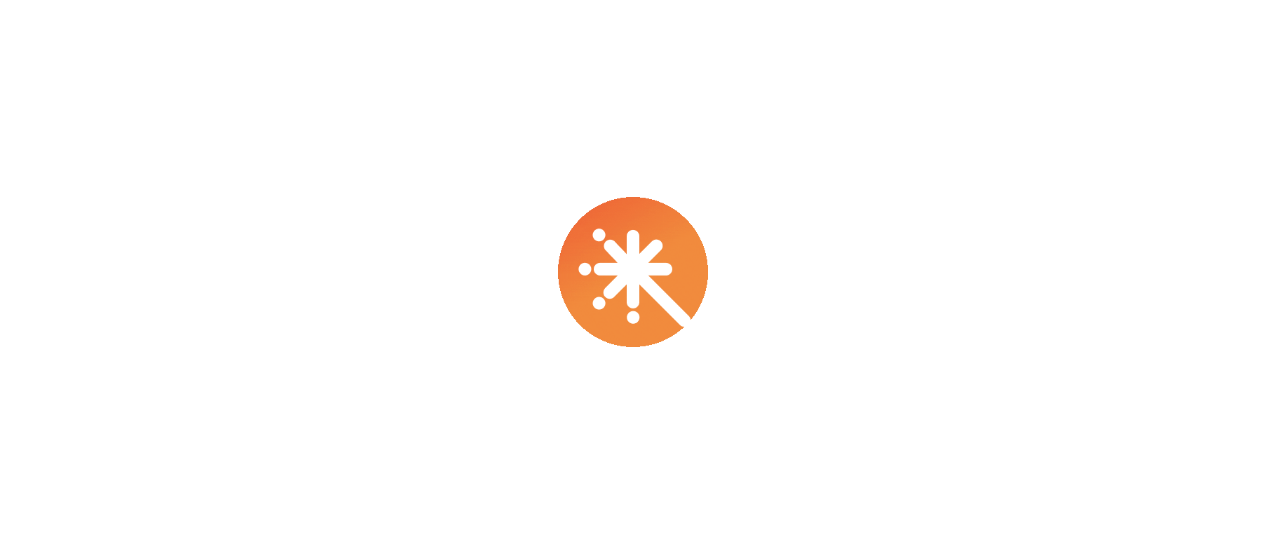 scroll, scrollTop: 0, scrollLeft: 0, axis: both 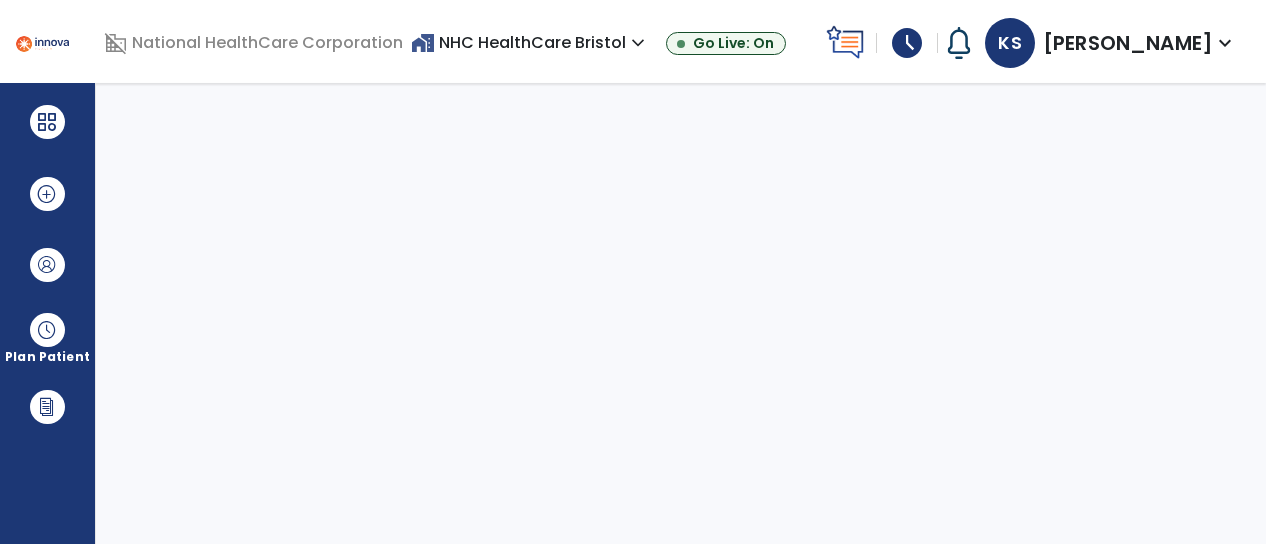 select on "****" 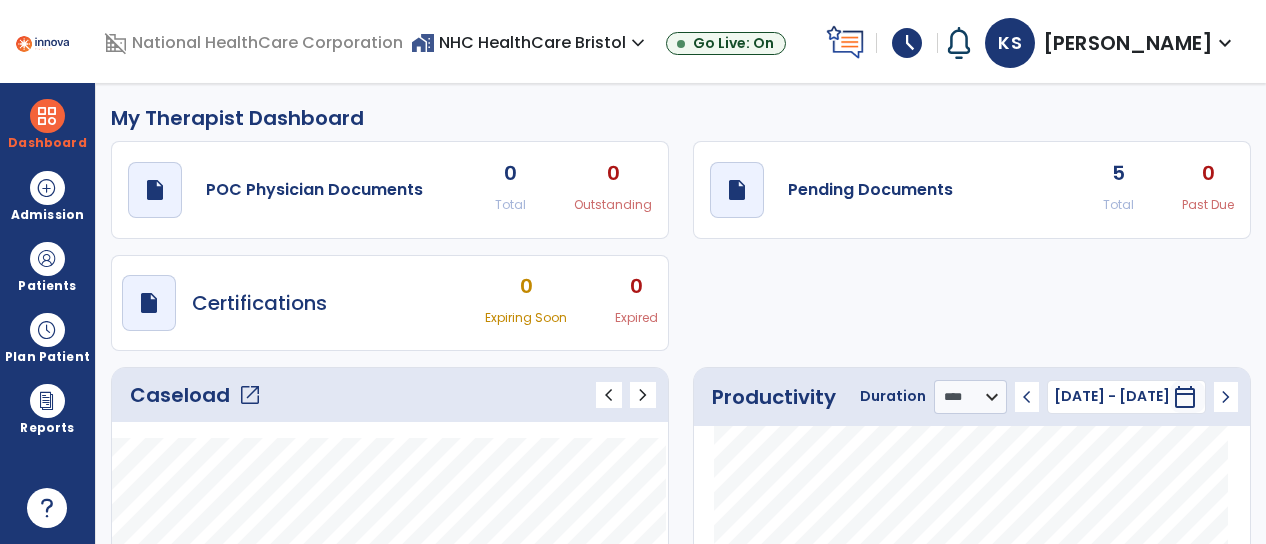 click on "open_in_new" 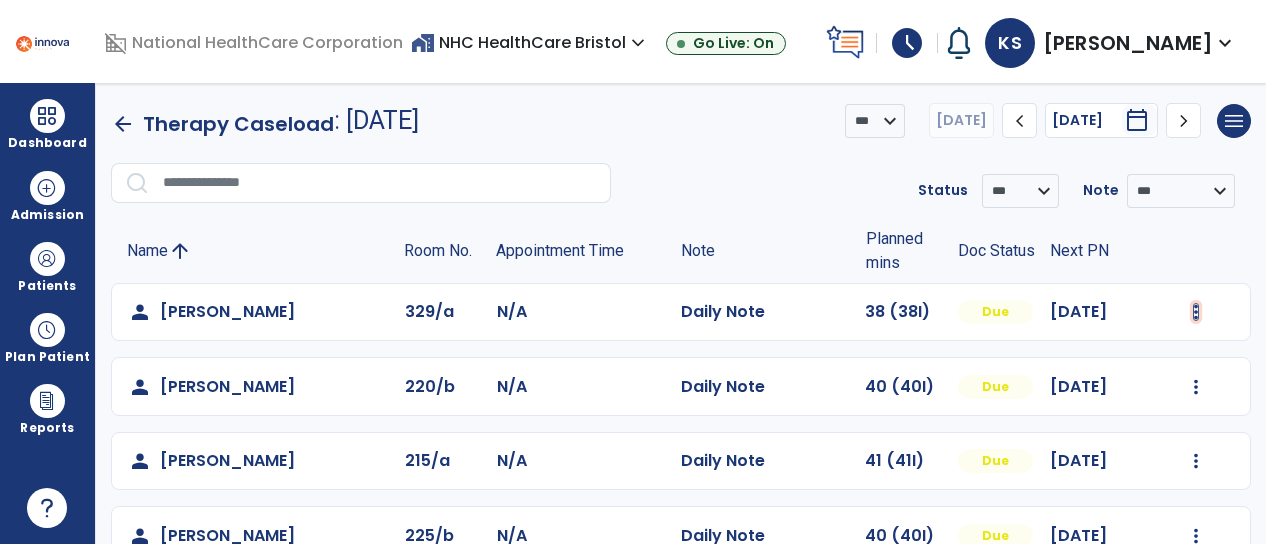 click at bounding box center [1196, 312] 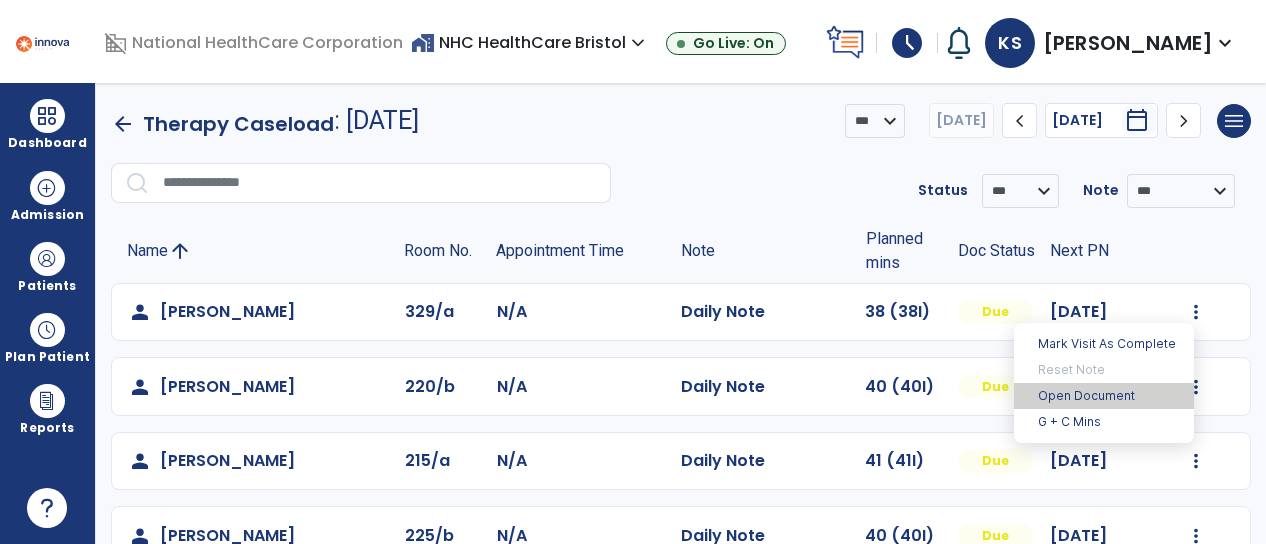 click on "Open Document" at bounding box center [1104, 396] 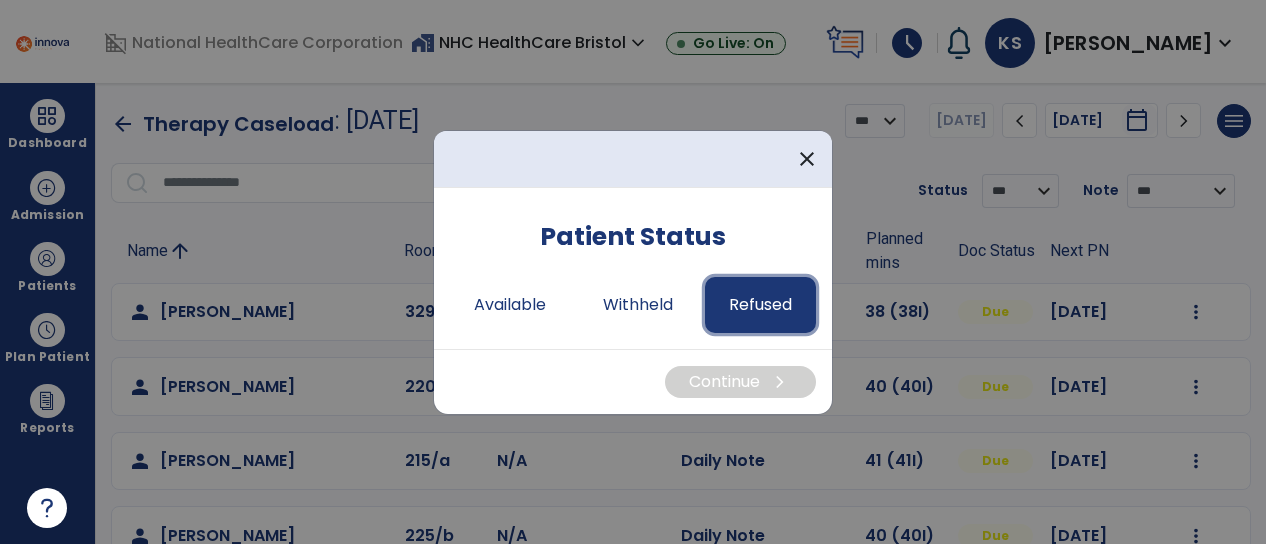 click on "Refused" at bounding box center (760, 305) 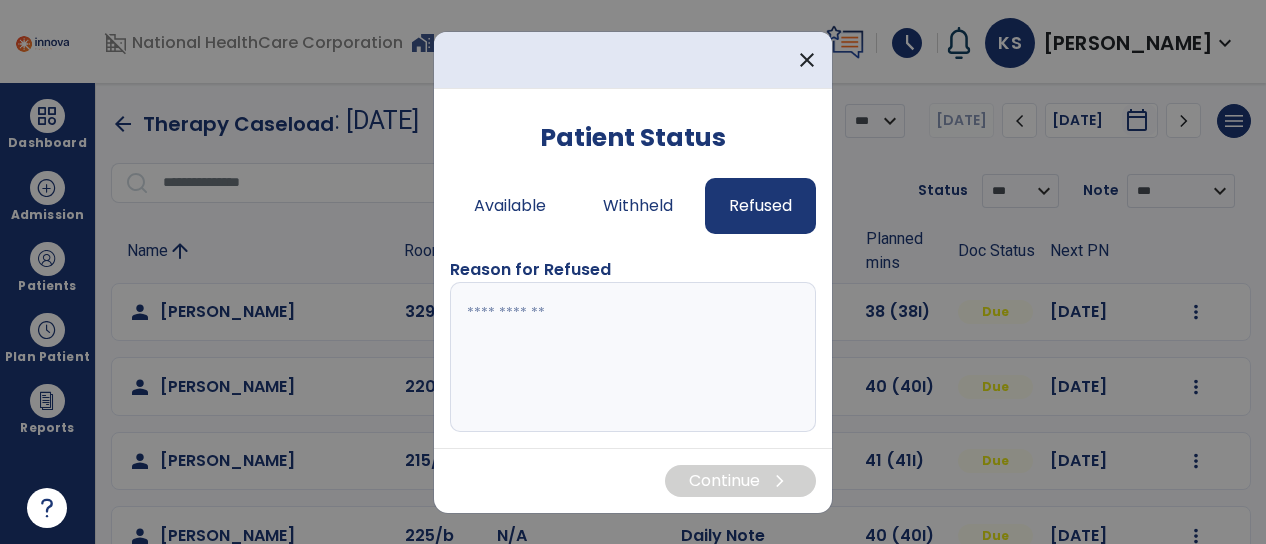 click at bounding box center [633, 357] 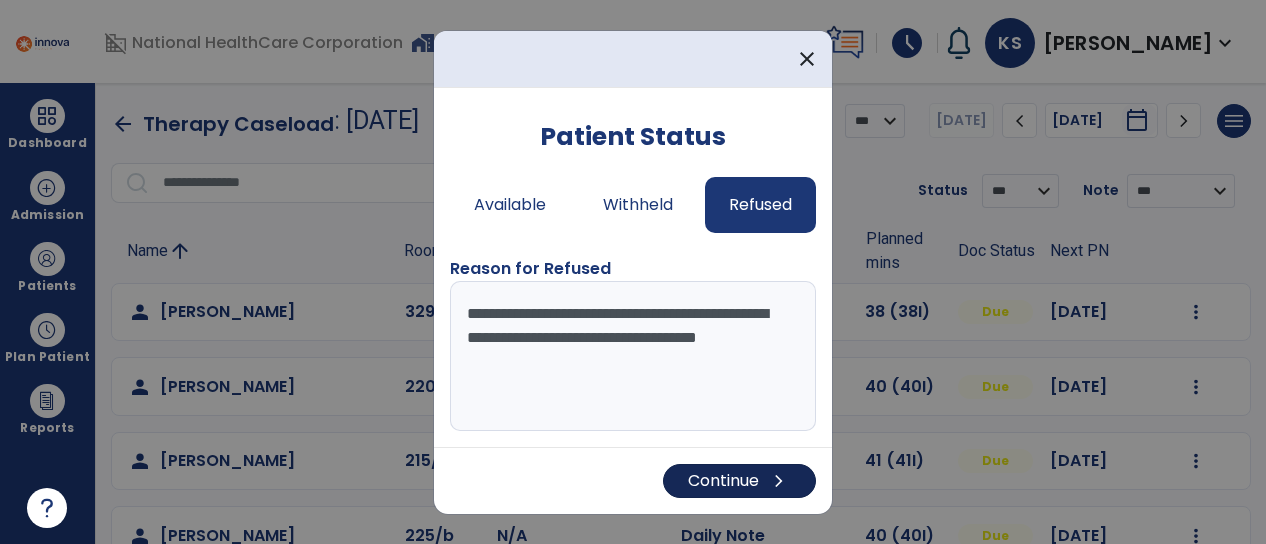 type on "**********" 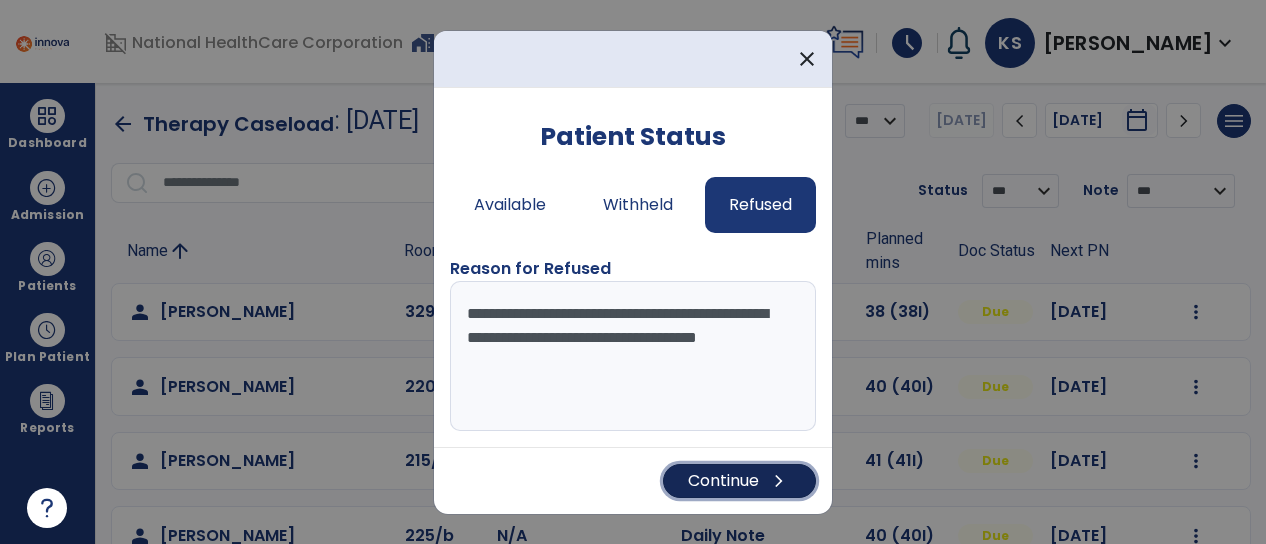click on "Continue   chevron_right" at bounding box center (739, 481) 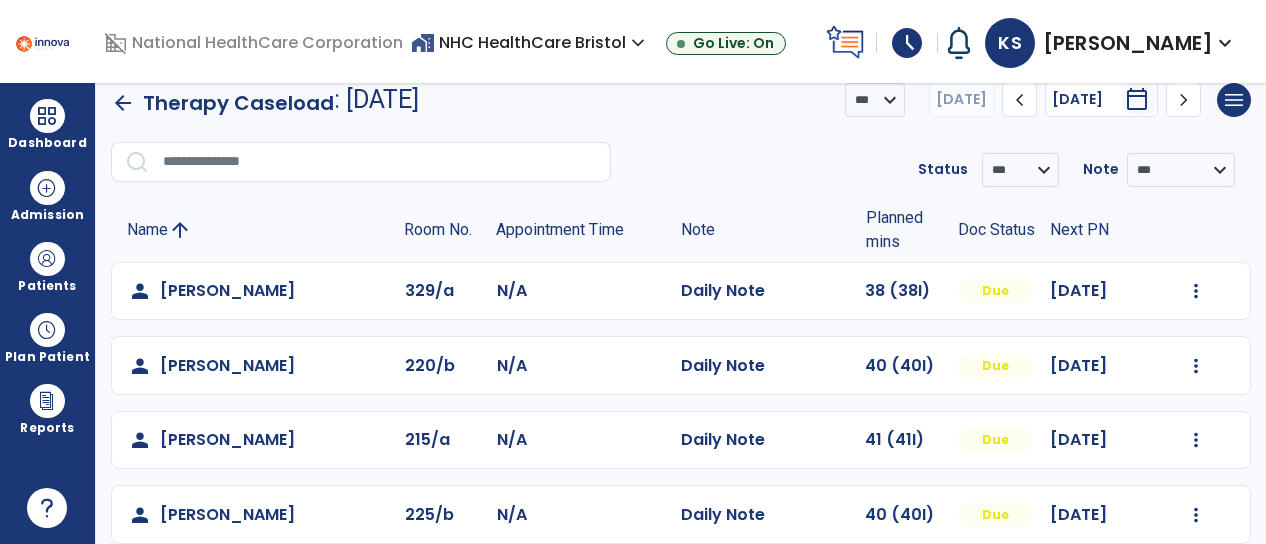 scroll, scrollTop: 18, scrollLeft: 0, axis: vertical 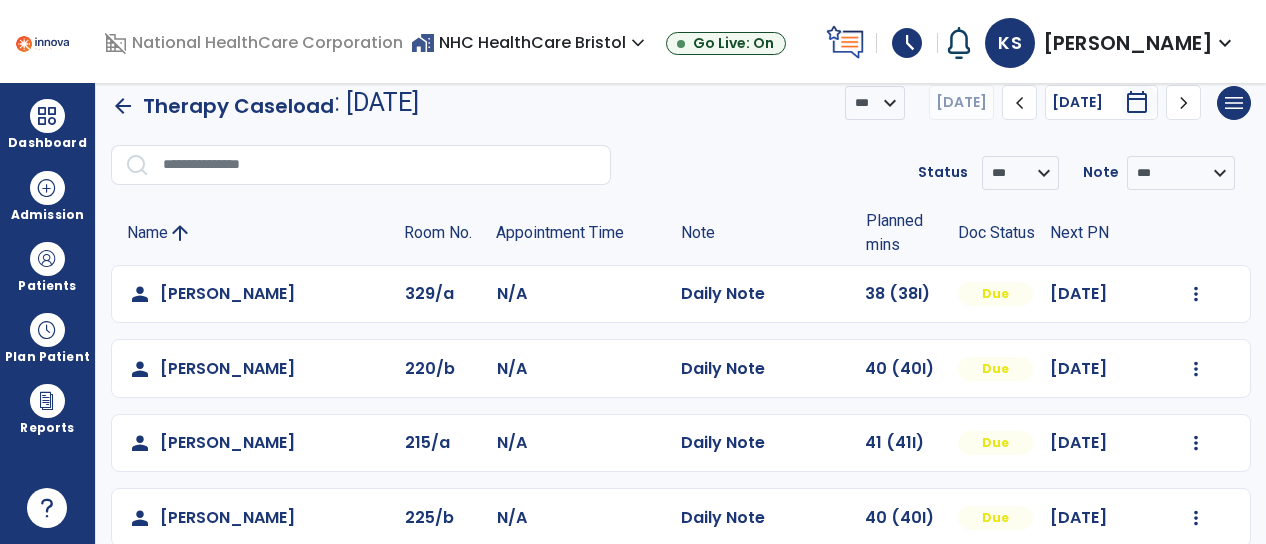 click on "[PERSON_NAME]" 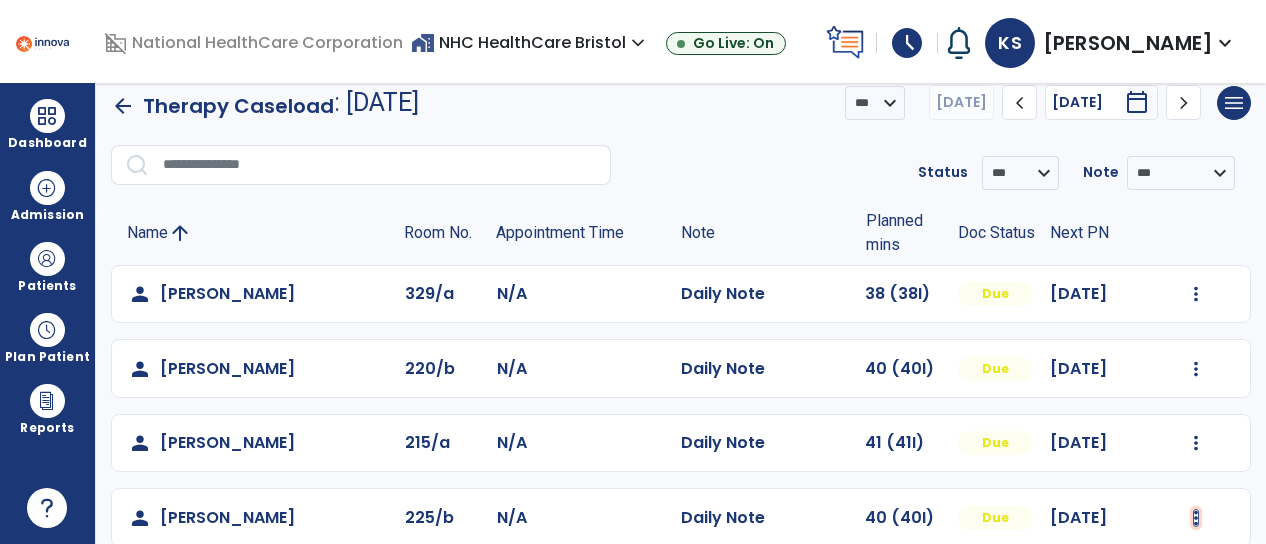 click at bounding box center [1196, 294] 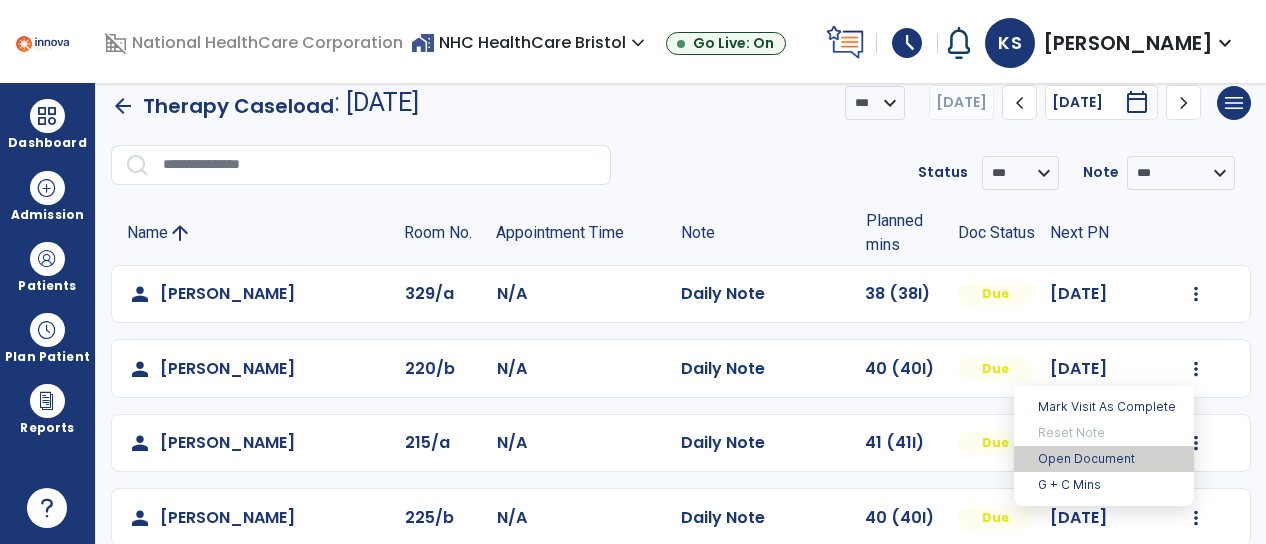 click on "Open Document" at bounding box center (1104, 459) 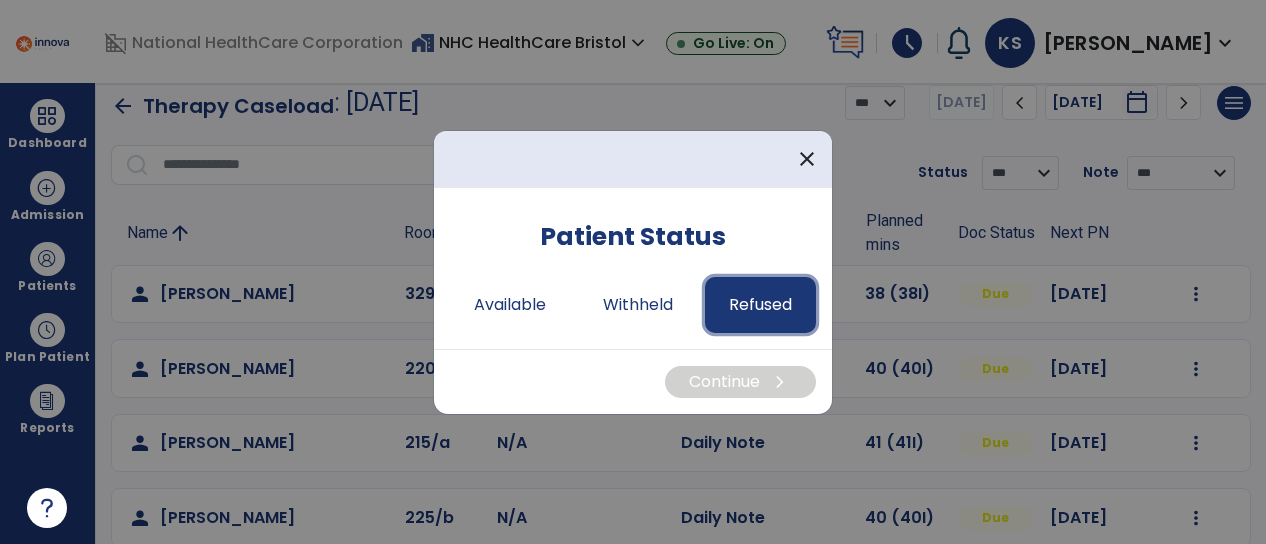 click on "Refused" at bounding box center (760, 305) 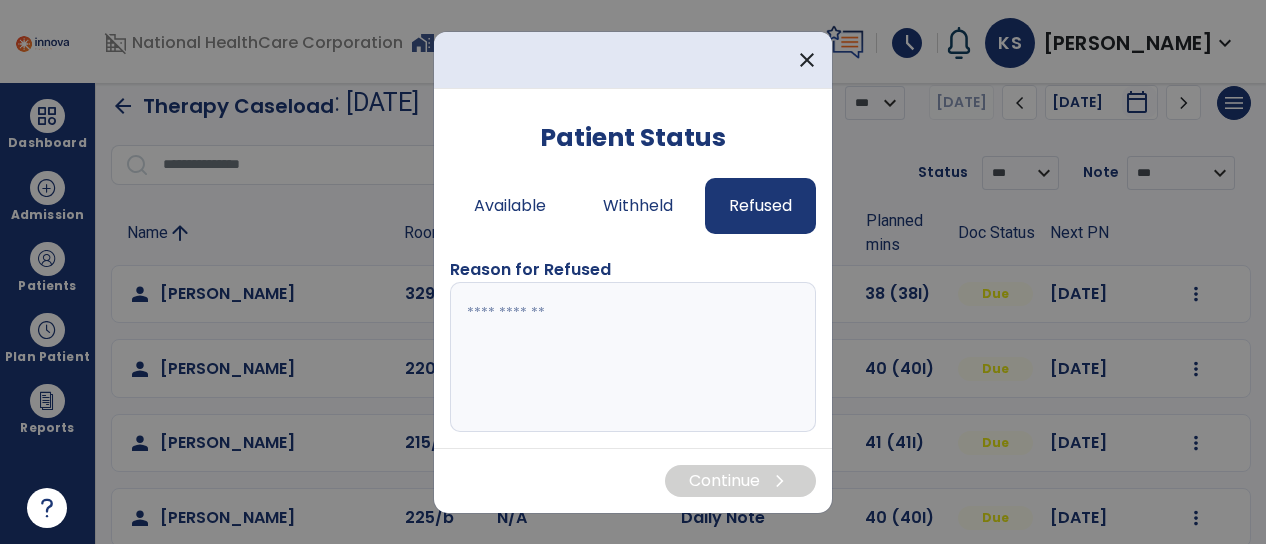 click at bounding box center (633, 357) 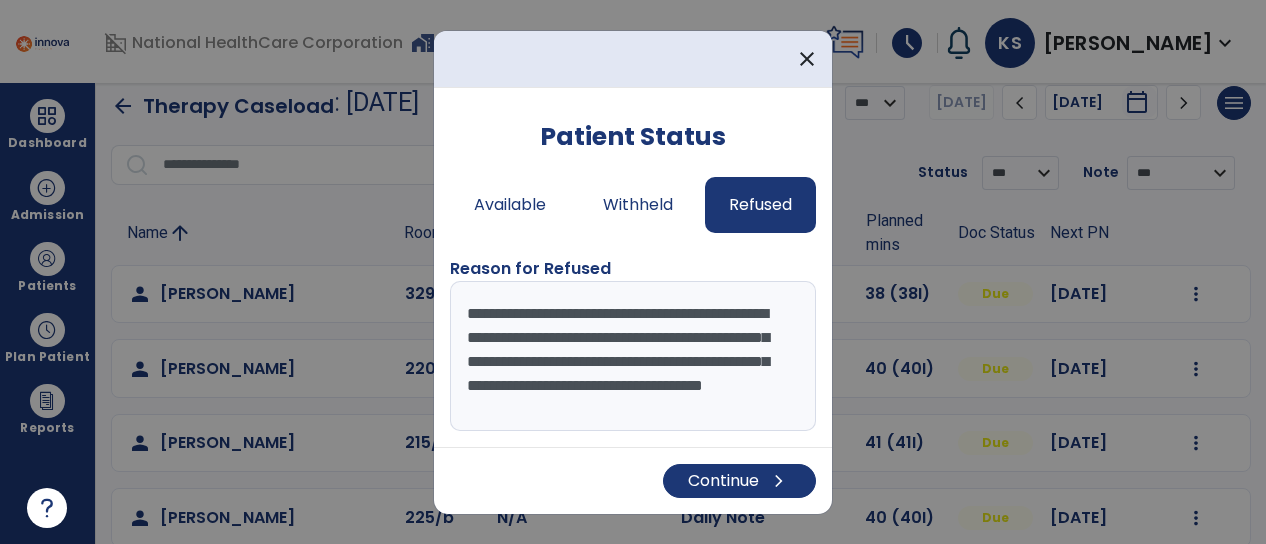scroll, scrollTop: 14, scrollLeft: 0, axis: vertical 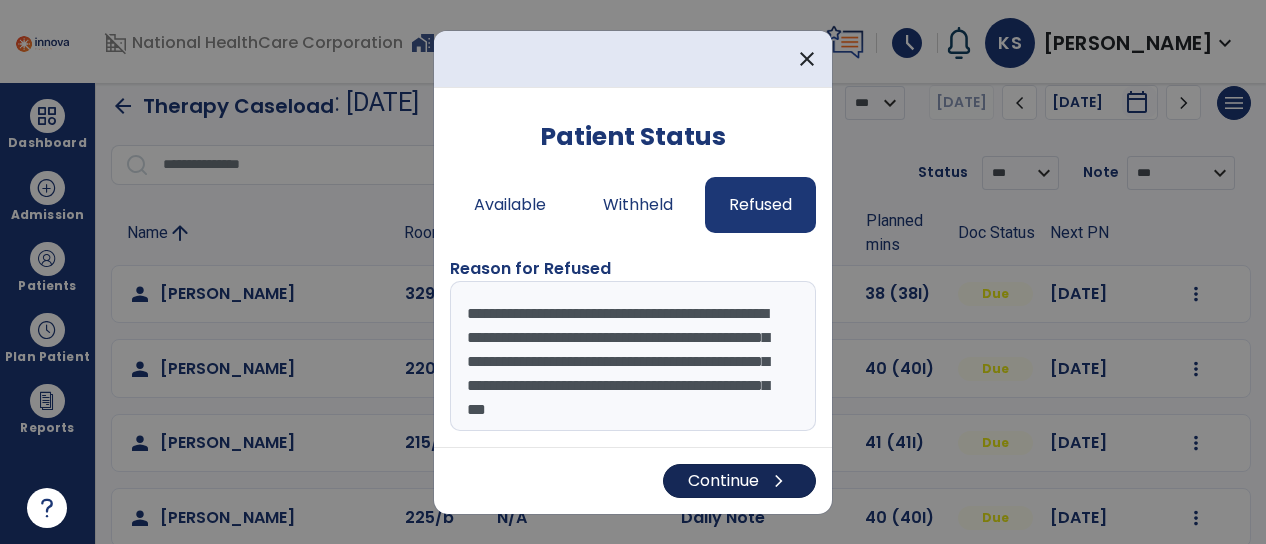 type on "**********" 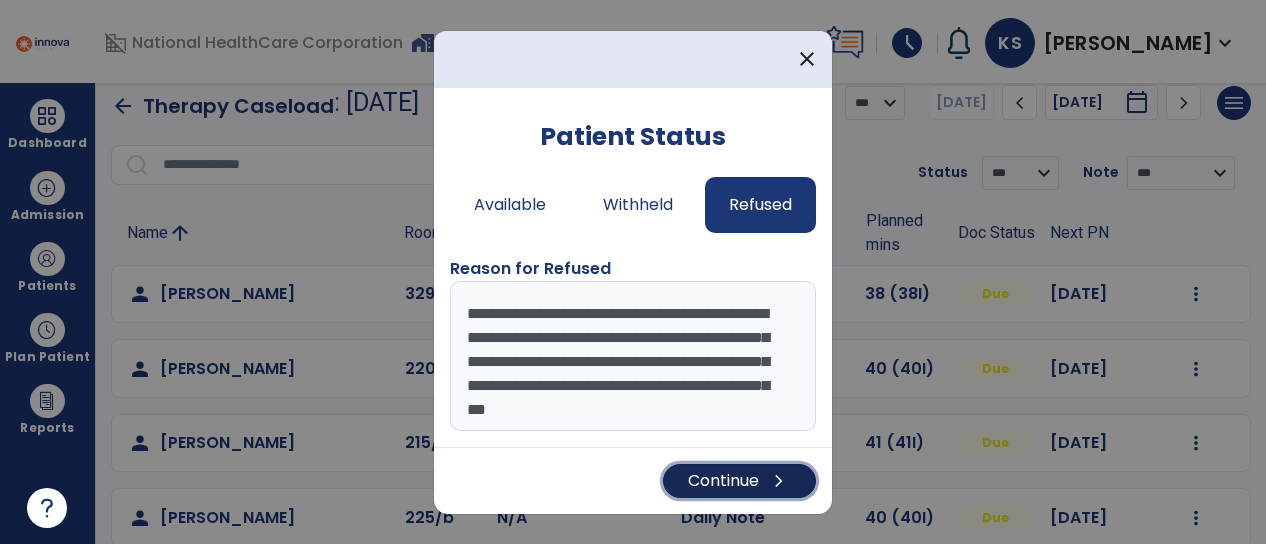 click on "Continue   chevron_right" at bounding box center (739, 481) 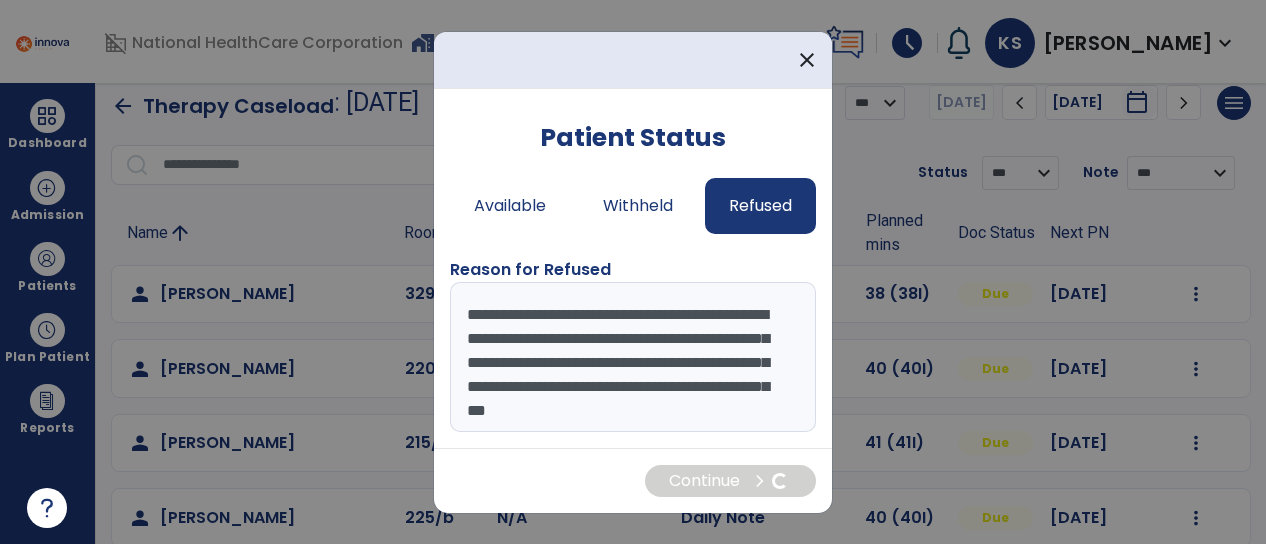 scroll, scrollTop: 22, scrollLeft: 0, axis: vertical 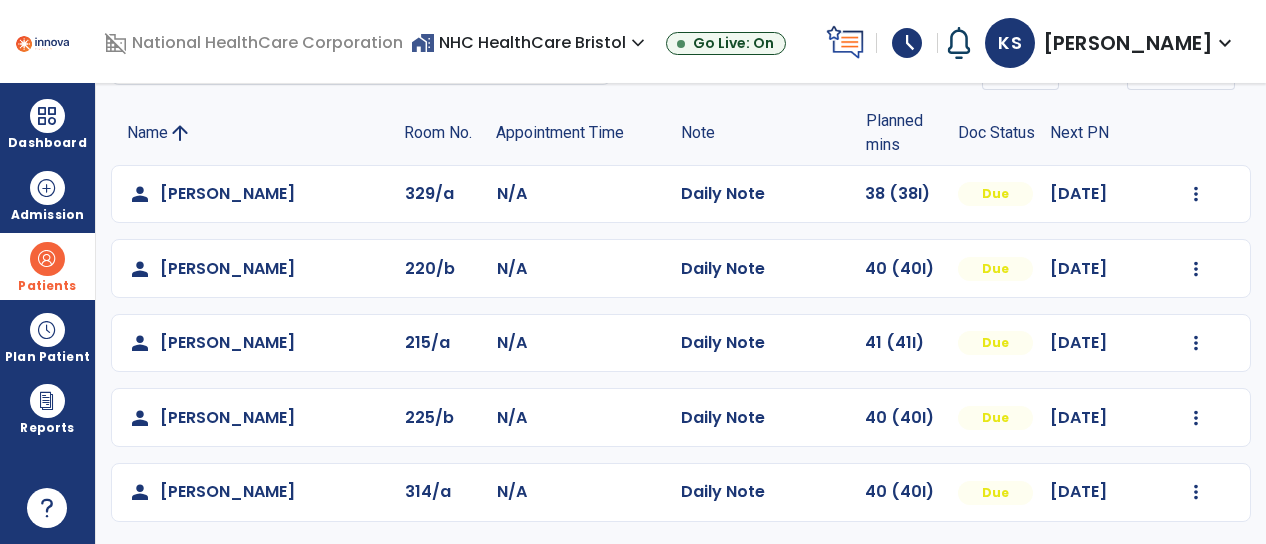 click at bounding box center [47, 259] 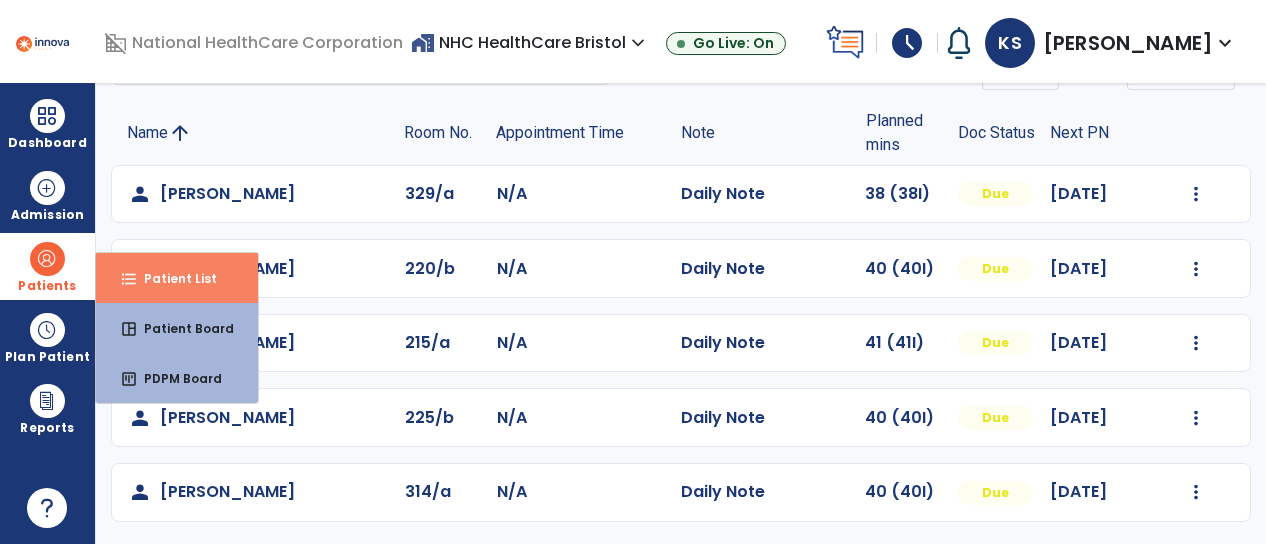 click on "format_list_bulleted  Patient List" at bounding box center [177, 278] 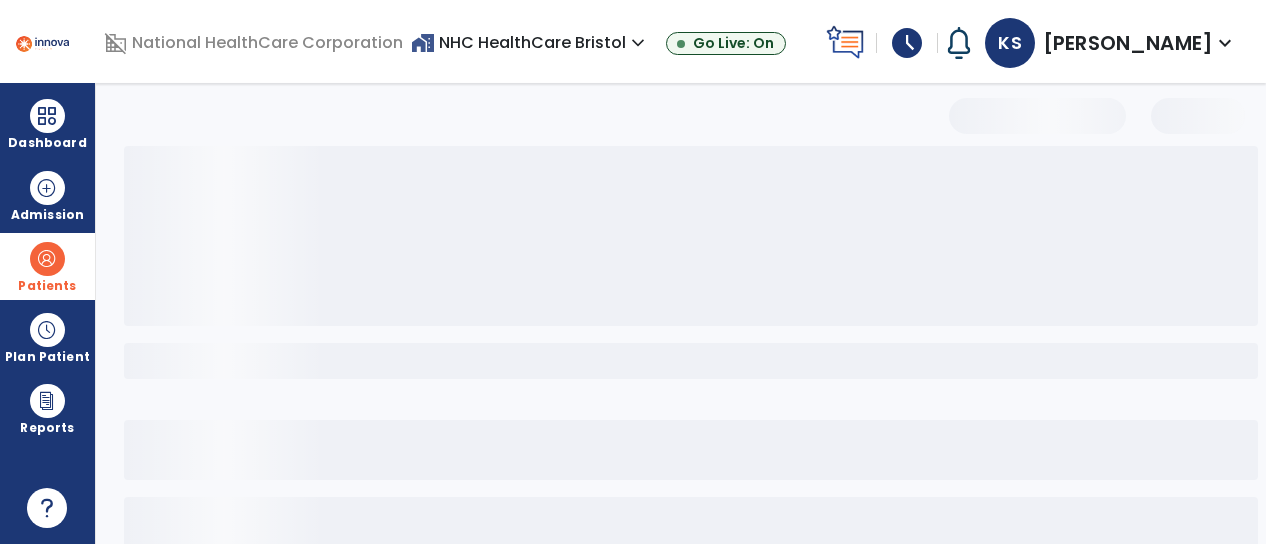 select on "***" 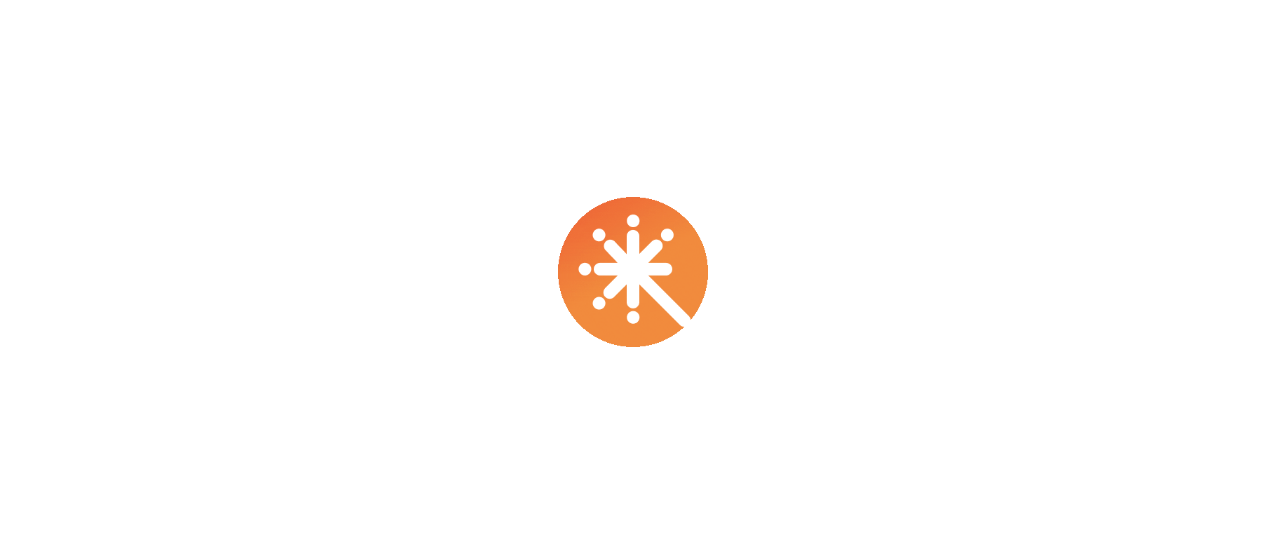 scroll, scrollTop: 0, scrollLeft: 0, axis: both 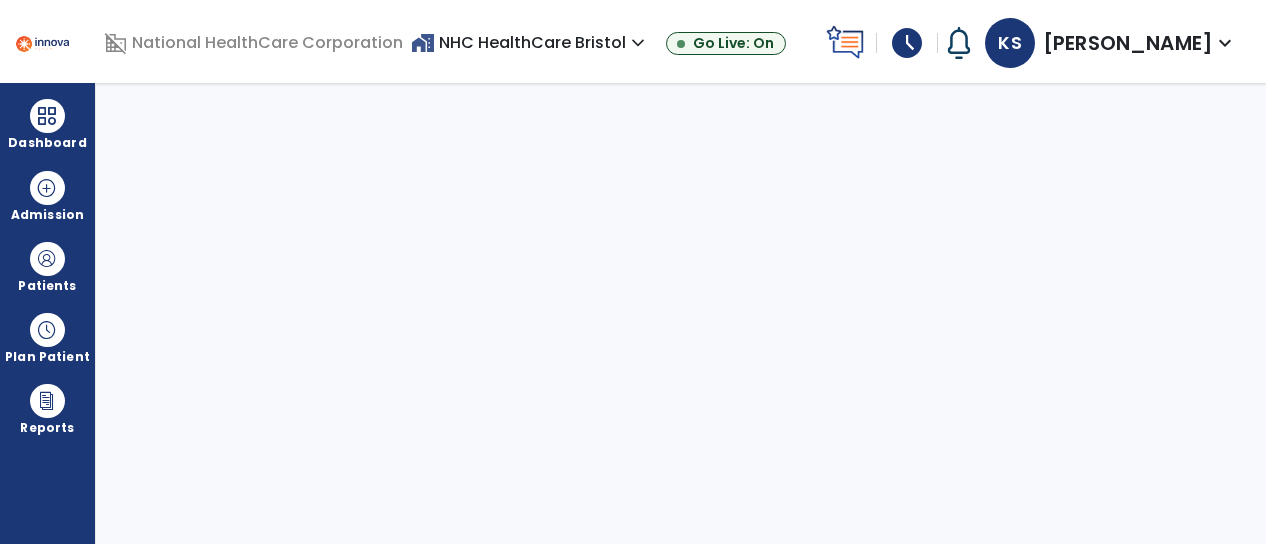 select on "****" 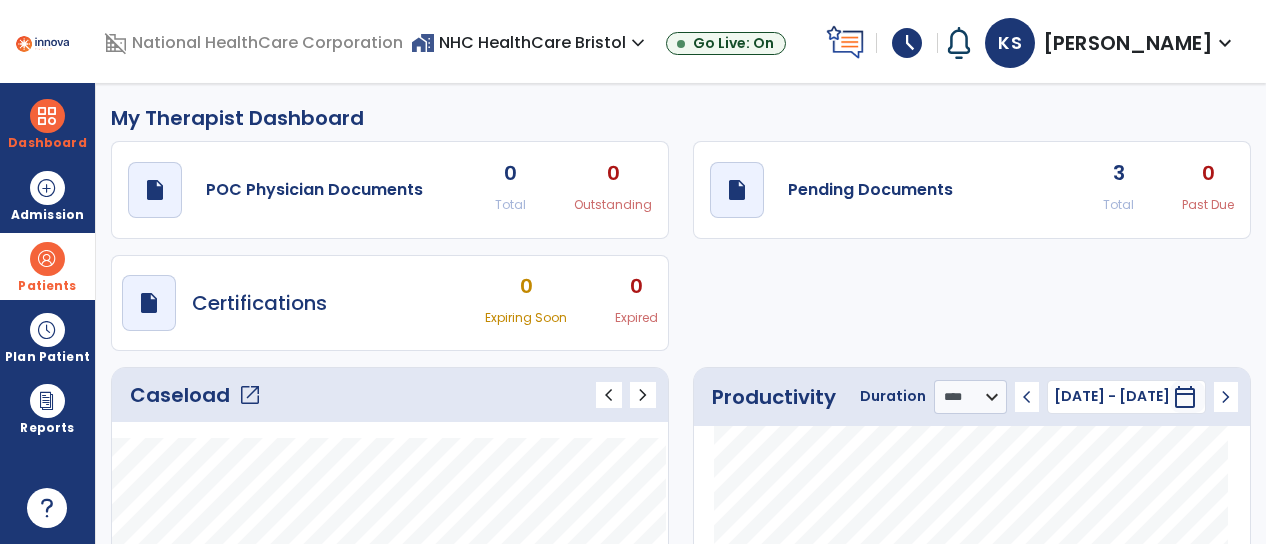 click on "Patients" at bounding box center [47, 266] 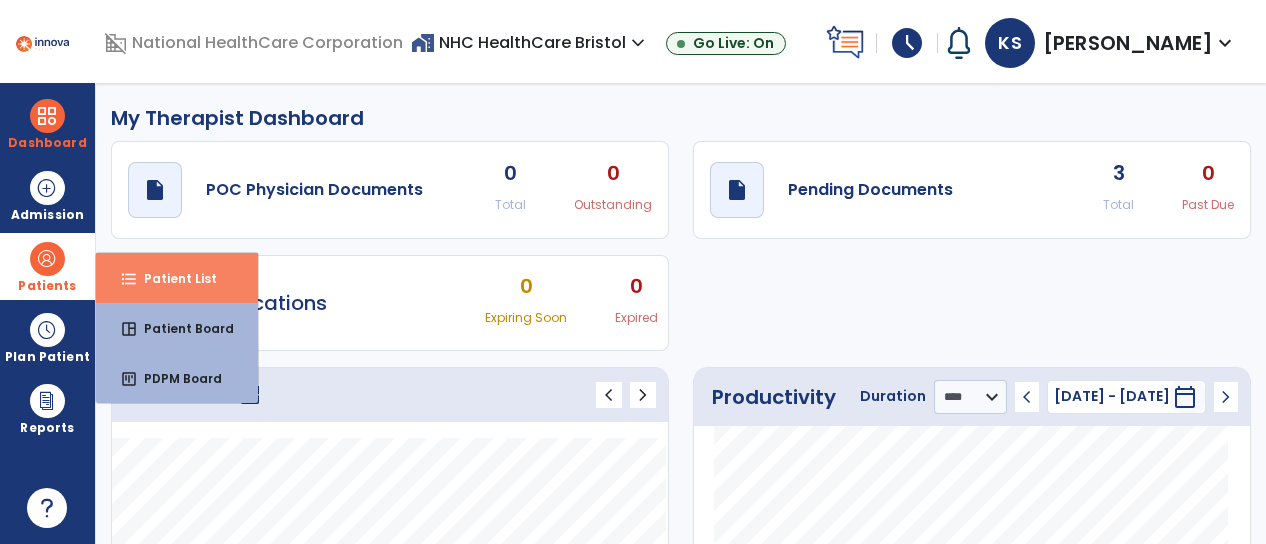 click on "format_list_bulleted" at bounding box center (129, 279) 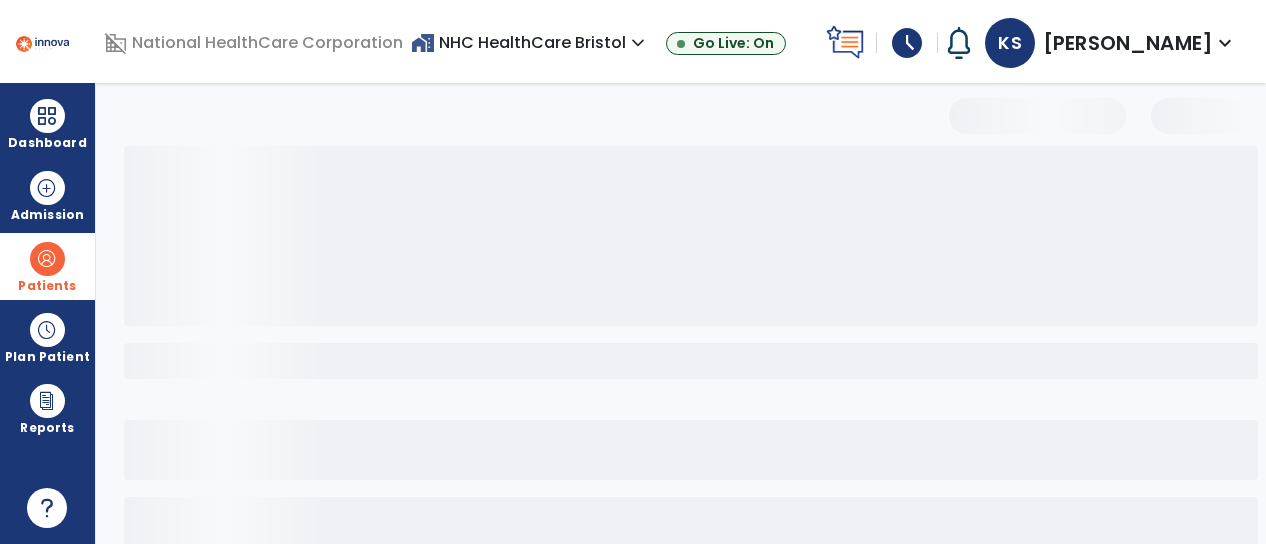 select on "***" 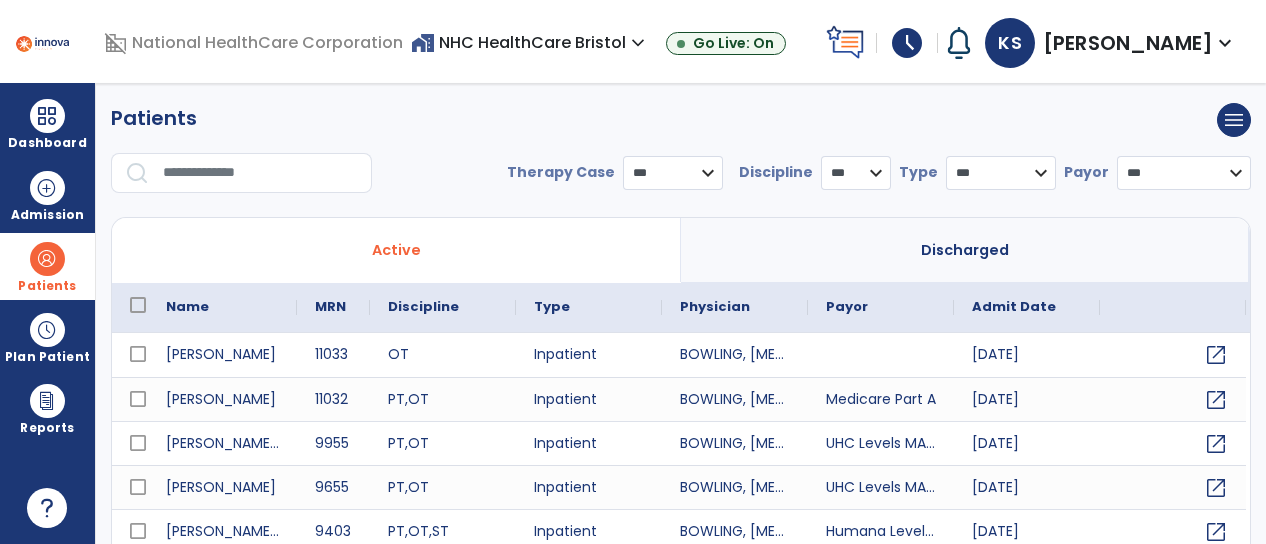 click at bounding box center [260, 173] 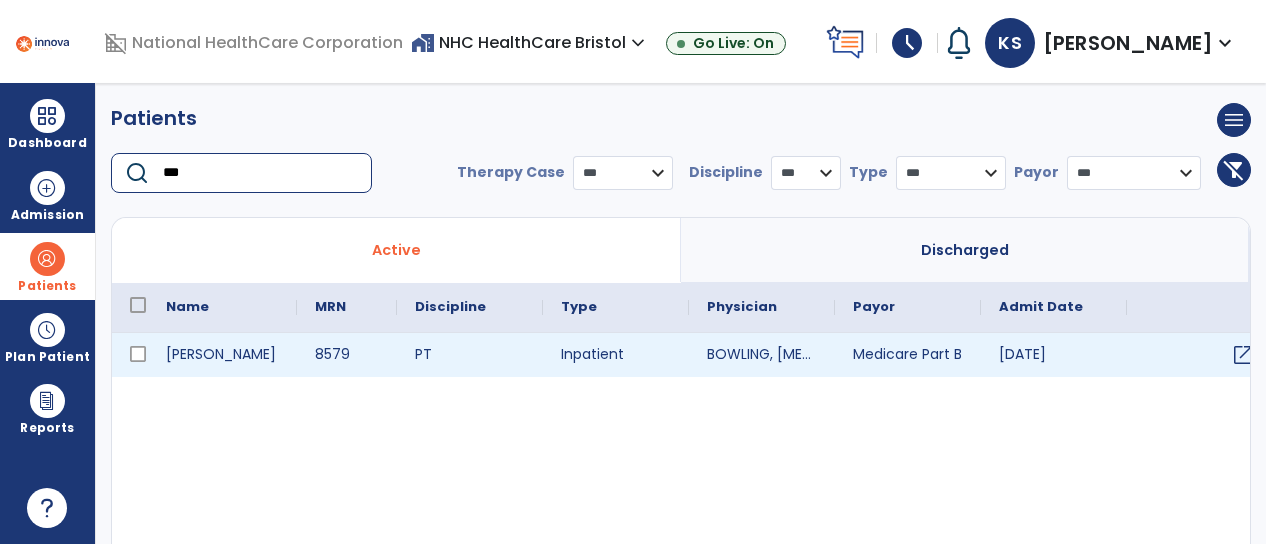 type on "***" 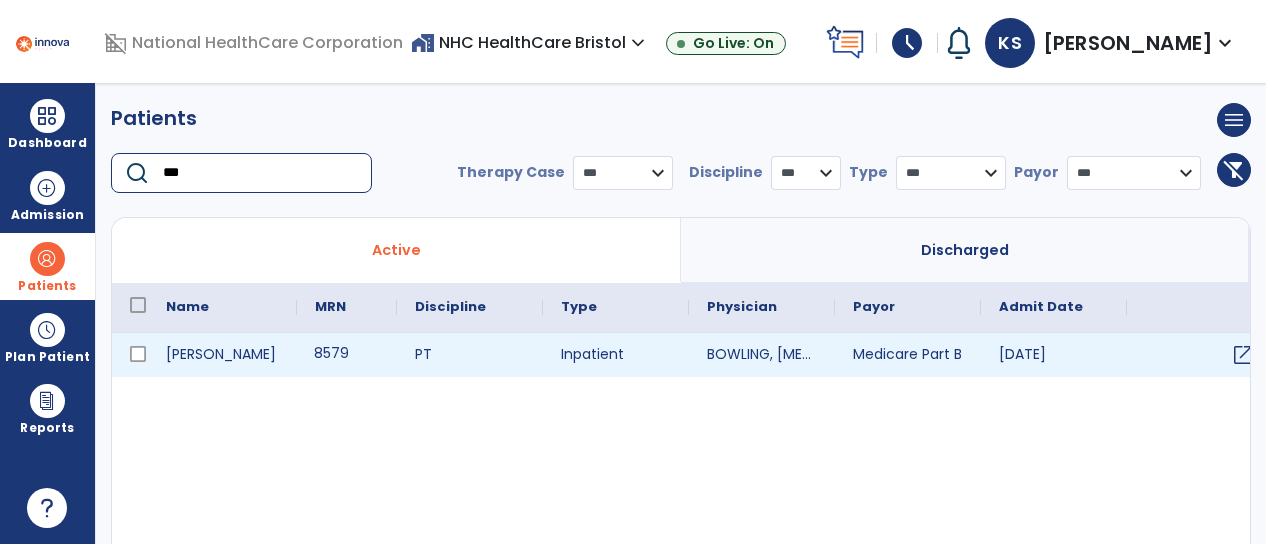 click on "8579" at bounding box center (347, 355) 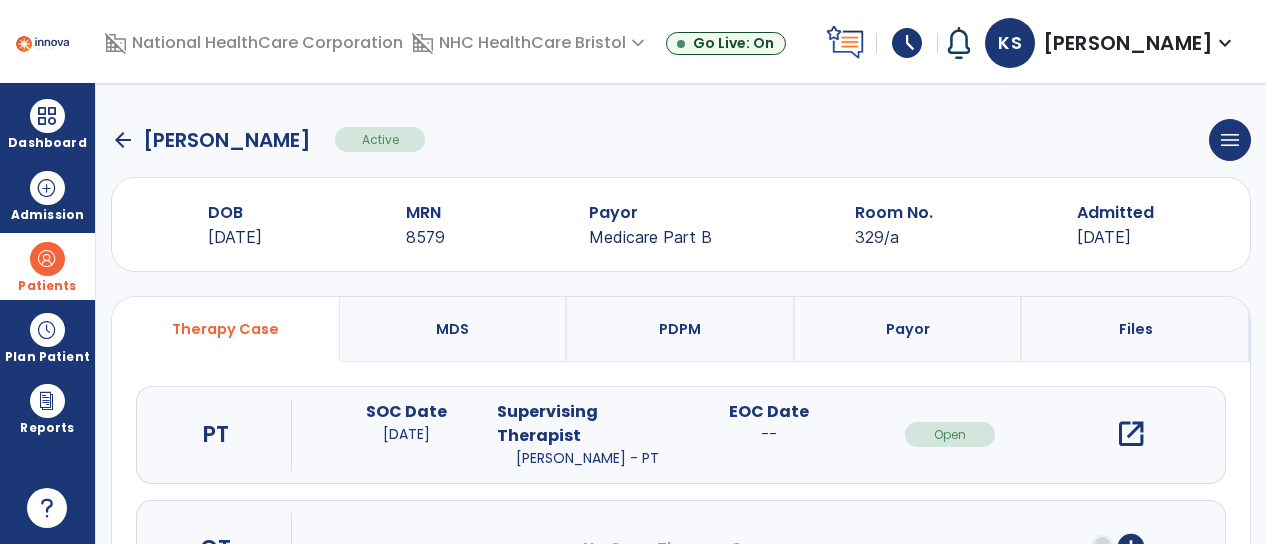 click on "open_in_new" at bounding box center (1131, 434) 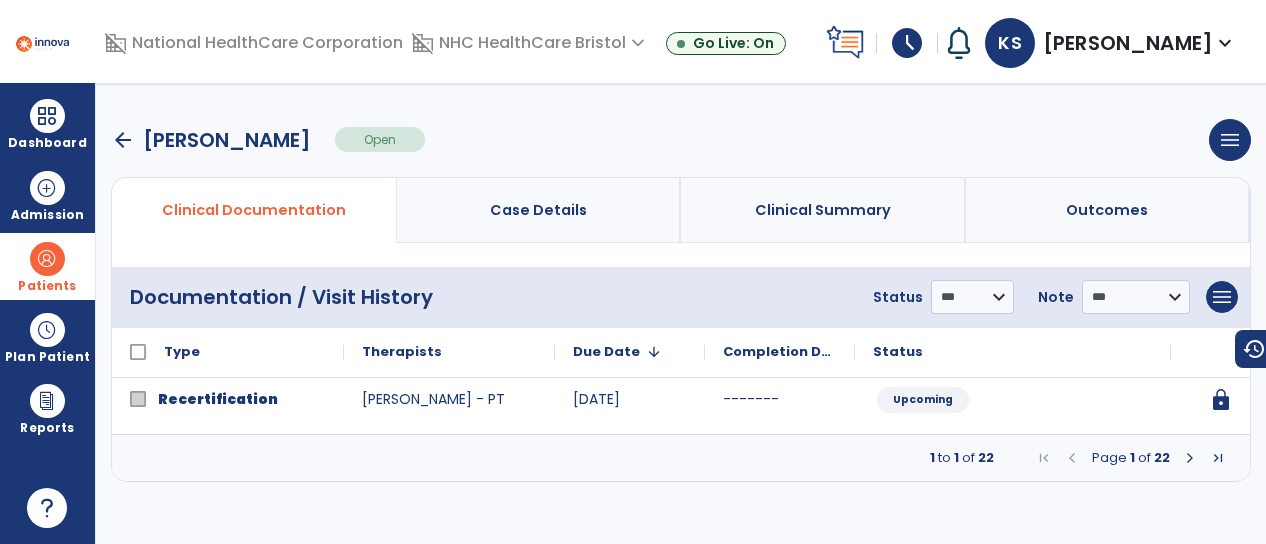click at bounding box center (1190, 458) 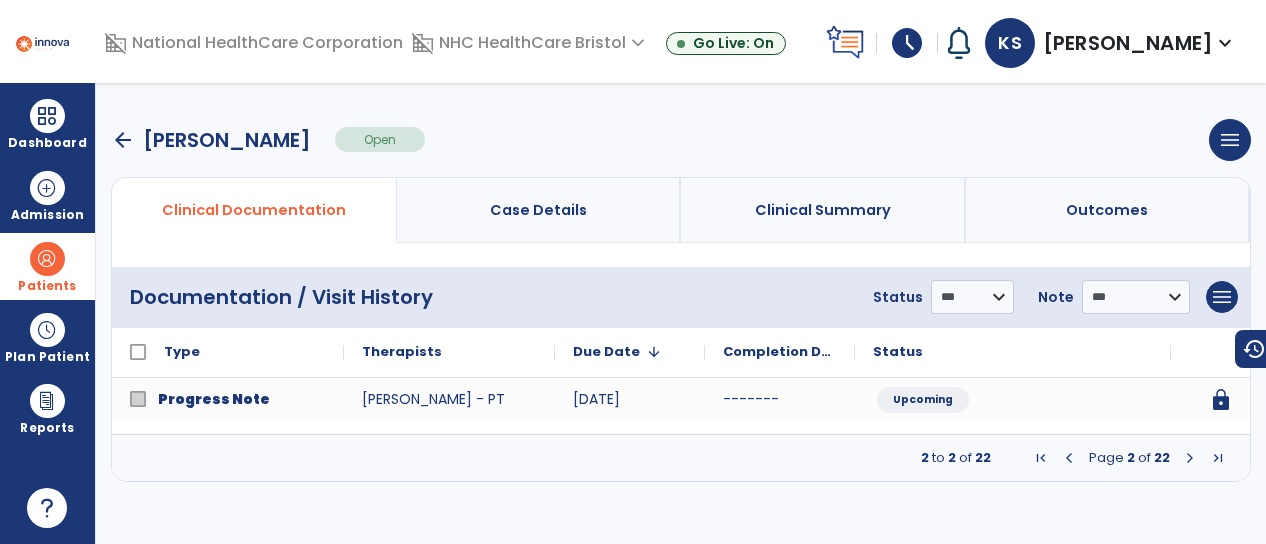 click at bounding box center (1190, 458) 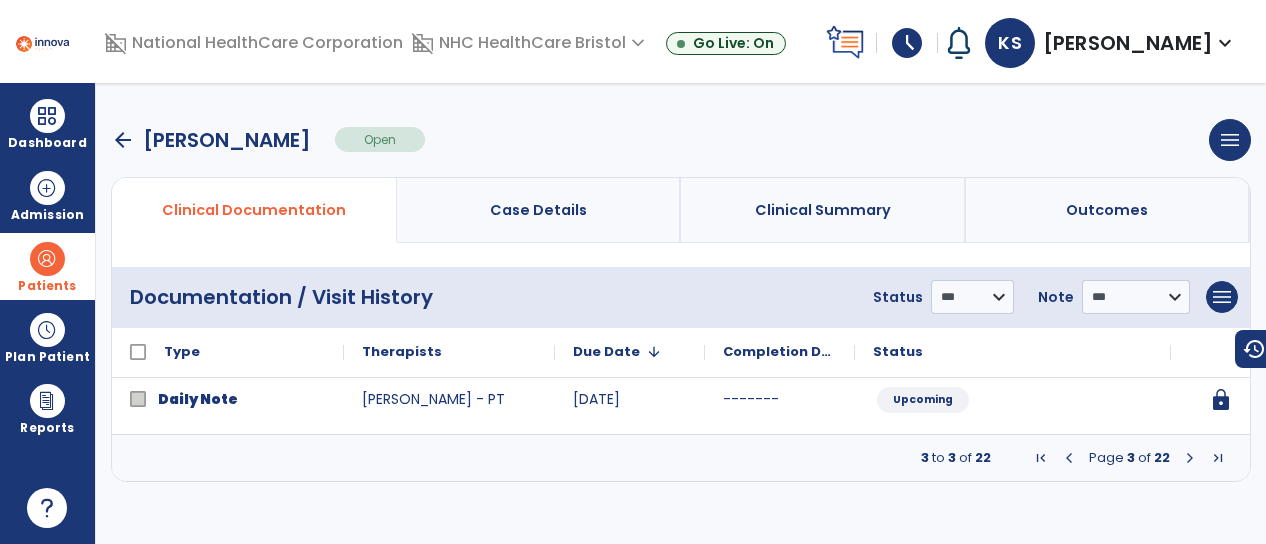 click at bounding box center (1190, 458) 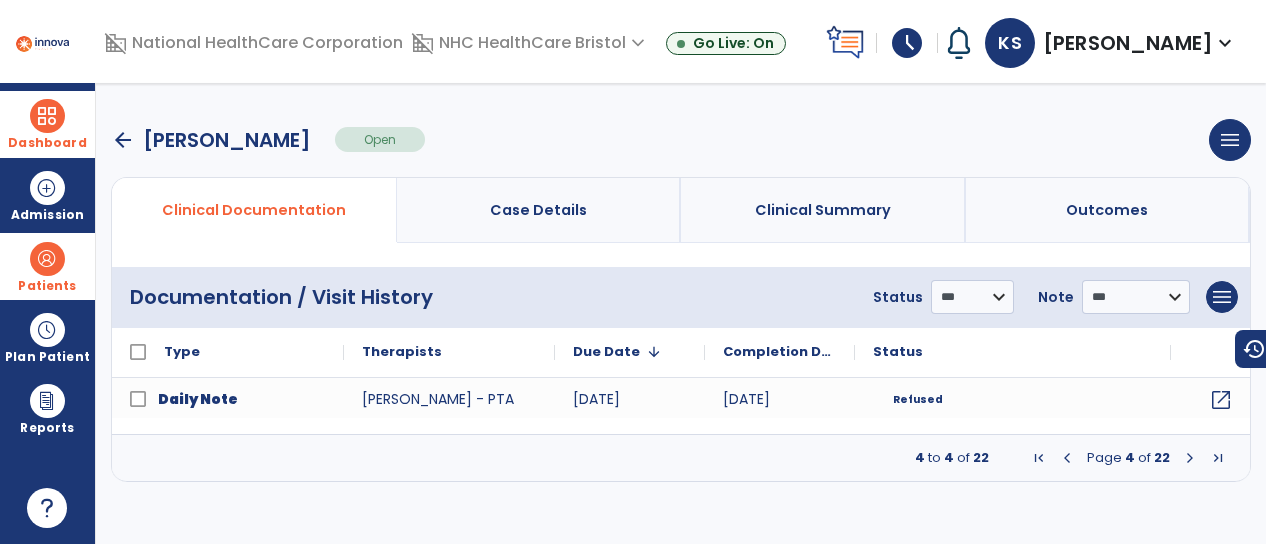 click at bounding box center (47, 116) 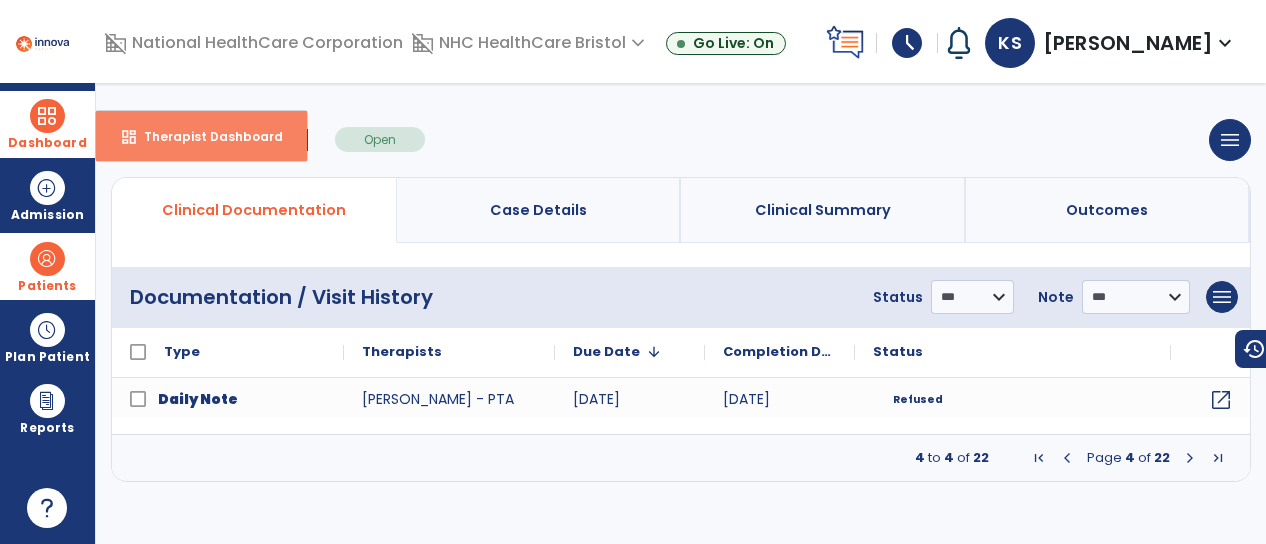 click on "dashboard  Therapist Dashboard" at bounding box center (201, 136) 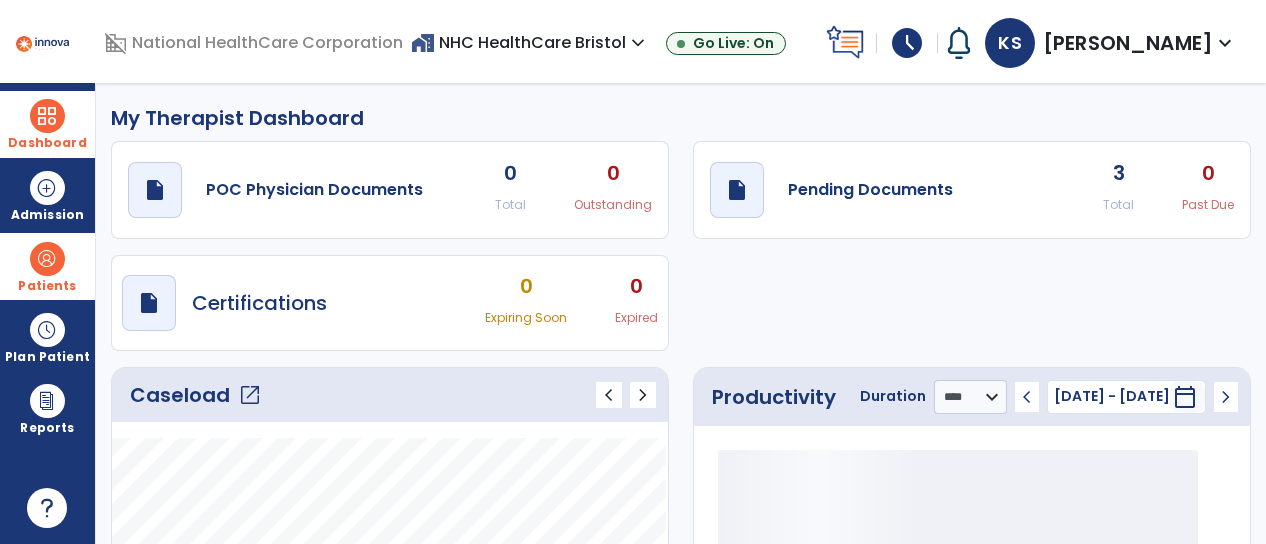 click on "open_in_new" 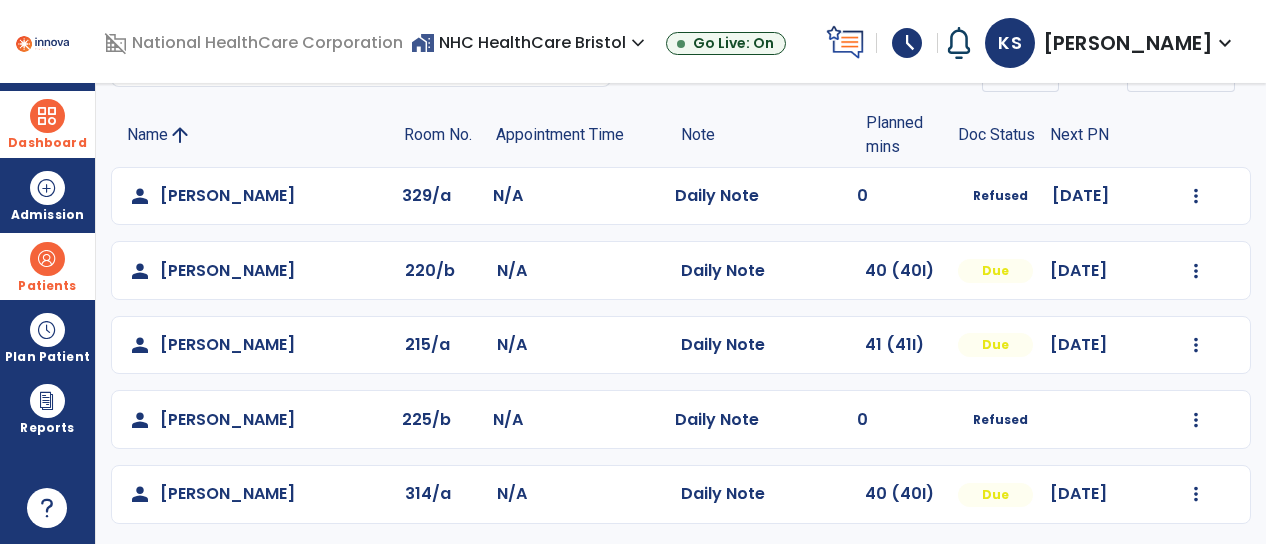 scroll, scrollTop: 118, scrollLeft: 0, axis: vertical 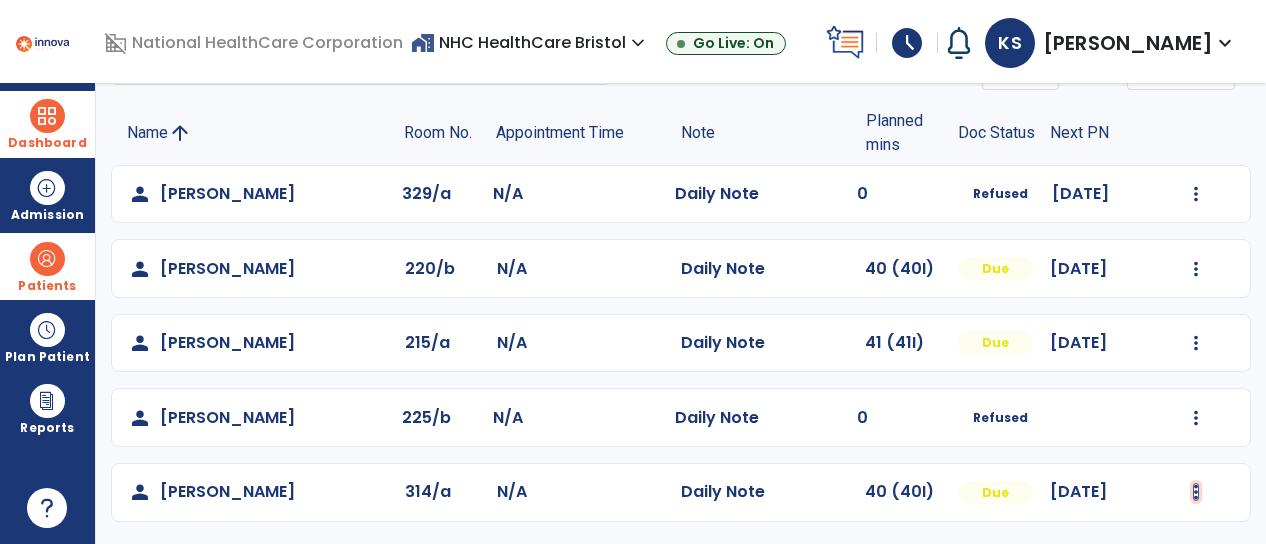 click at bounding box center (1196, 194) 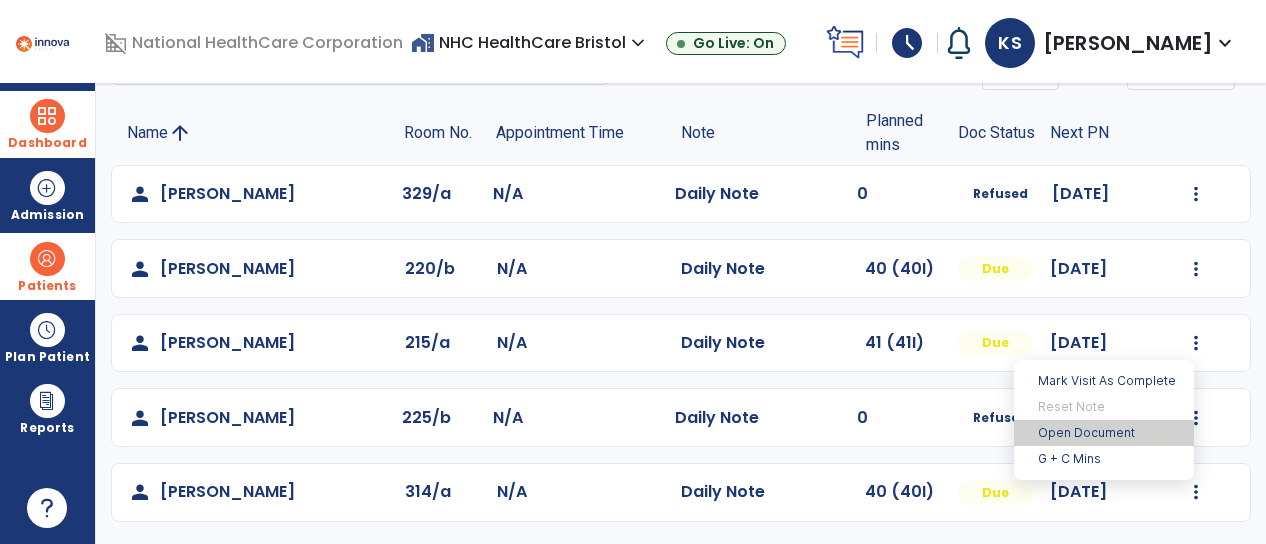 click on "Open Document" at bounding box center (1104, 433) 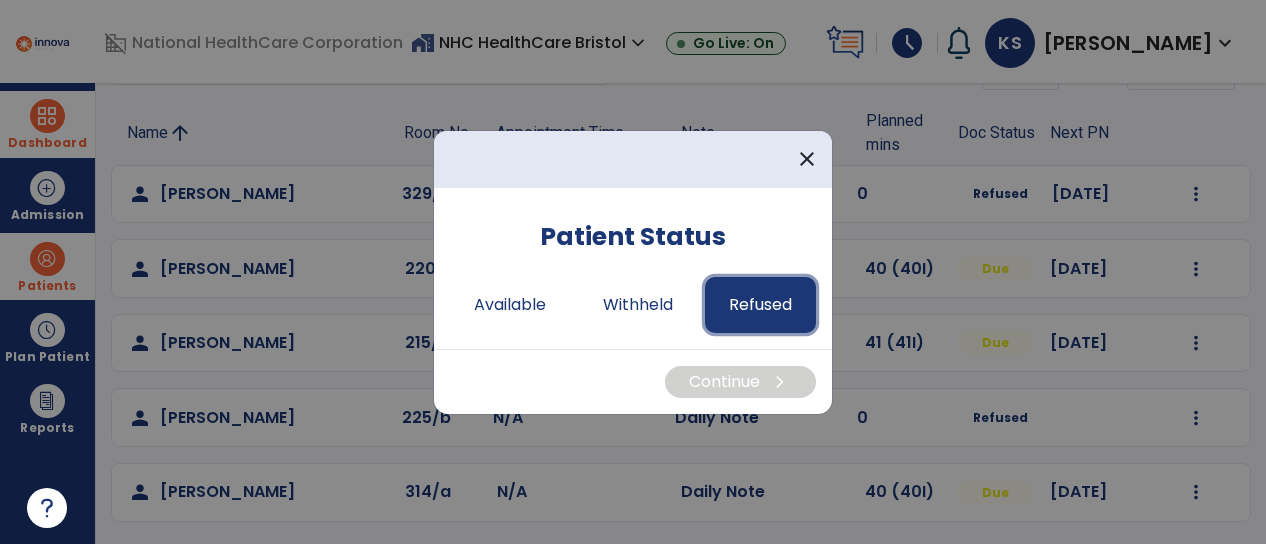 click on "Refused" at bounding box center (760, 305) 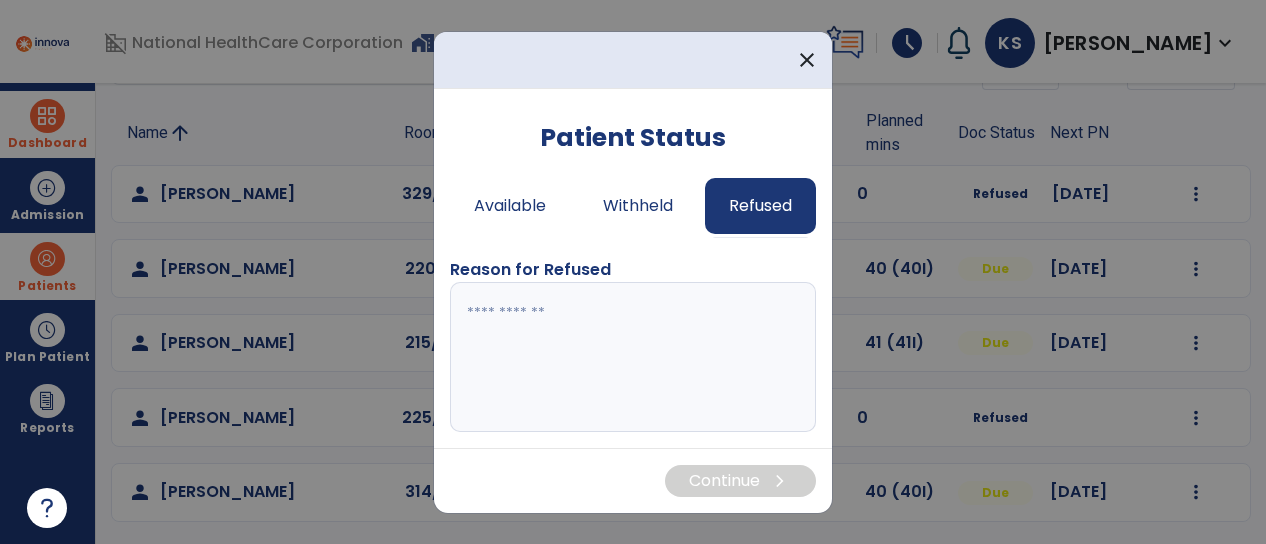 click at bounding box center [633, 357] 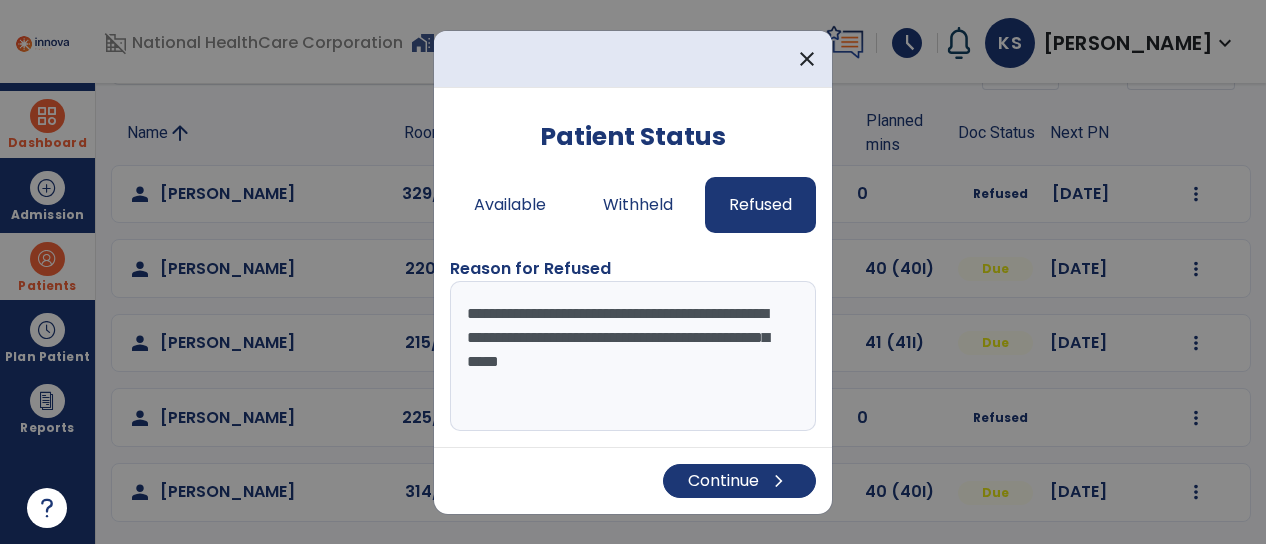 click on "**********" at bounding box center [633, 356] 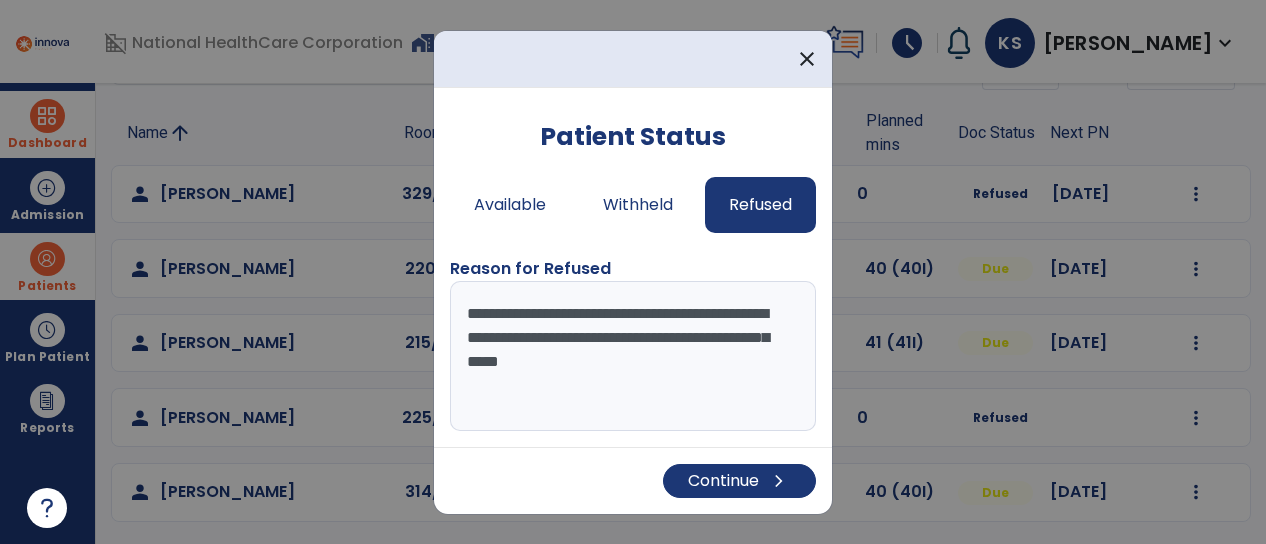 click on "**********" at bounding box center [633, 356] 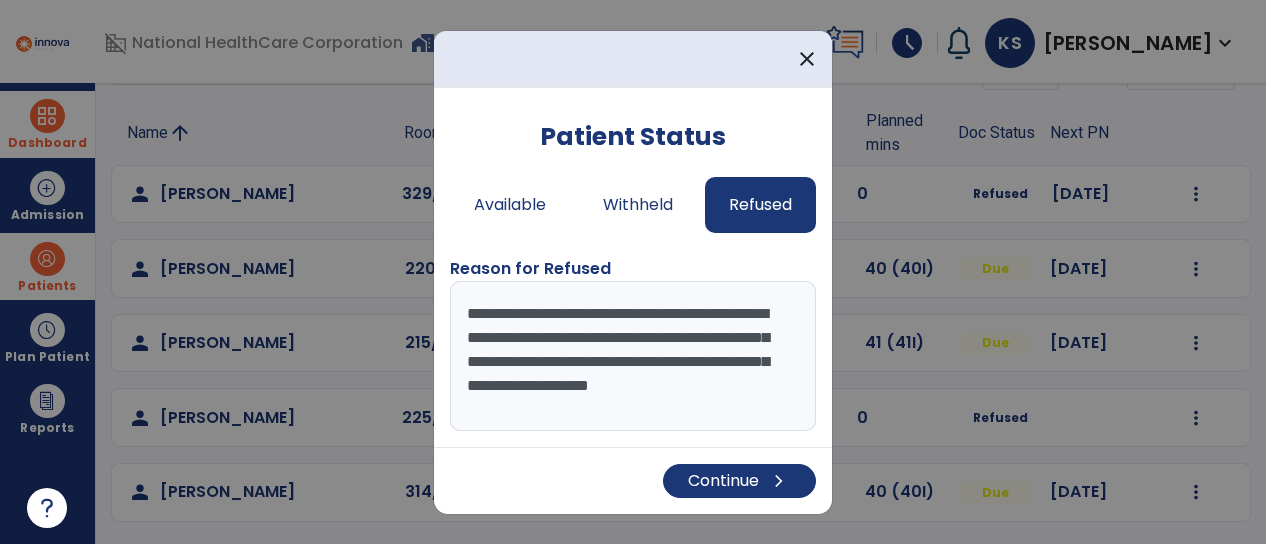 click on "**********" at bounding box center (633, 356) 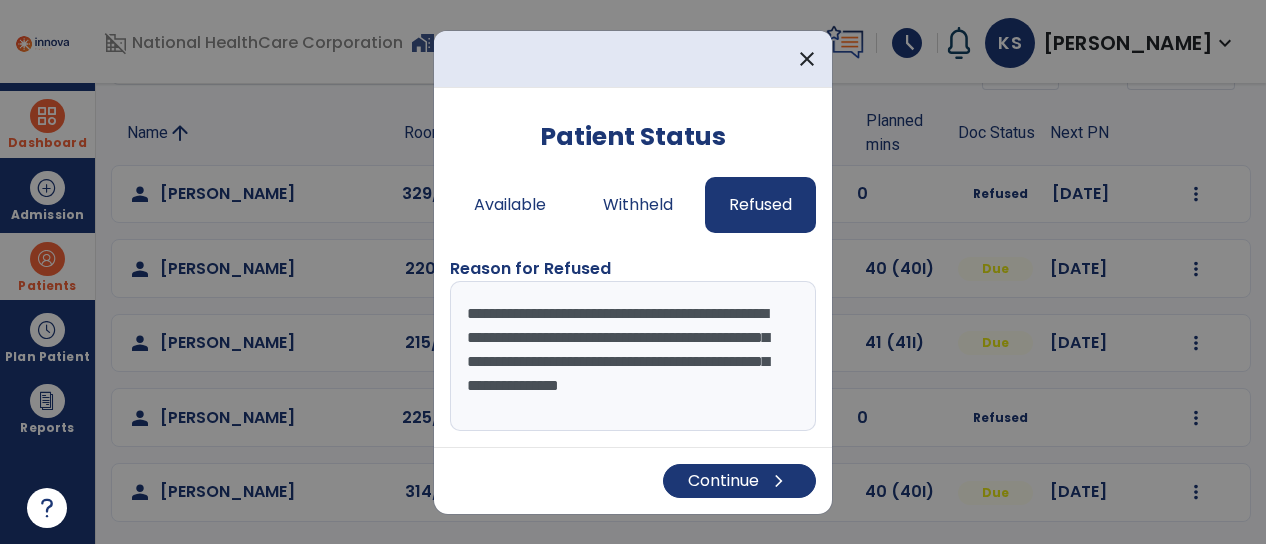 click on "**********" at bounding box center (633, 356) 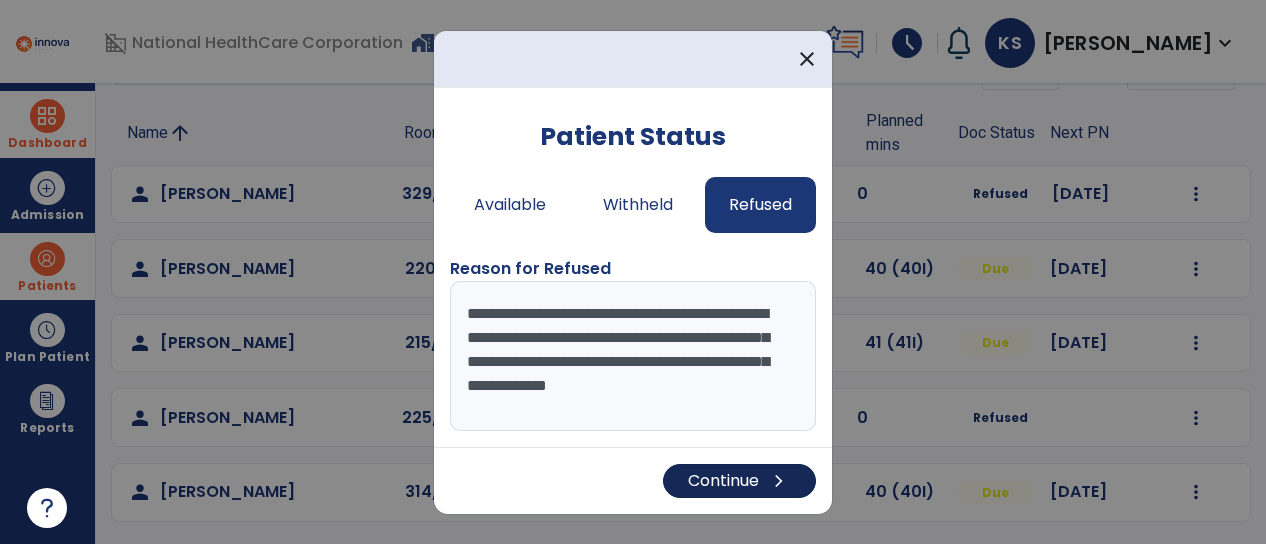 type on "**********" 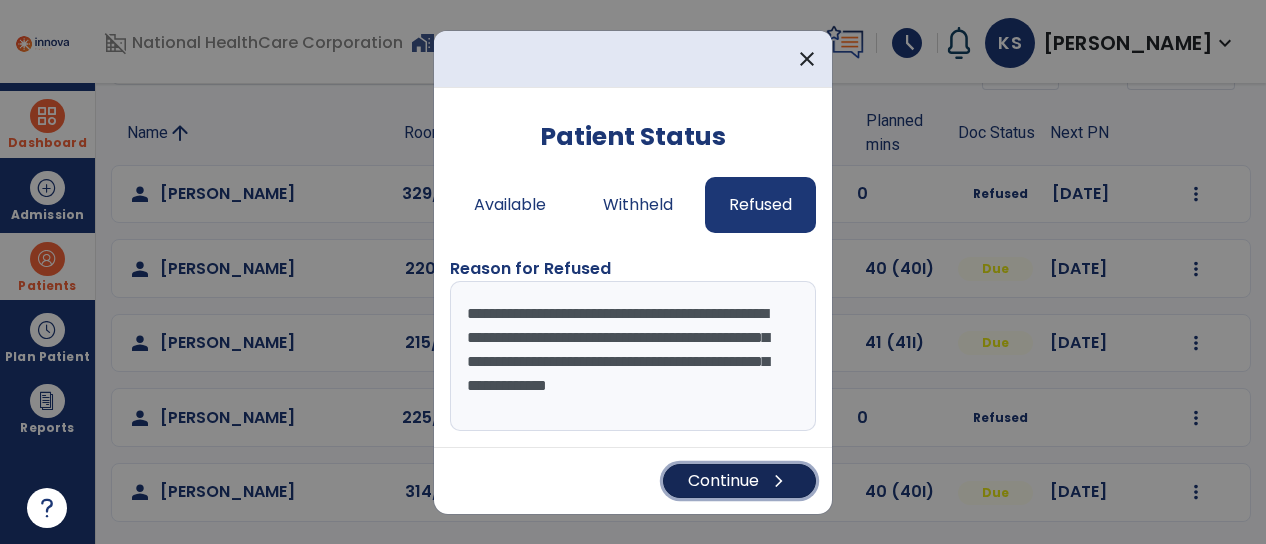 click on "Continue   chevron_right" at bounding box center [739, 481] 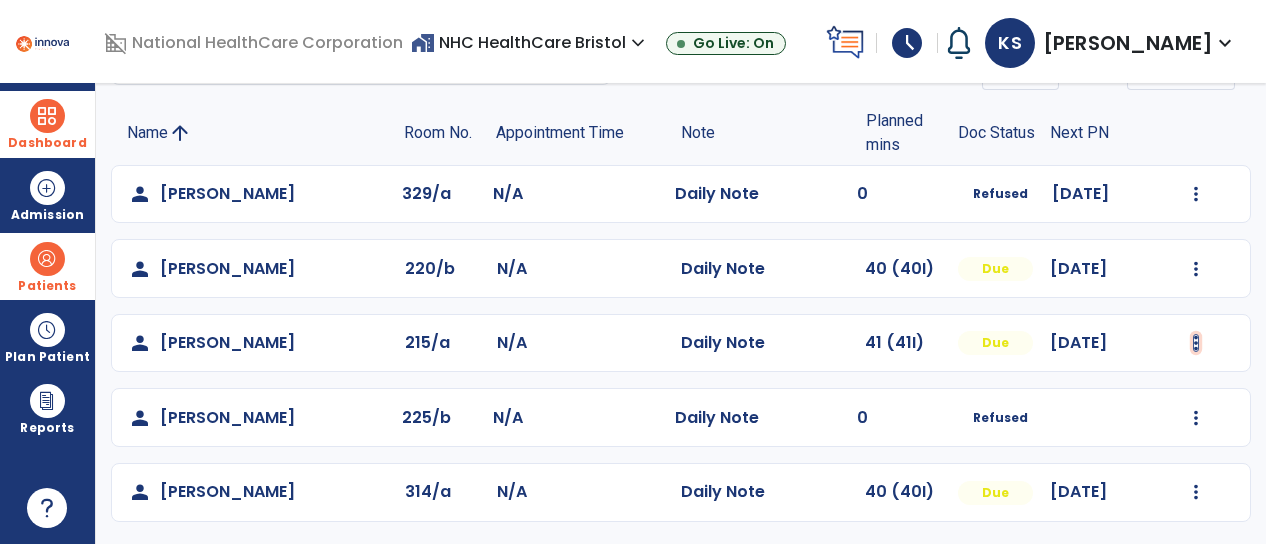 click at bounding box center (1196, 194) 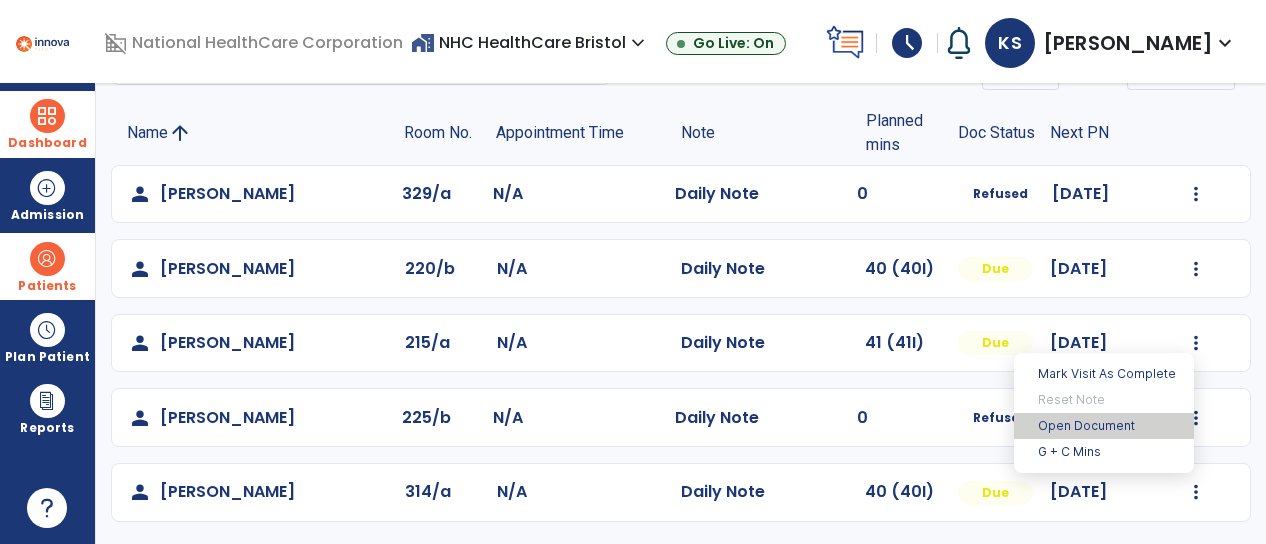 click on "Open Document" at bounding box center (1104, 426) 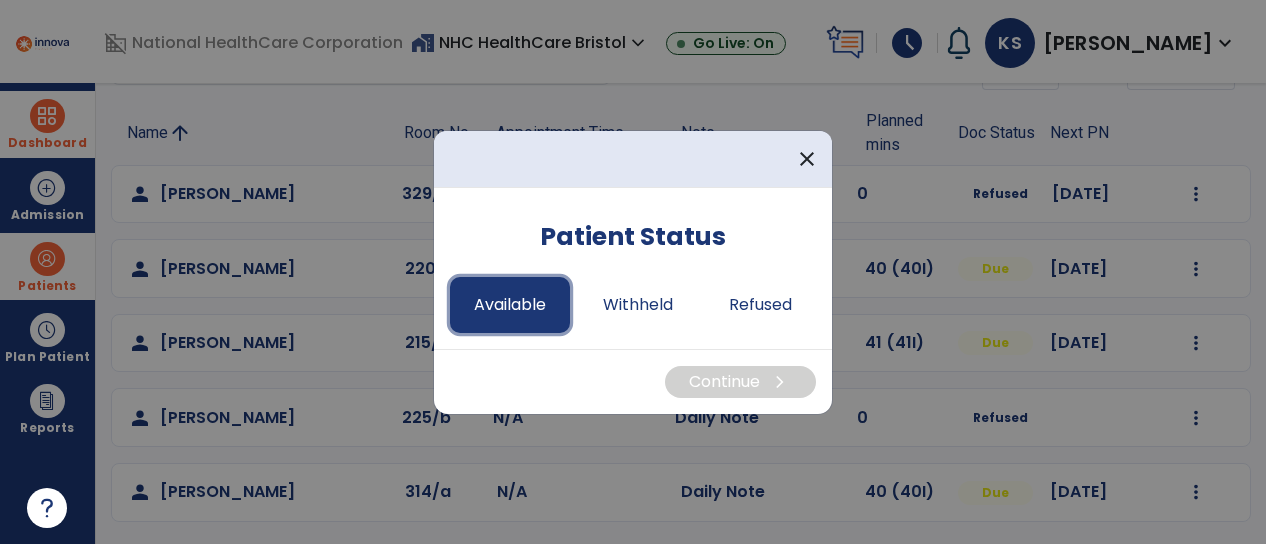 click on "Available" at bounding box center (510, 305) 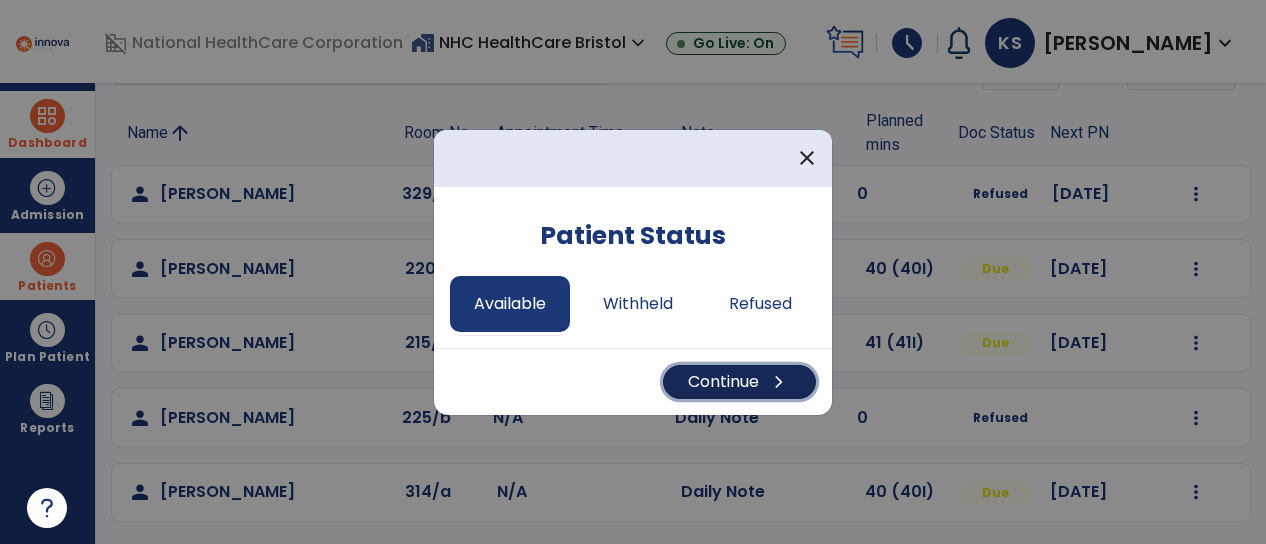 click on "Continue   chevron_right" at bounding box center [739, 382] 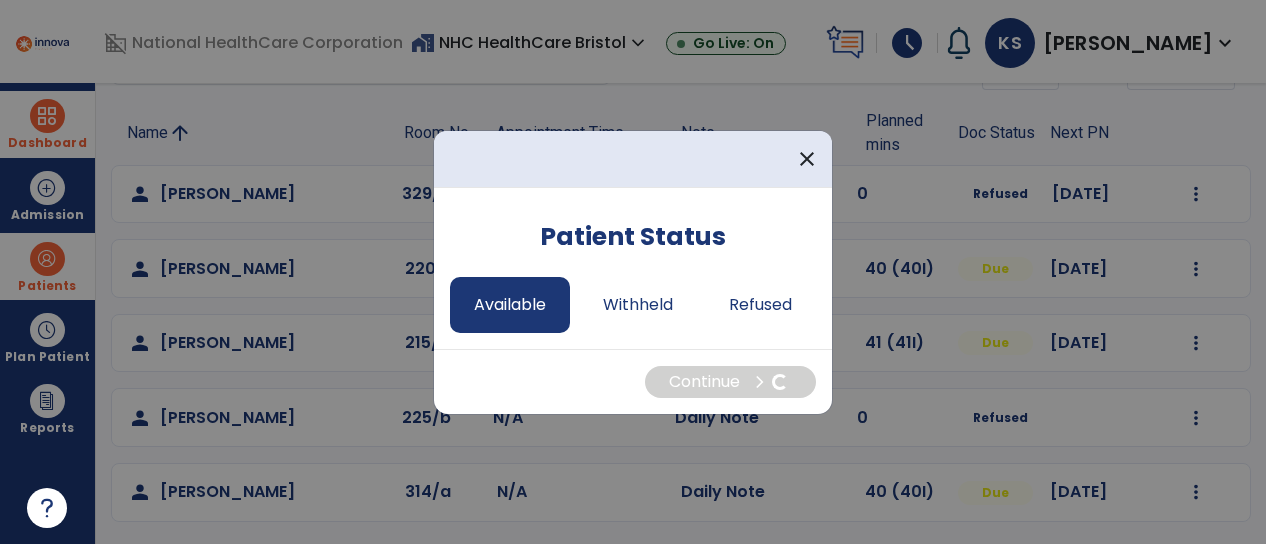 select on "*" 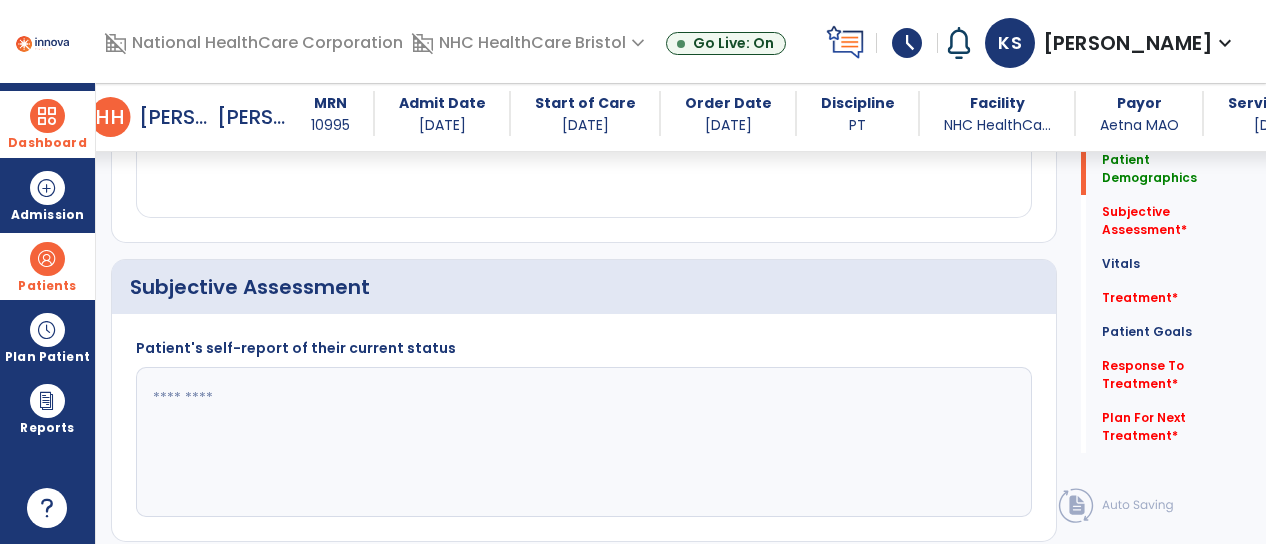 scroll, scrollTop: 418, scrollLeft: 0, axis: vertical 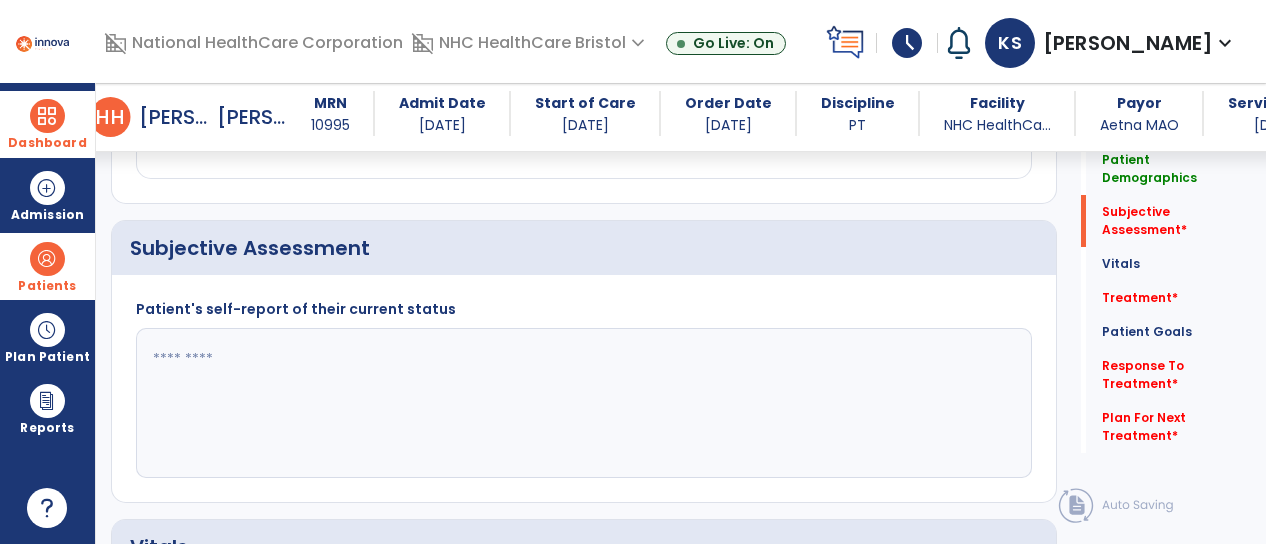 click 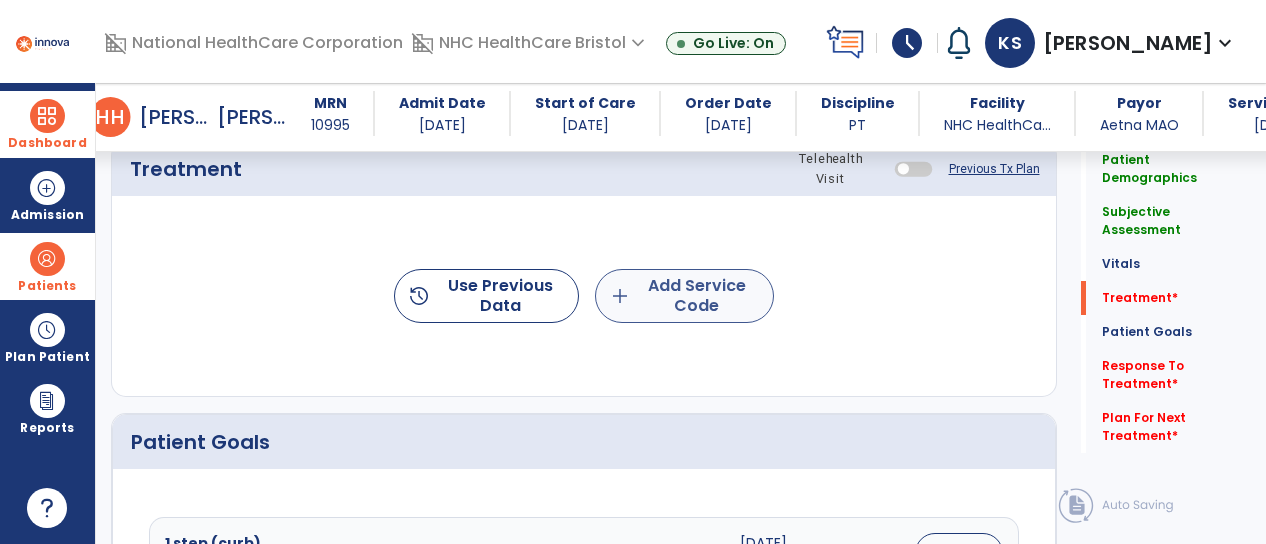 type on "**********" 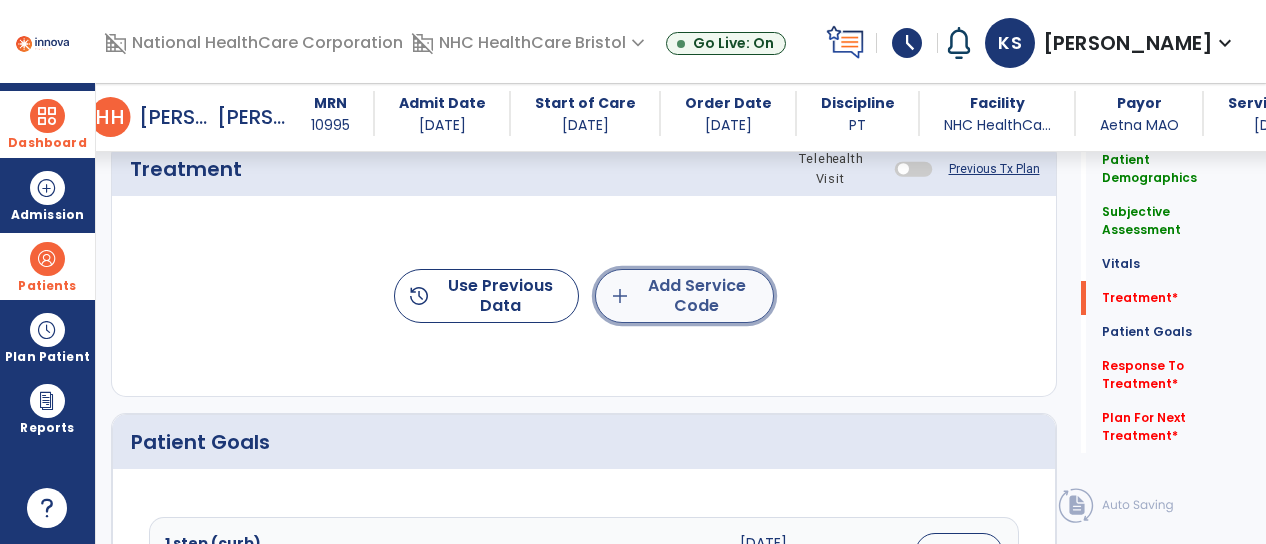 click on "add  Add Service Code" 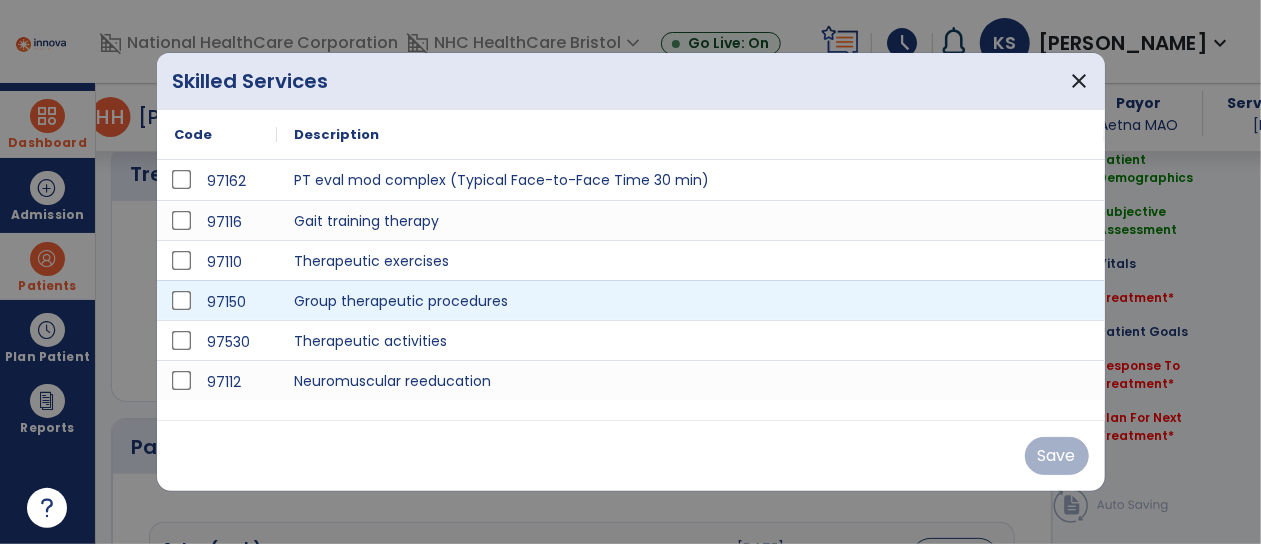 scroll, scrollTop: 1218, scrollLeft: 0, axis: vertical 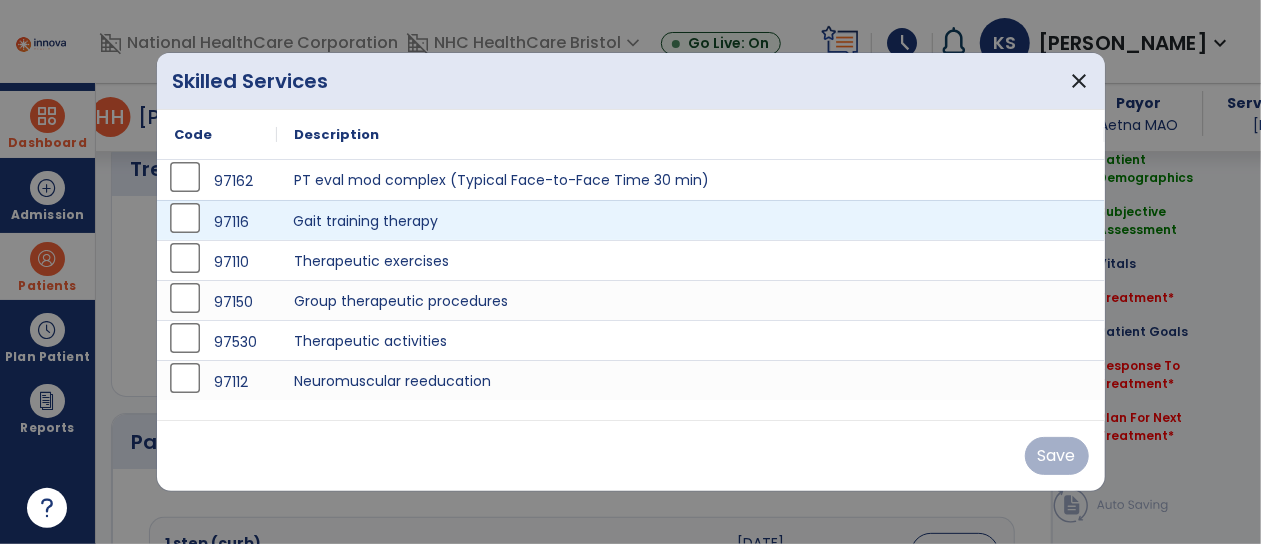 click on "Gait training therapy" at bounding box center (691, 220) 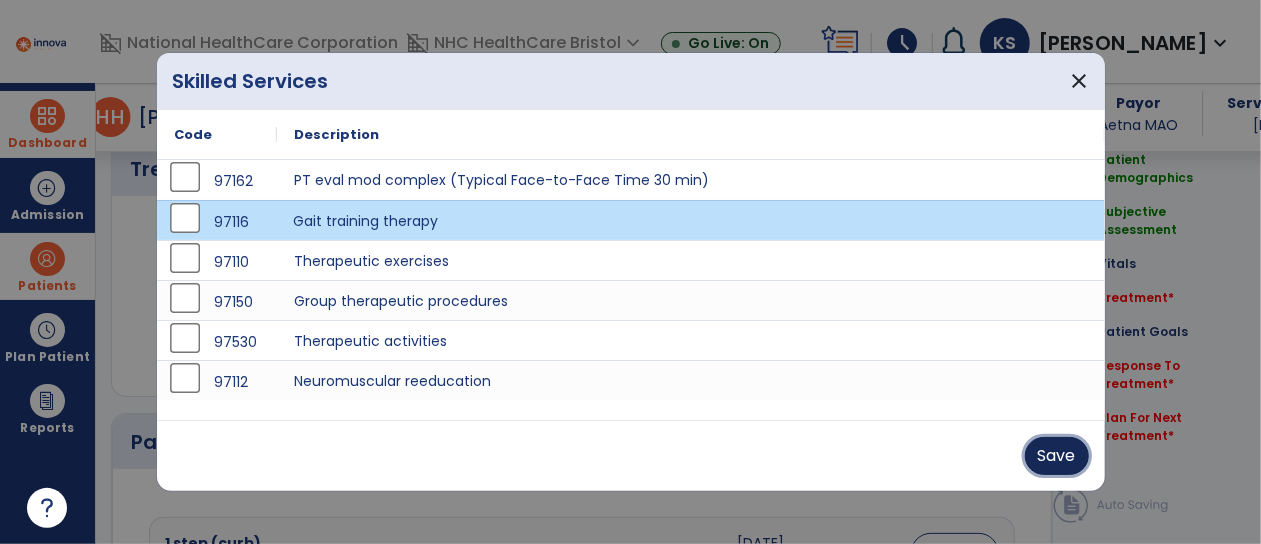 click on "Save" at bounding box center [1057, 456] 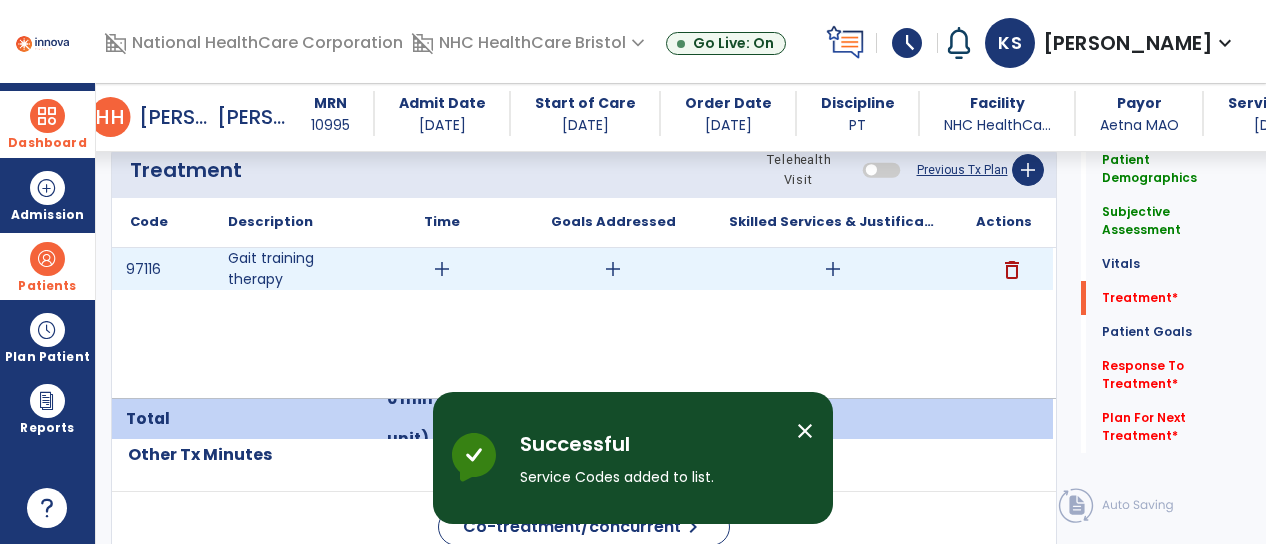 click on "add" at bounding box center [442, 269] 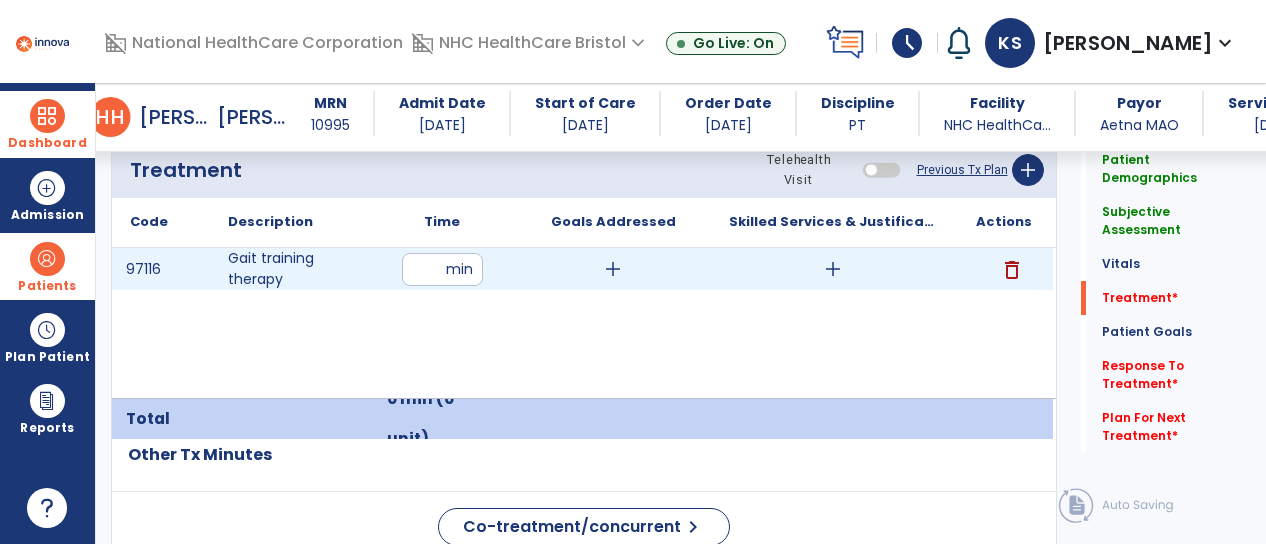 type on "**" 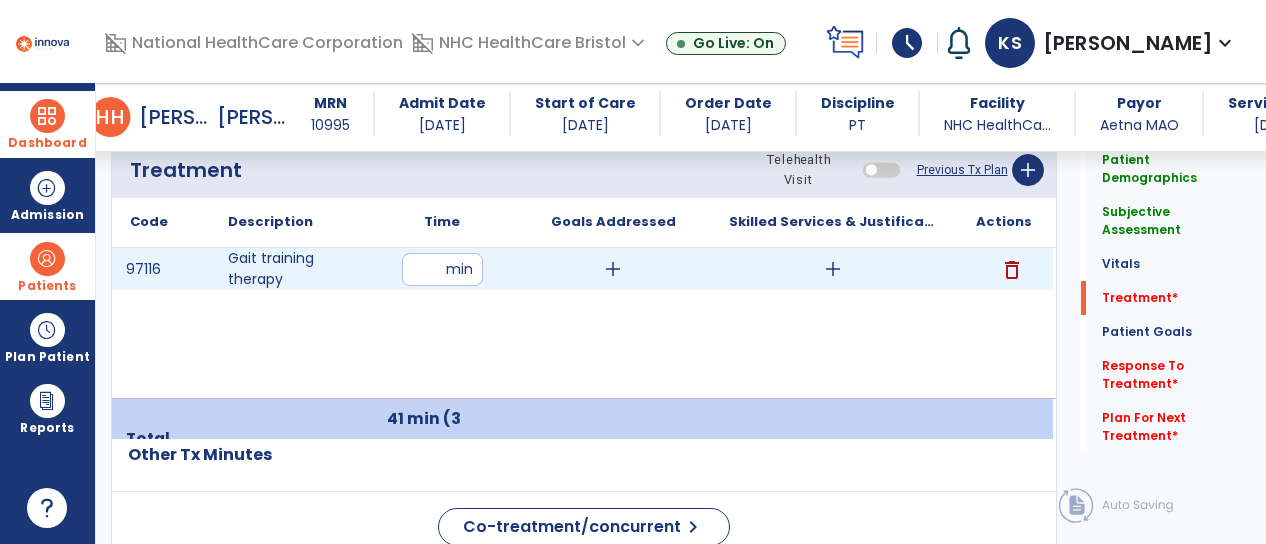 click on "add" at bounding box center (833, 269) 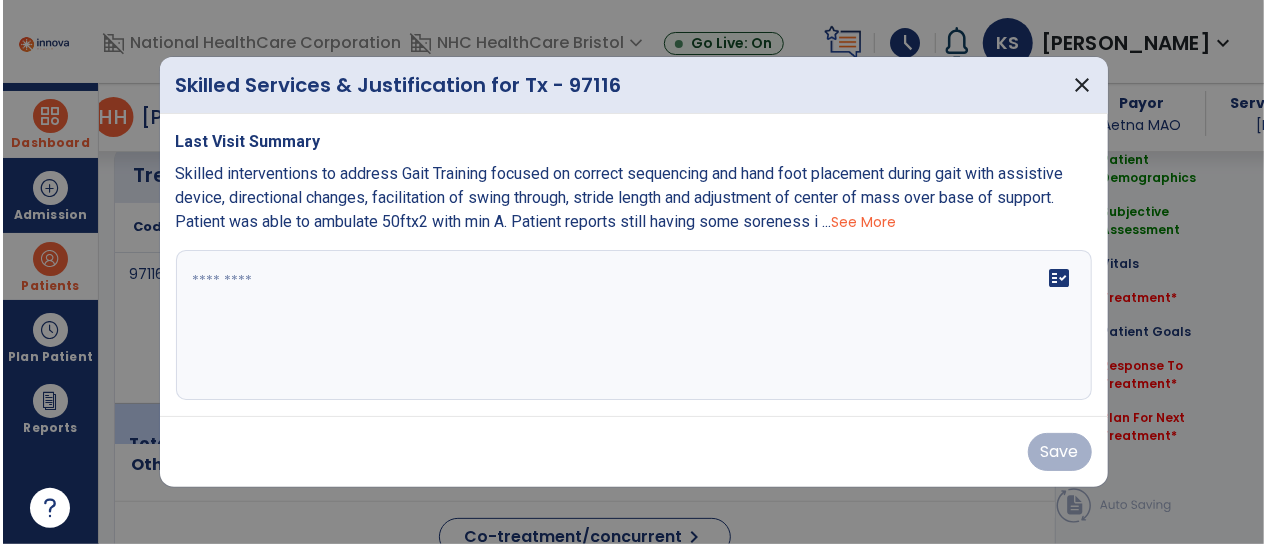 scroll, scrollTop: 1218, scrollLeft: 0, axis: vertical 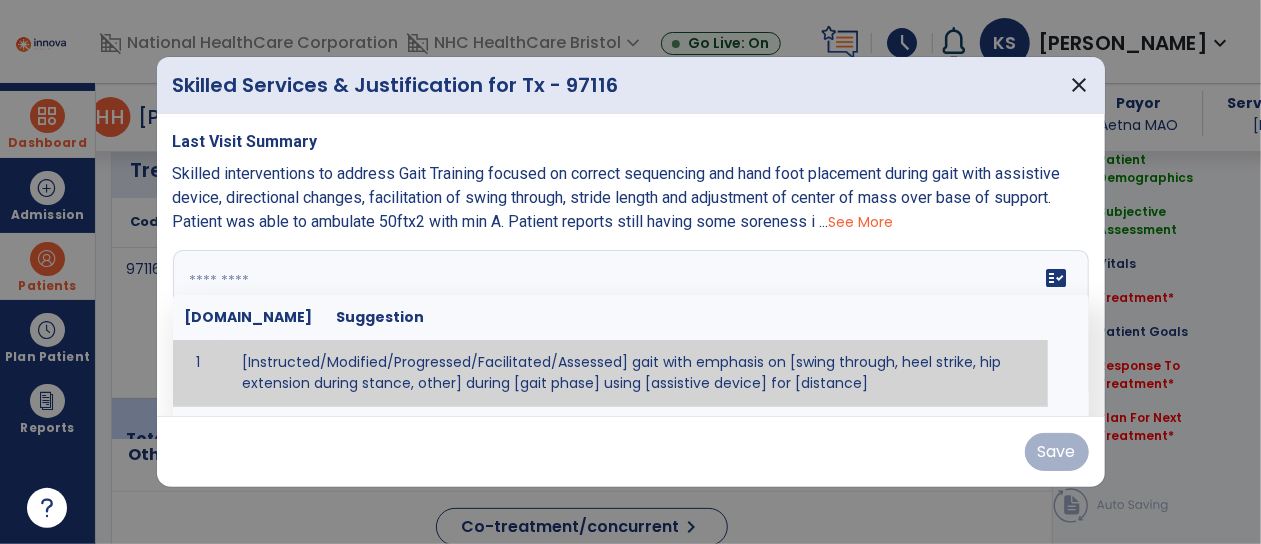 click on "fact_check  Sr.No Suggestion 1 [Instructed/Modified/Progressed/Facilitated/Assessed] gait with emphasis on [swing through, heel strike, hip extension during stance, other] during [gait phase] using [assistive device] for [distance] 2 [Instructed/Modified/Progressed/Facilitated/Assessed] use of [assistive device] and [NWB, PWB, step-to gait pattern, step through gait pattern] 3 [Instructed/Modified/Progressed/Facilitated/Assessed] patient's ability to [ascend/descend # of steps, perform directional changes, walk on even/uneven surfaces, pick-up objects off floor, velocity changes, other] using [assistive device]. 4 [Instructed/Modified/Progressed/Facilitated/Assessed] pre-gait activities including [identify exercise] in order to prepare for gait training. 5" at bounding box center (631, 325) 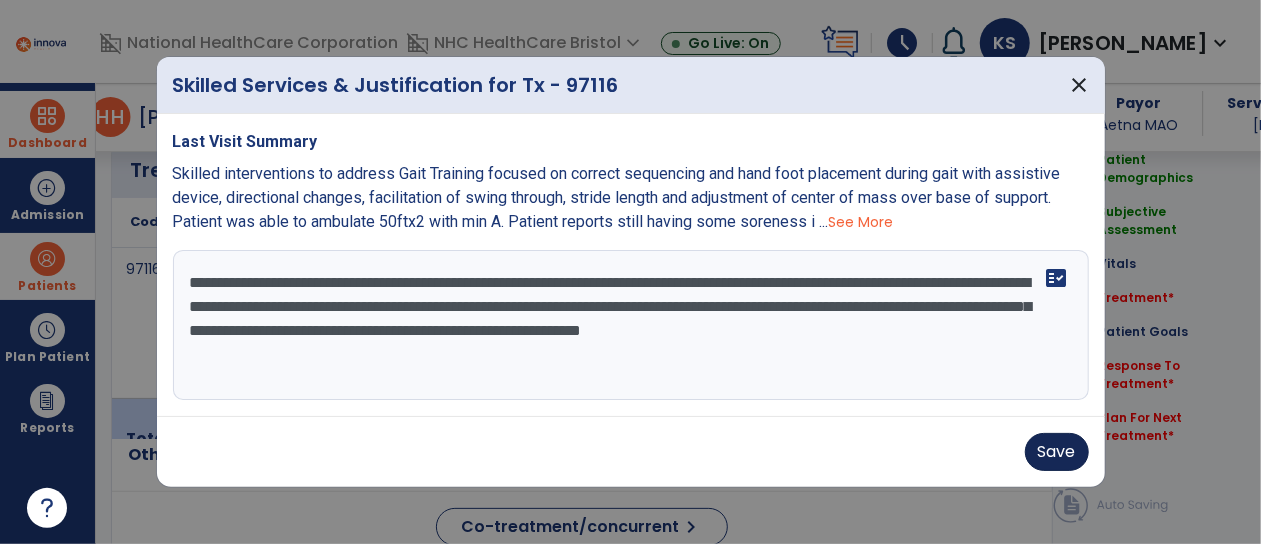 type on "**********" 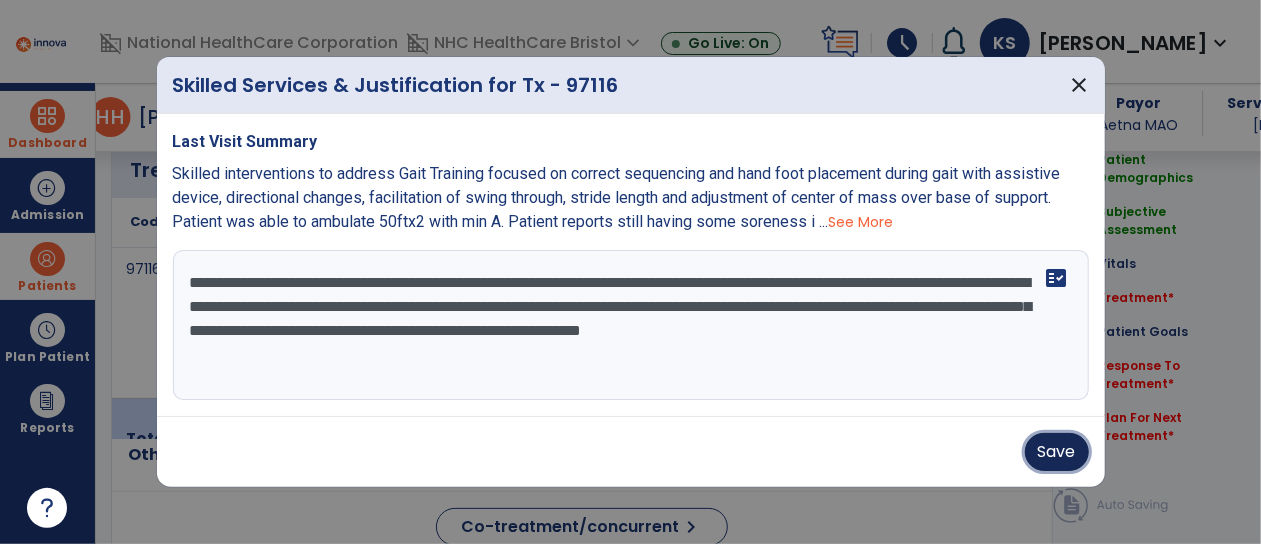 click on "Save" at bounding box center [1057, 452] 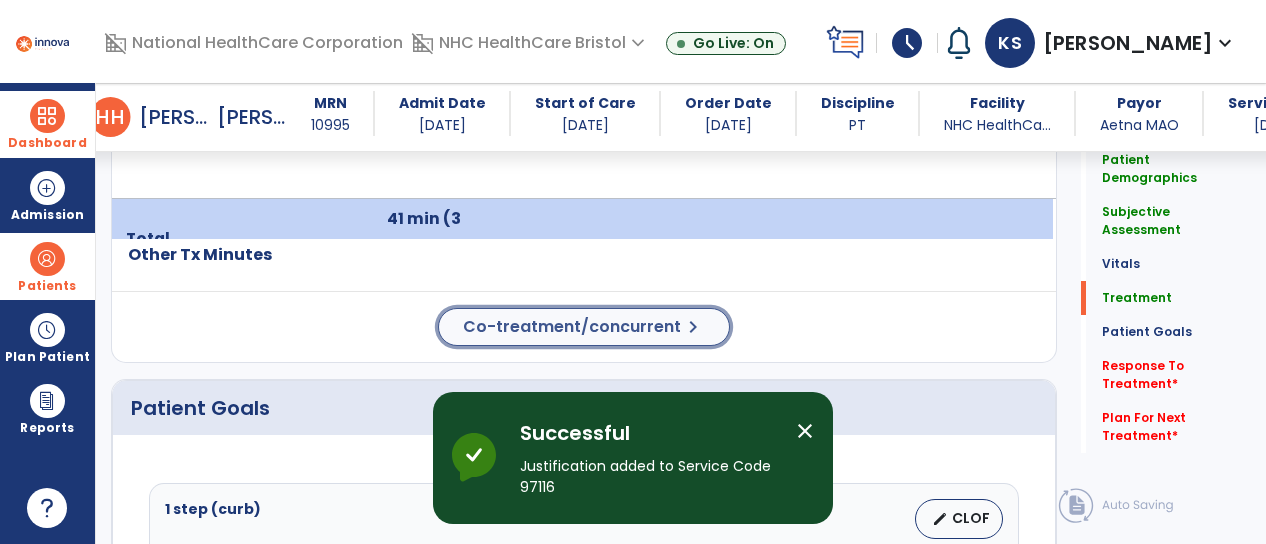 click on "Co-treatment/concurrent  chevron_right" 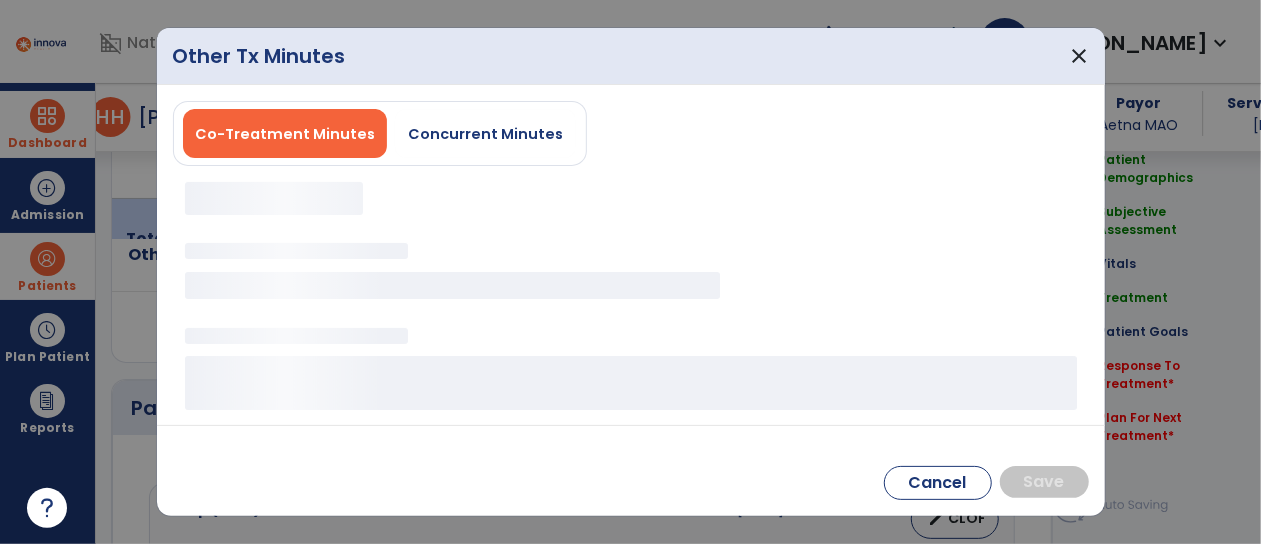 scroll, scrollTop: 1418, scrollLeft: 0, axis: vertical 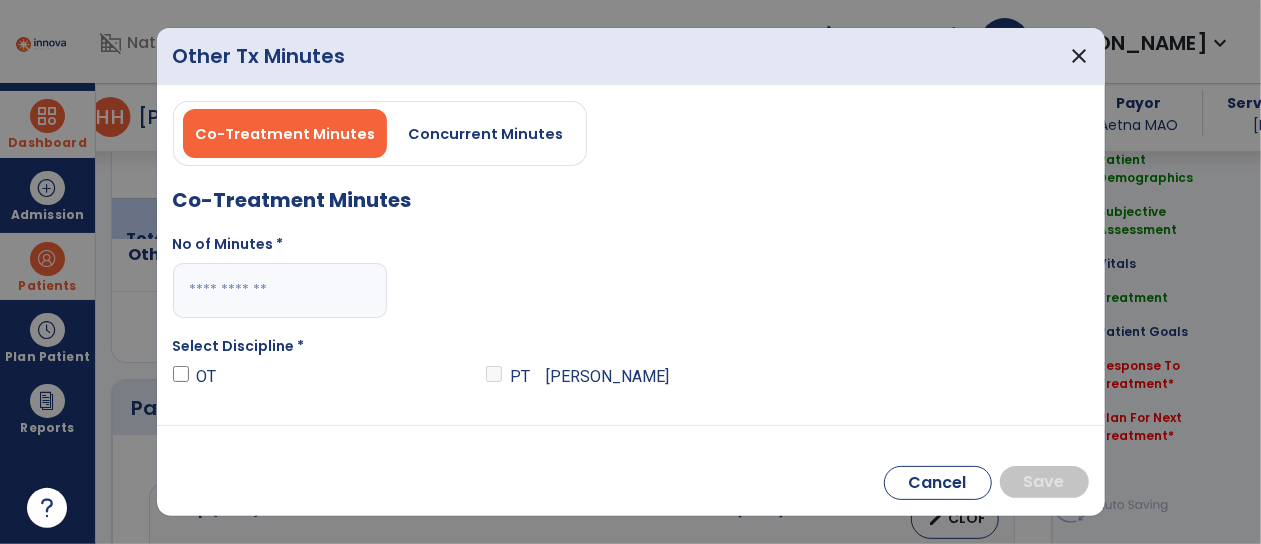 click at bounding box center [280, 290] 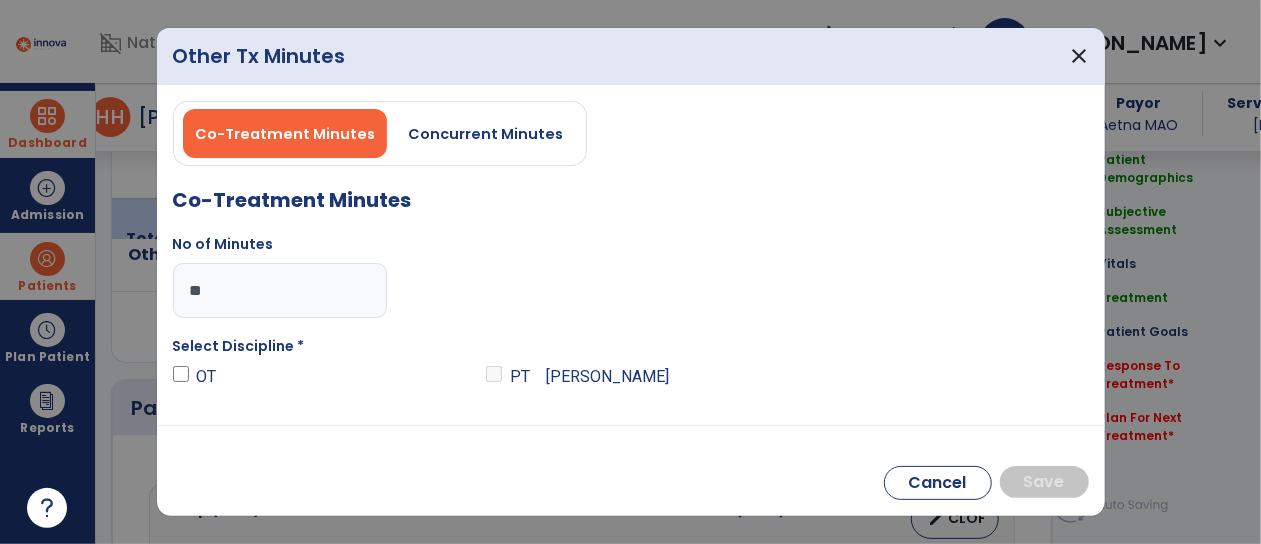 type on "**" 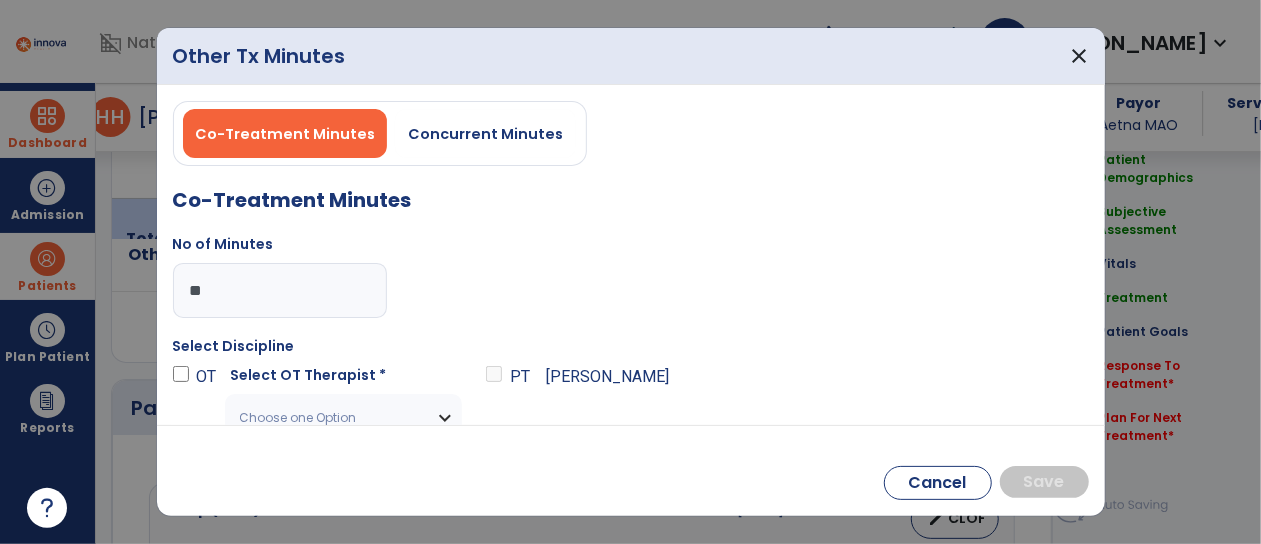 click on "Choose one Option" at bounding box center [331, 418] 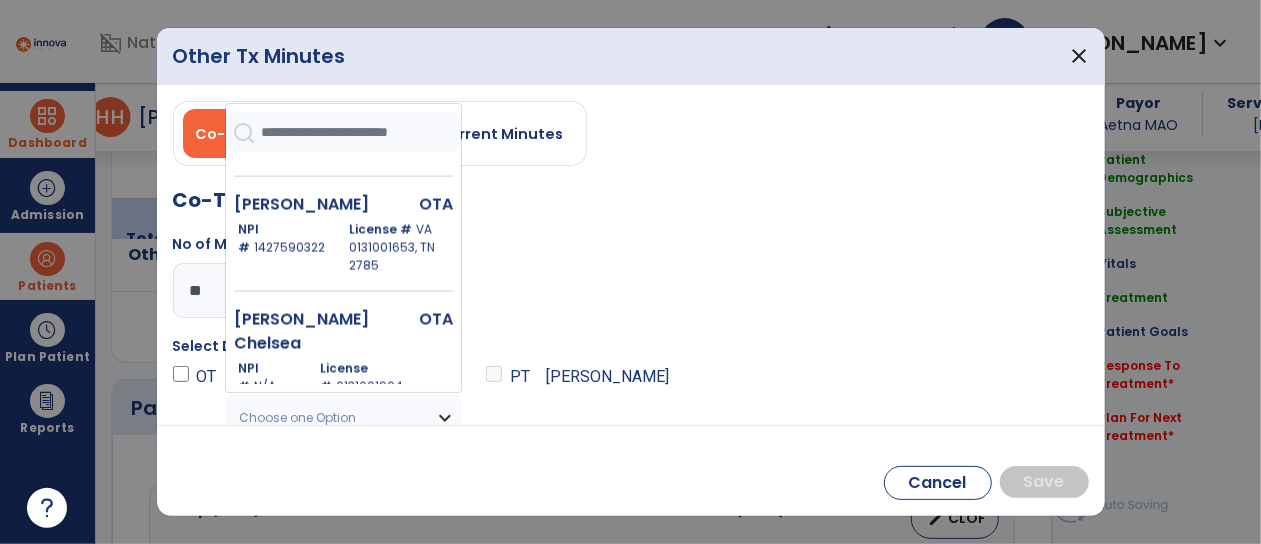 scroll, scrollTop: 1500, scrollLeft: 0, axis: vertical 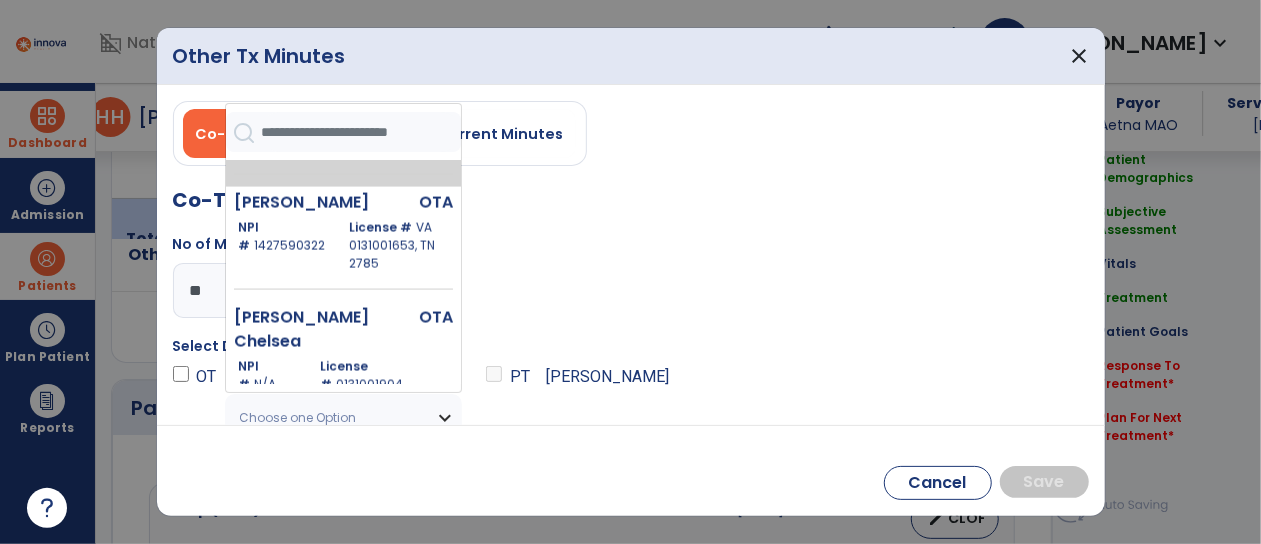 click on "NPI #  1538904610  License #  7557" at bounding box center [345, 140] 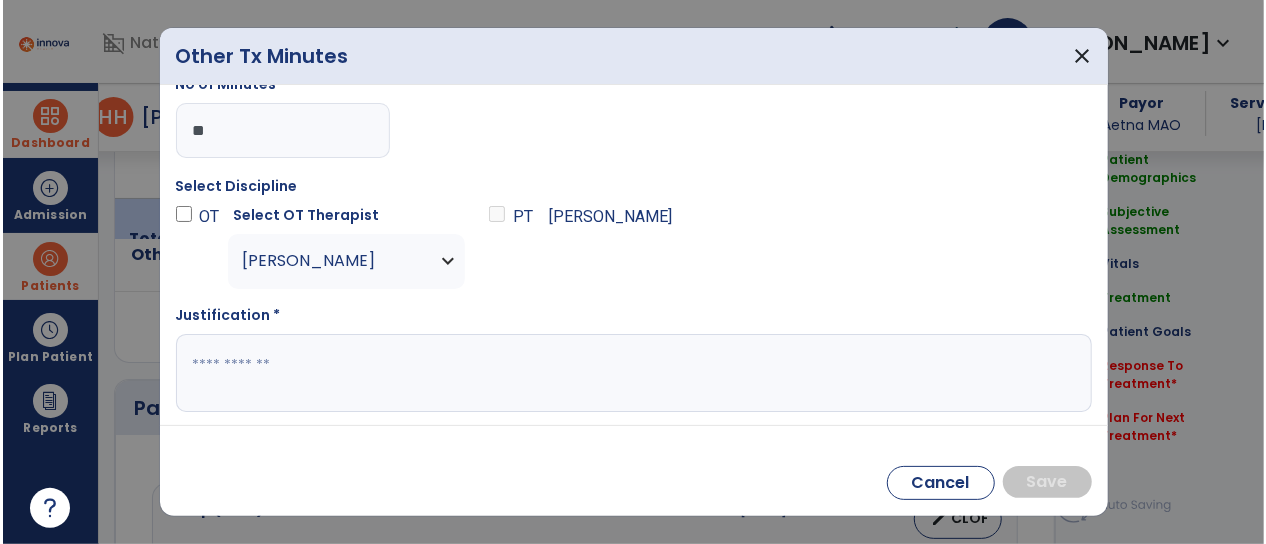 scroll, scrollTop: 162, scrollLeft: 0, axis: vertical 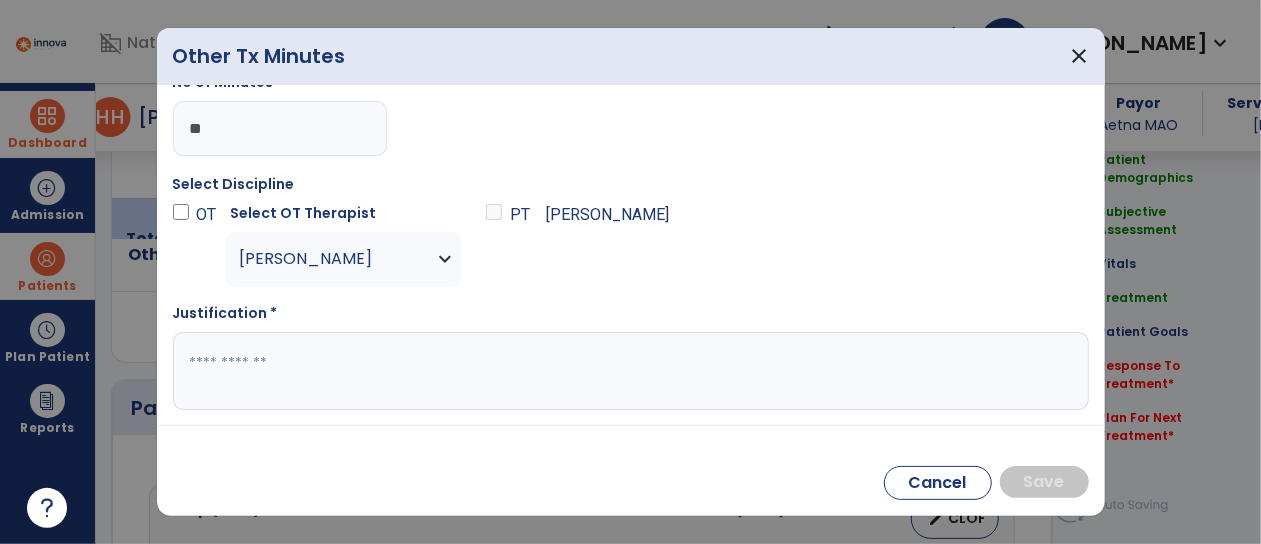 click at bounding box center [629, 371] 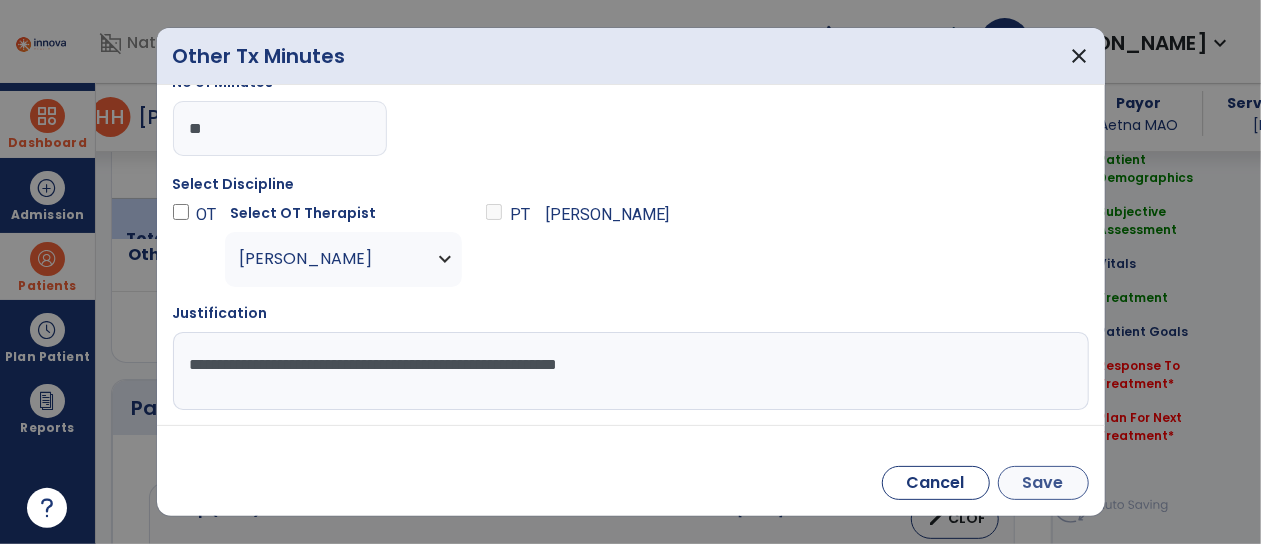 type on "**********" 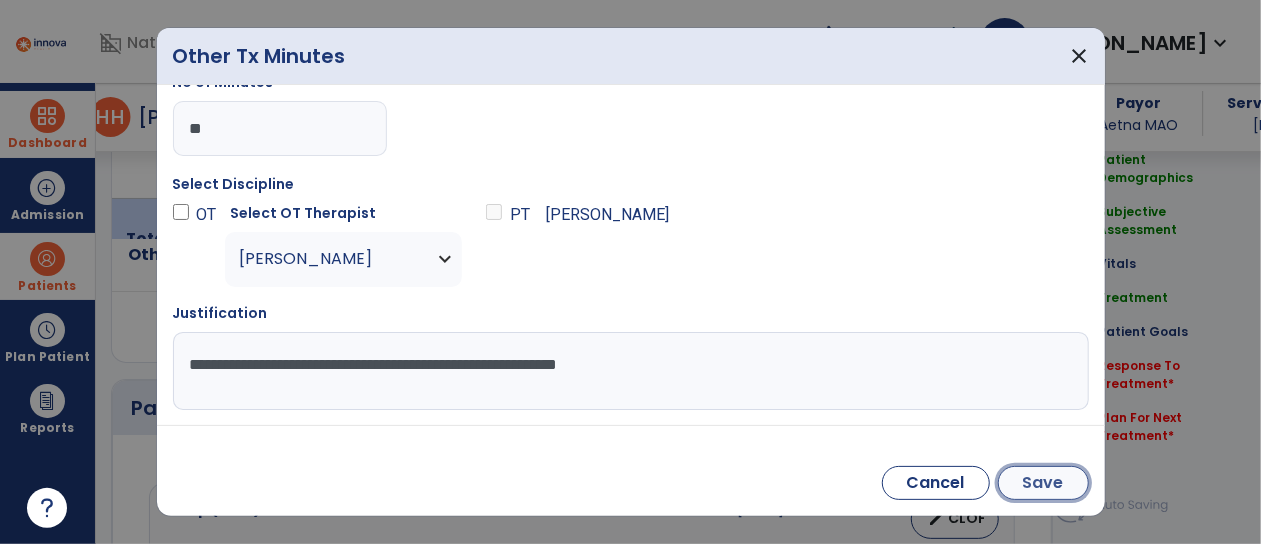 click on "Save" at bounding box center (1043, 483) 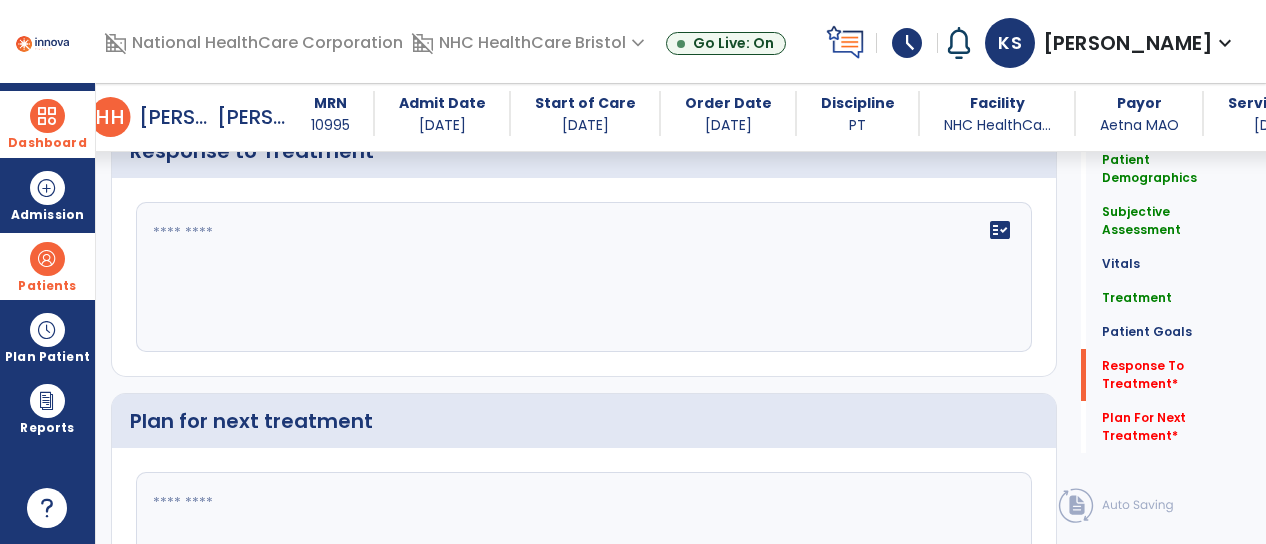 scroll, scrollTop: 3018, scrollLeft: 0, axis: vertical 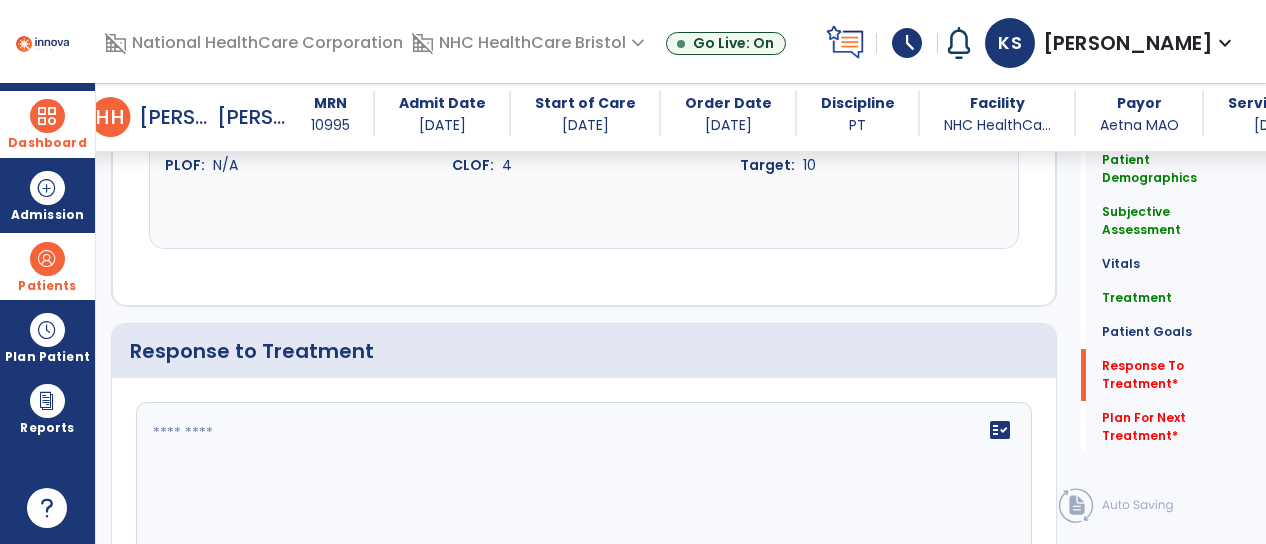 click 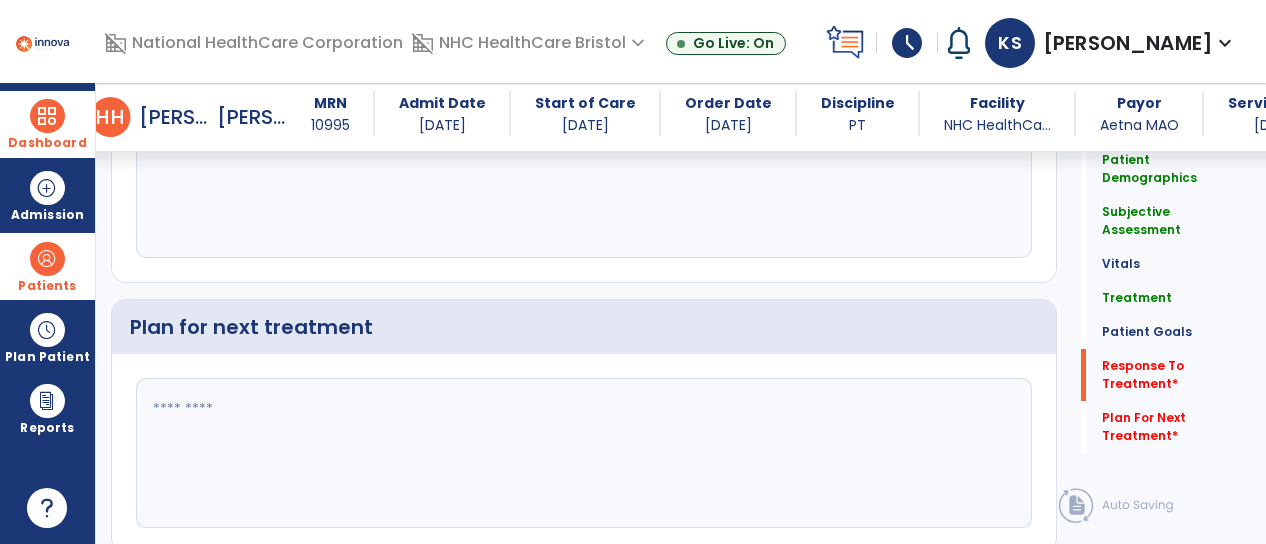 type on "**********" 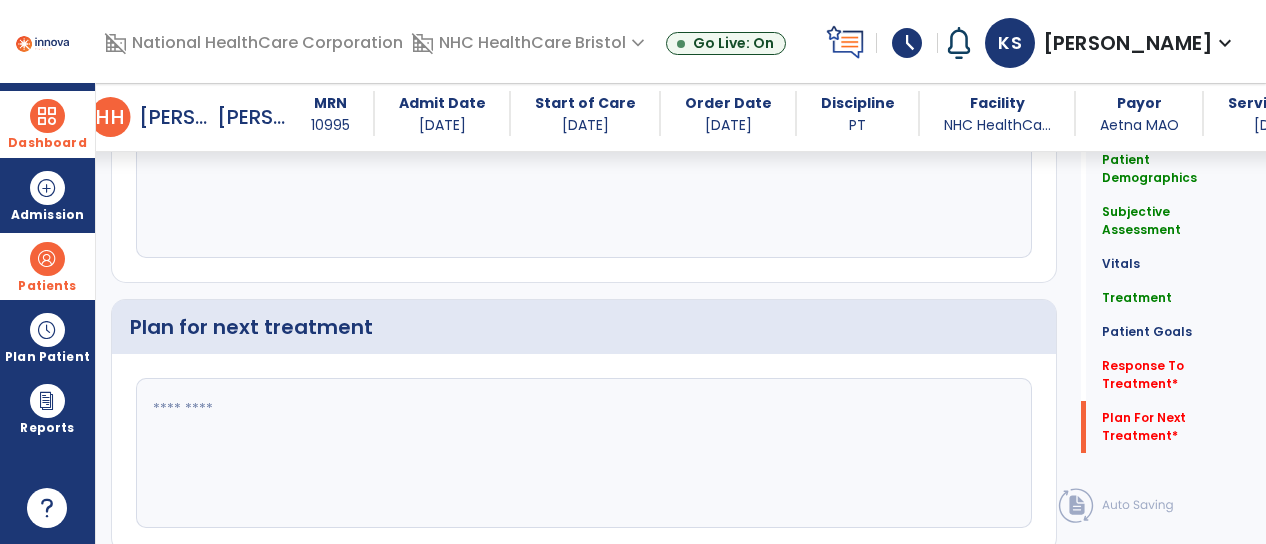 click 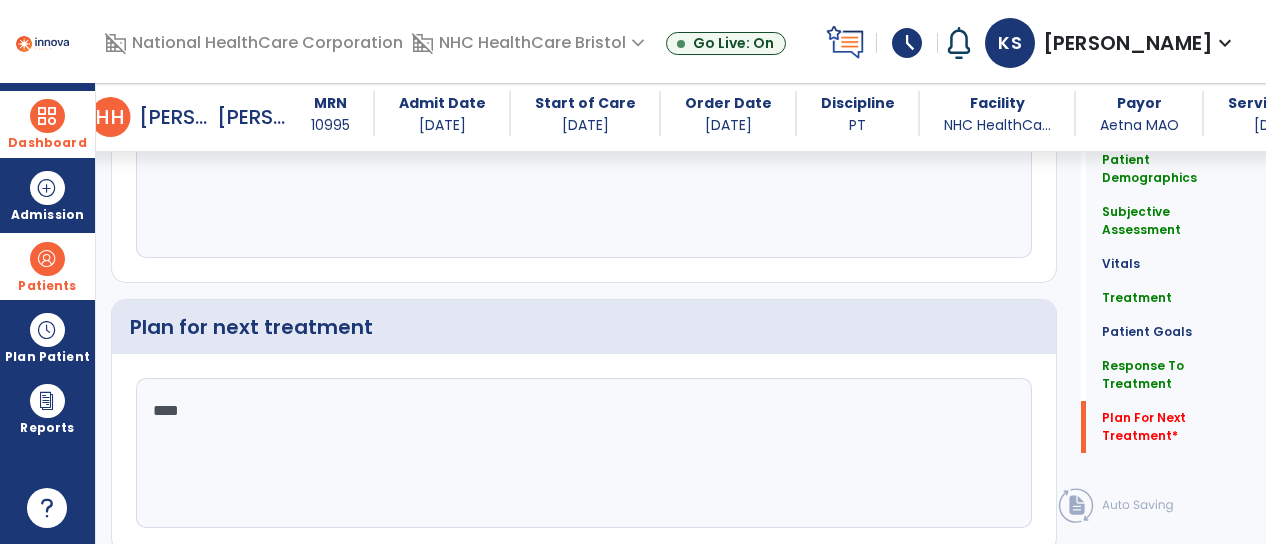 scroll, scrollTop: 3312, scrollLeft: 0, axis: vertical 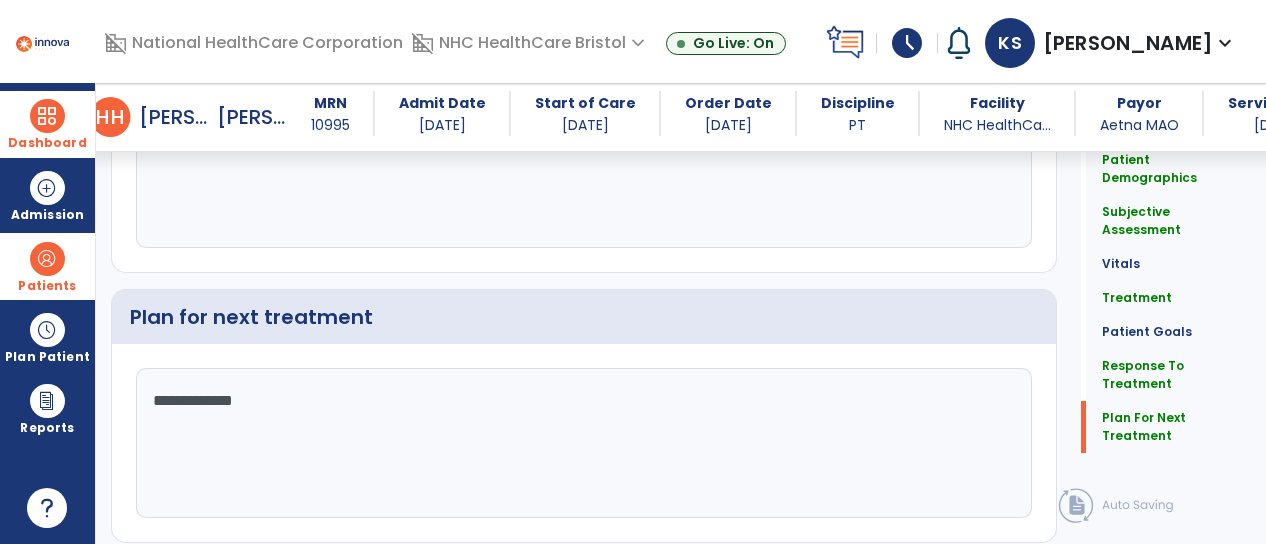 type on "**********" 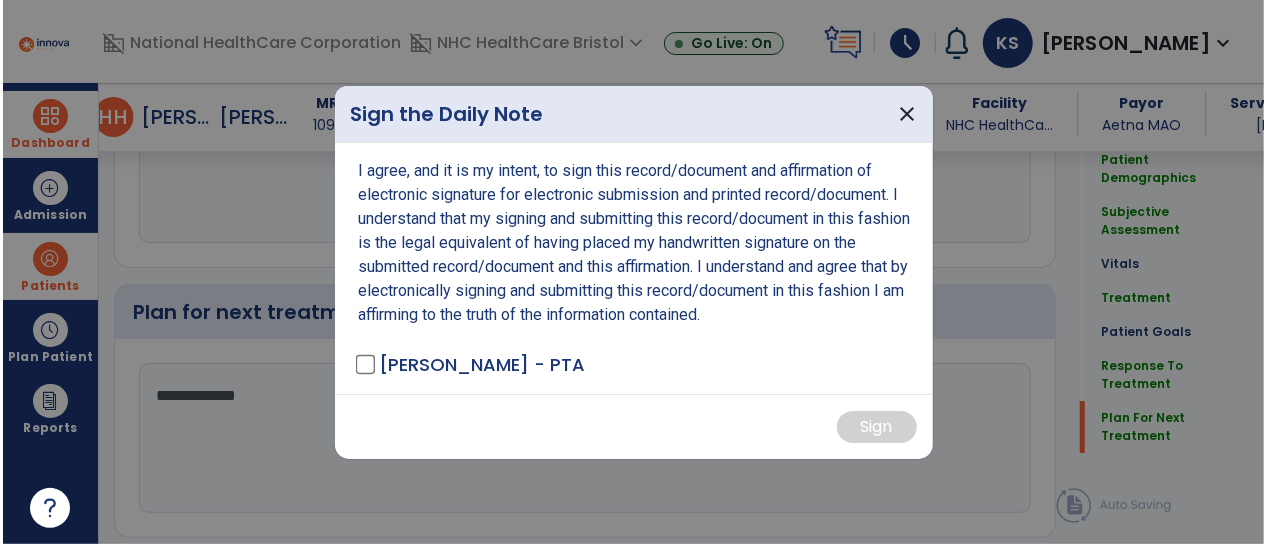 scroll, scrollTop: 3312, scrollLeft: 0, axis: vertical 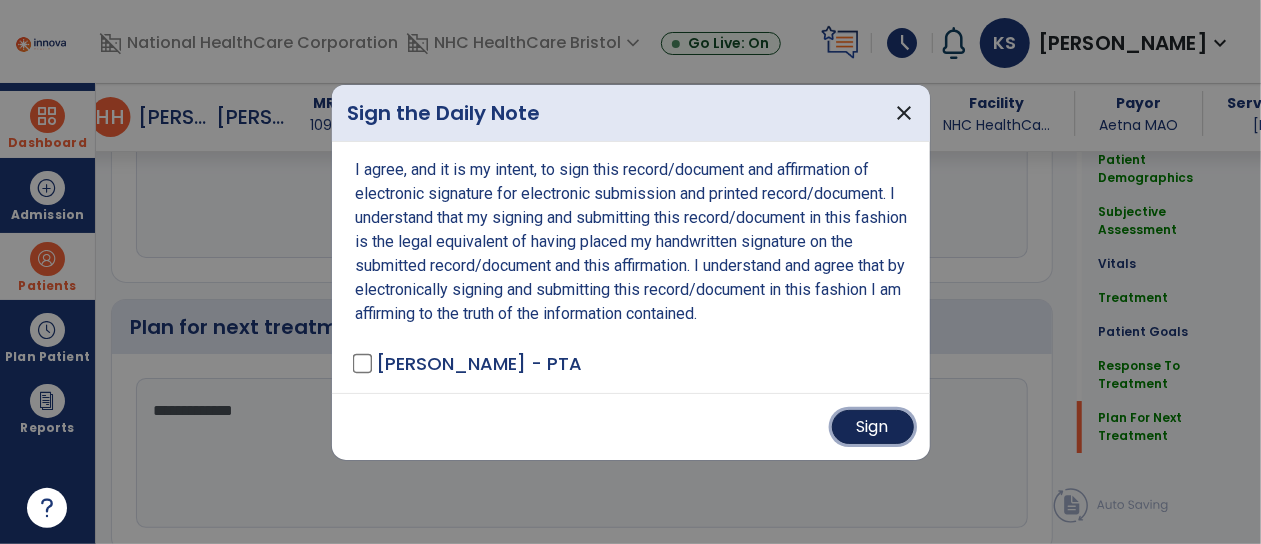 click on "Sign" at bounding box center (873, 427) 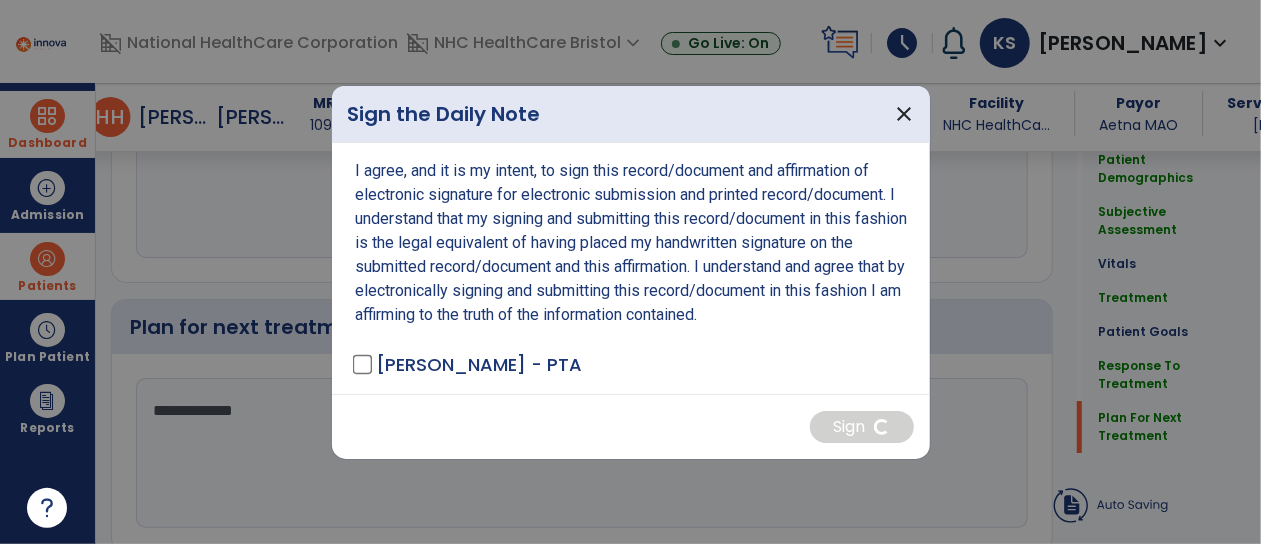click on "I agree, and it is my intent, to sign this record/document and affirmation of electronic signature for electronic submission and printed record/document. I understand that my signing and submitting this record/document in this fashion is the legal equivalent of having placed my handwritten signature on the submitted record/document and this affirmation. I understand and agree that by electronically signing and submitting this record/document in this fashion I am affirming to the truth of the information contained.  Stevens , Kelli  - PTA" at bounding box center [631, 268] 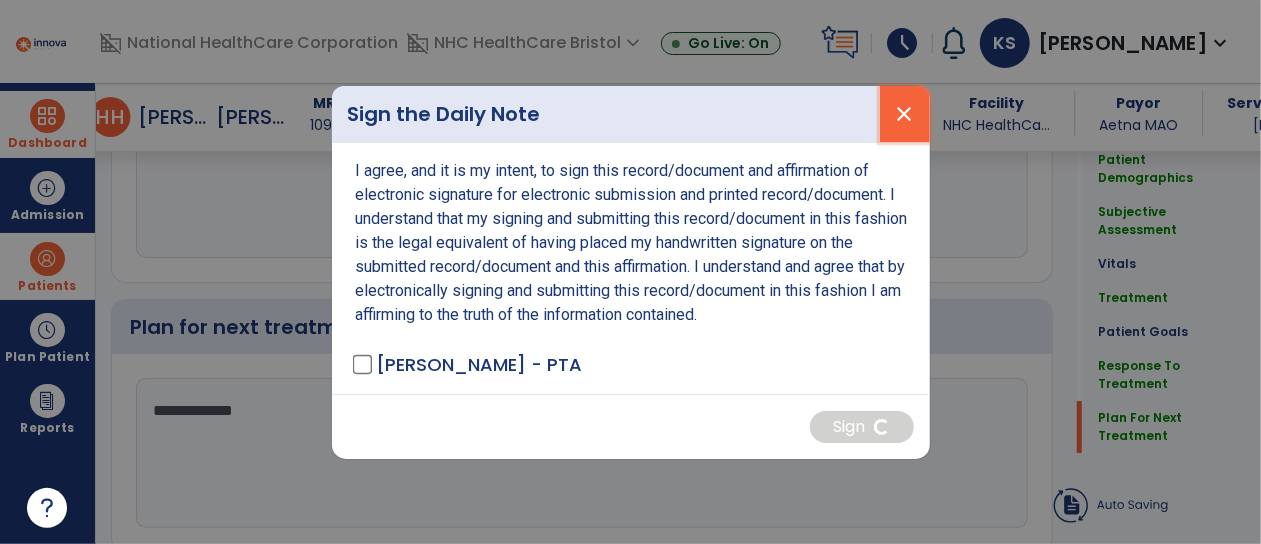 click on "close" at bounding box center (905, 114) 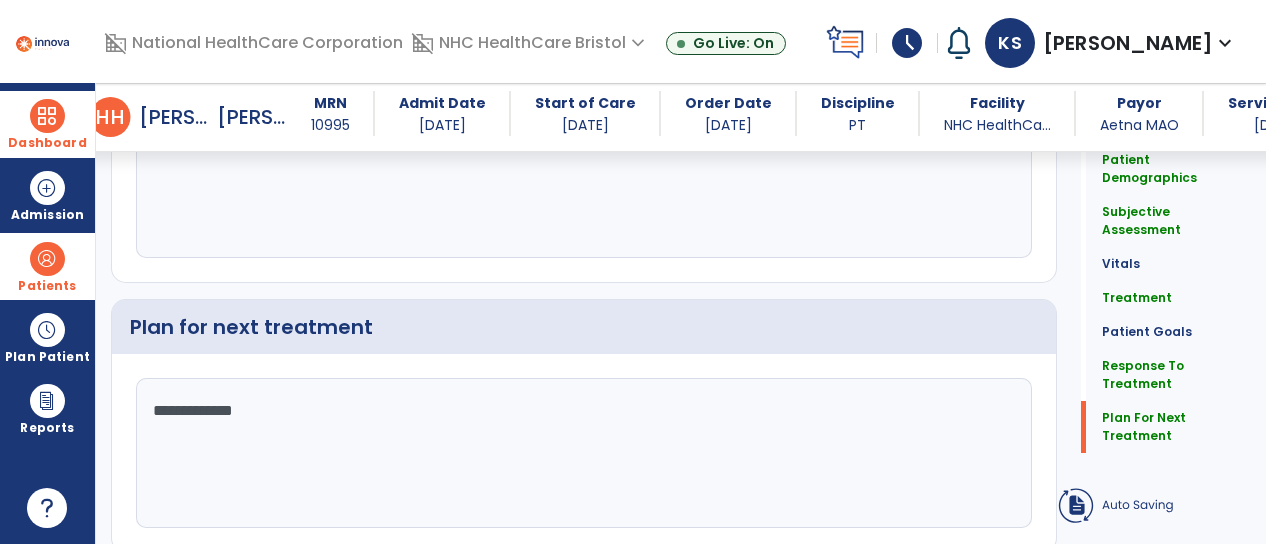 click on "Patients" at bounding box center (47, 266) 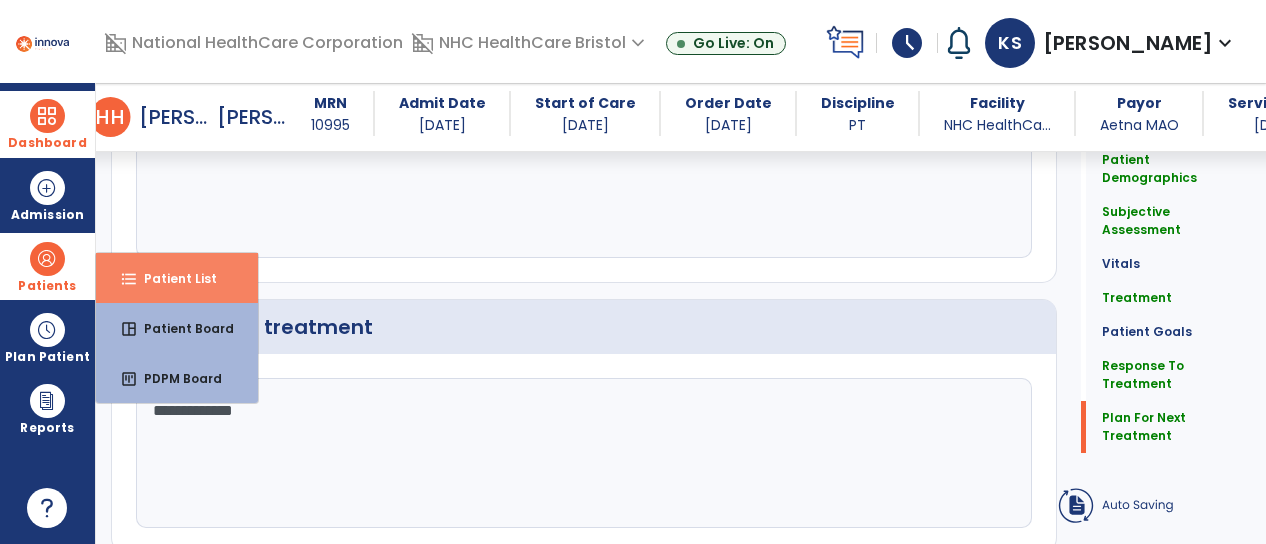 click on "format_list_bulleted  Patient List" at bounding box center [177, 278] 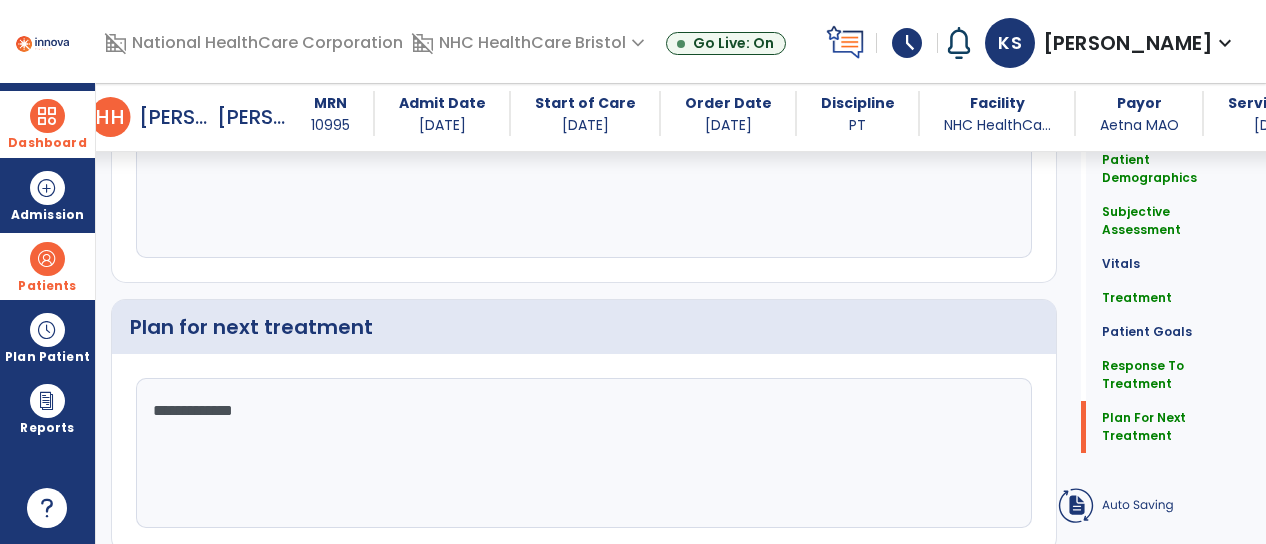 click on "Patients" at bounding box center (47, 266) 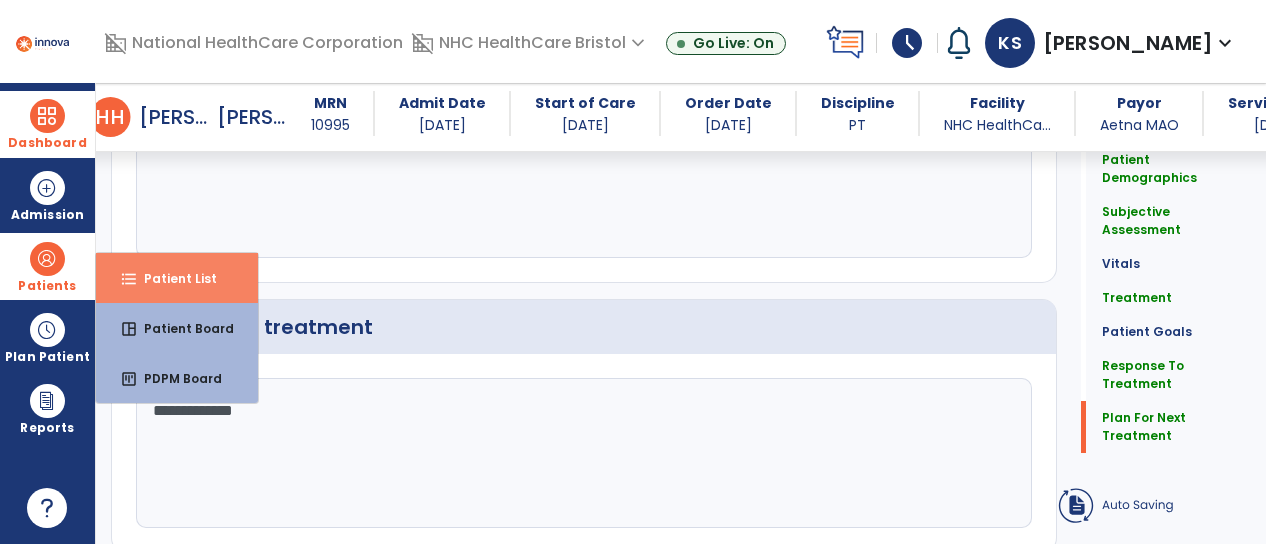 click on "format_list_bulleted" at bounding box center [129, 279] 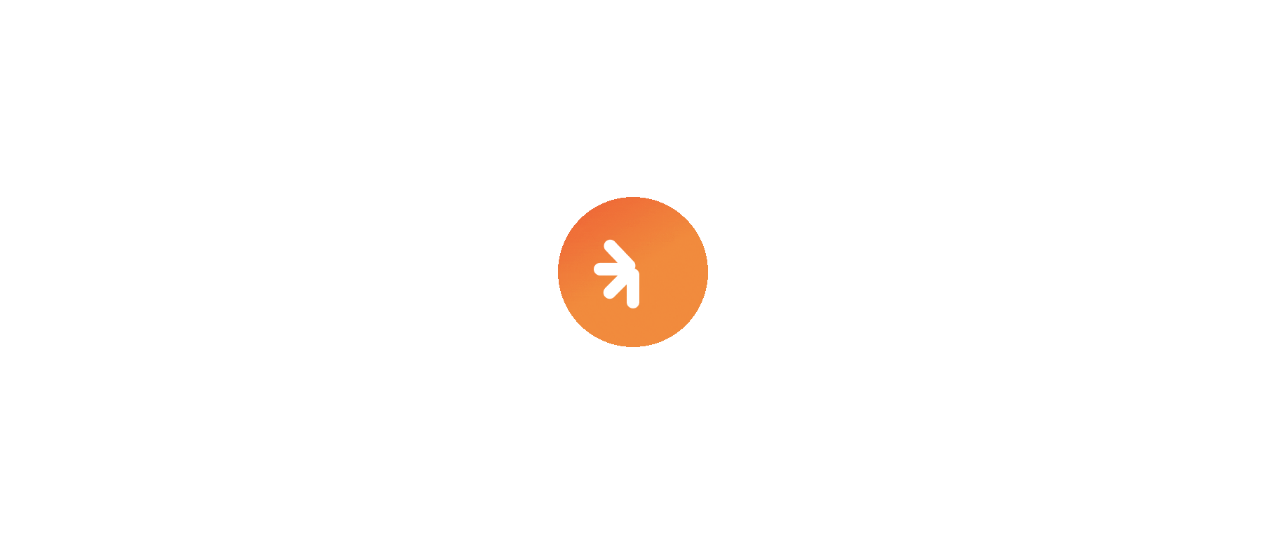 scroll, scrollTop: 0, scrollLeft: 0, axis: both 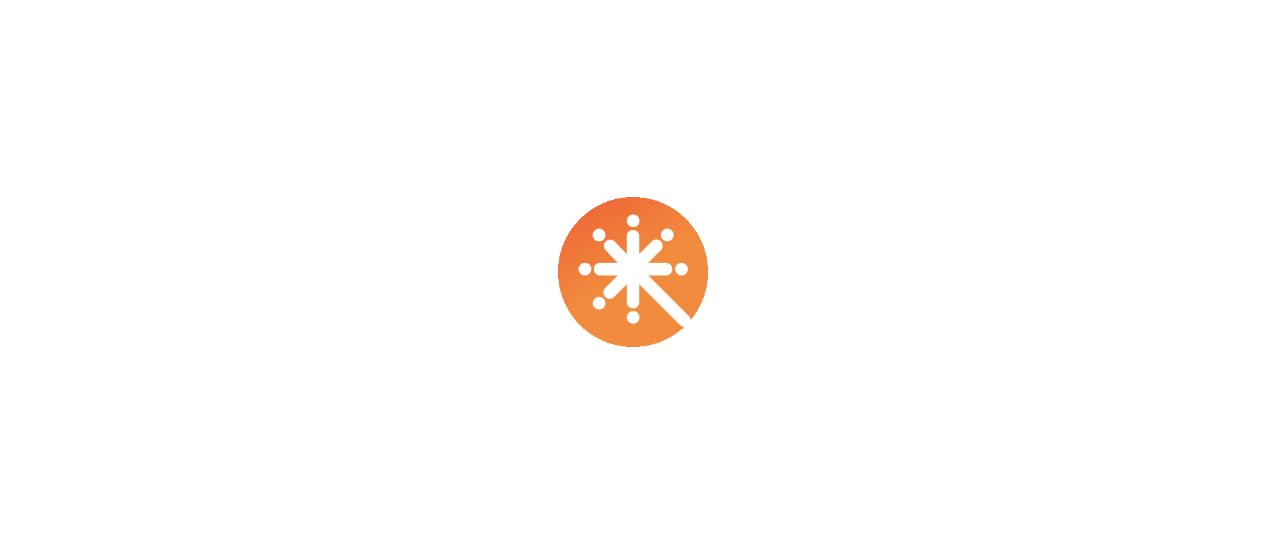 select on "****" 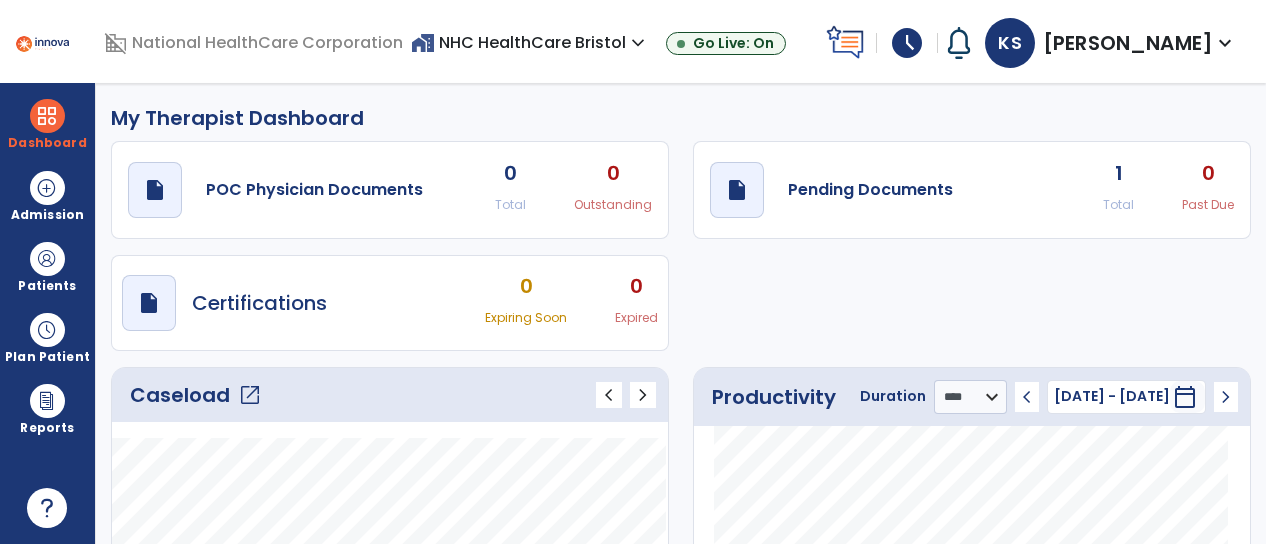 click on "Caseload   open_in_new   chevron_left   chevron_right" 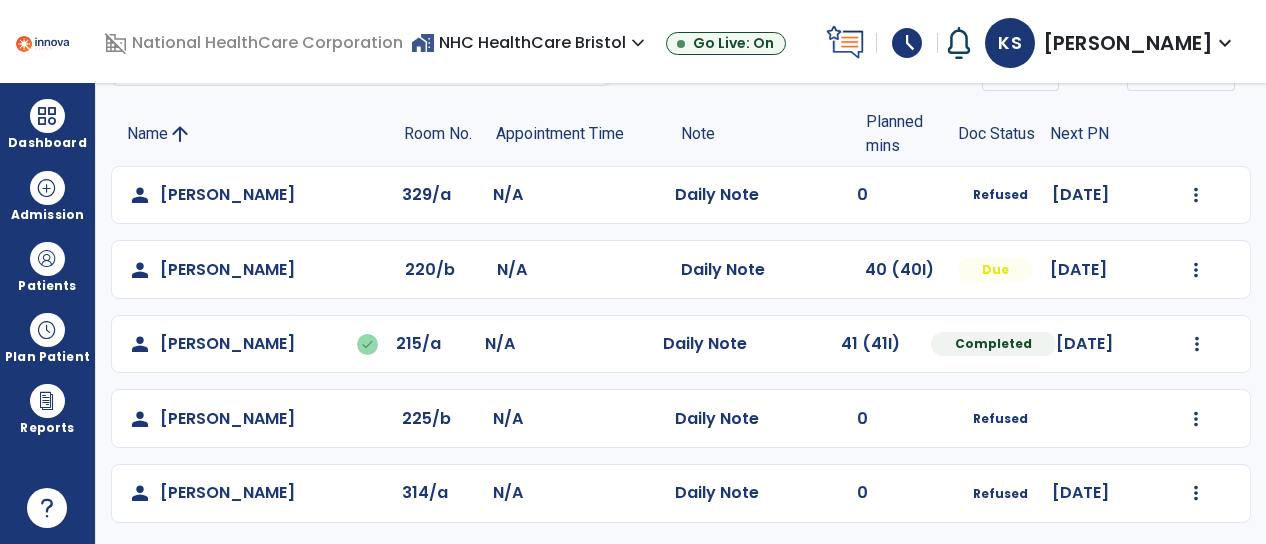 scroll, scrollTop: 118, scrollLeft: 0, axis: vertical 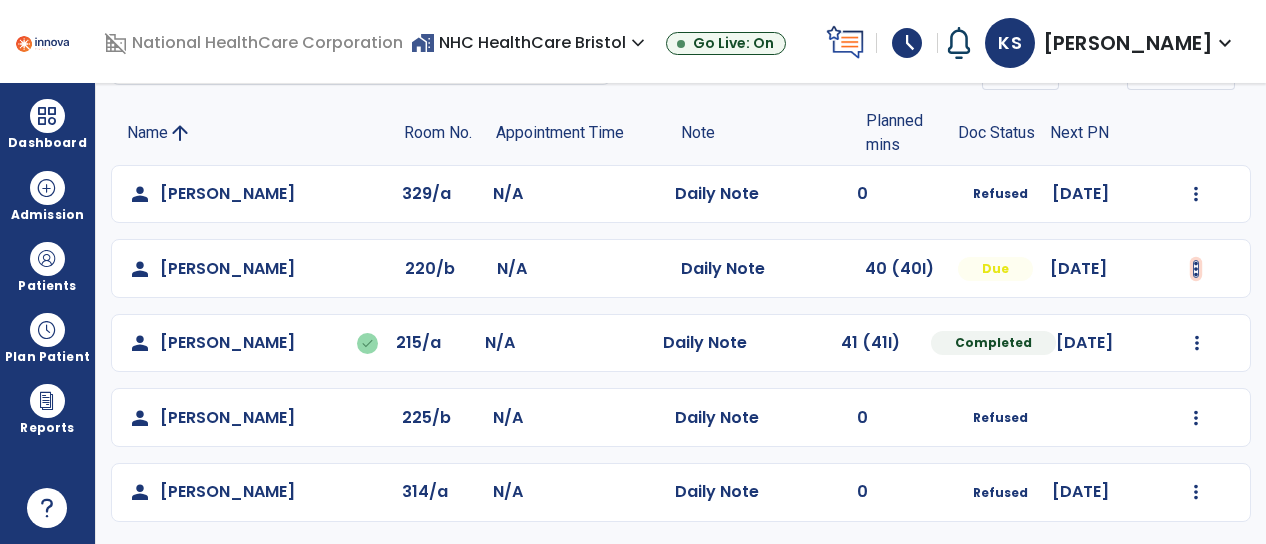 click at bounding box center (1196, 194) 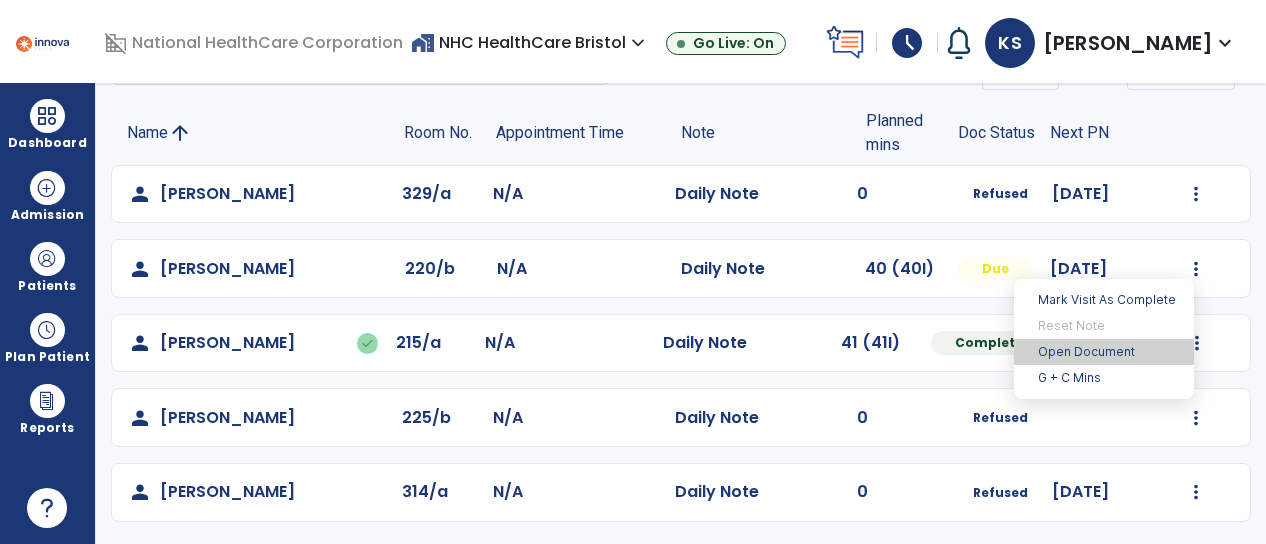 click on "Open Document" at bounding box center (1104, 352) 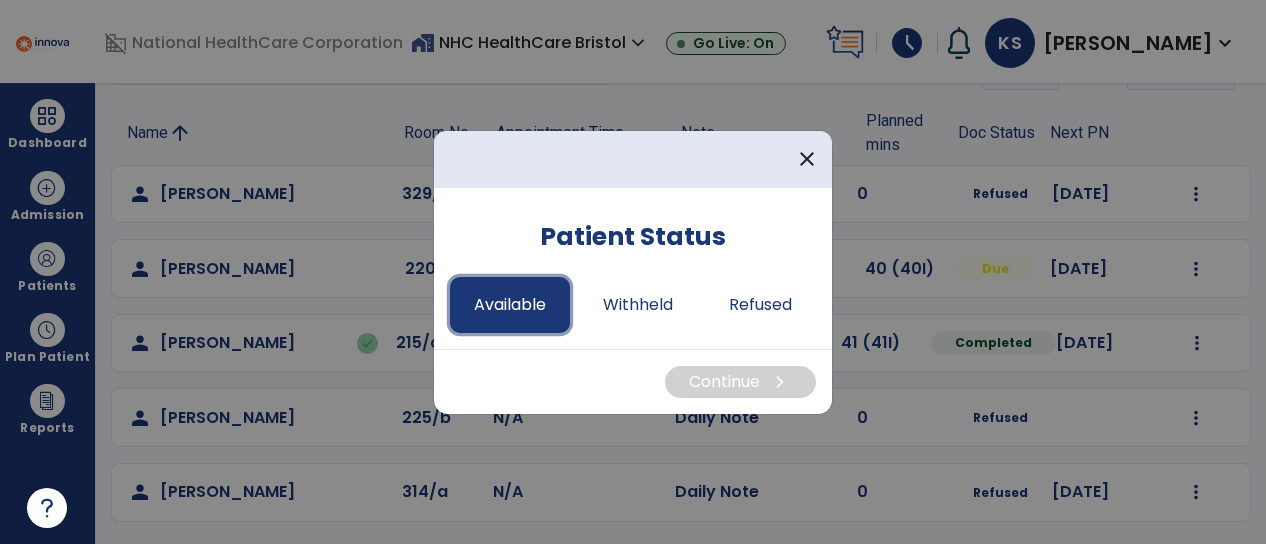 click on "Available" at bounding box center (510, 305) 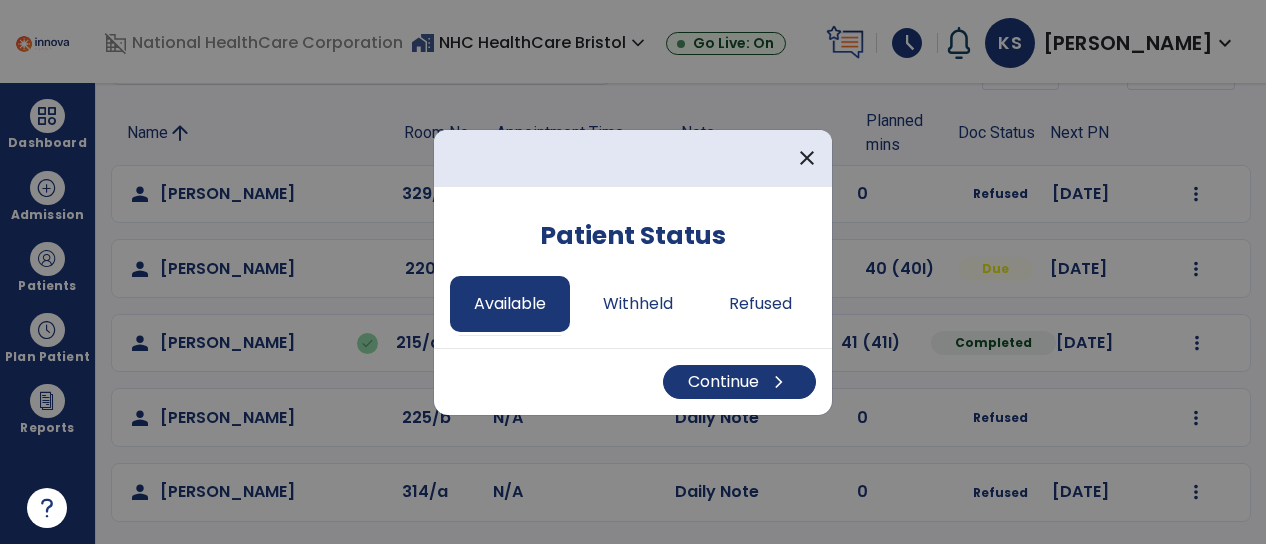 click on "Continue   chevron_right" at bounding box center (633, 381) 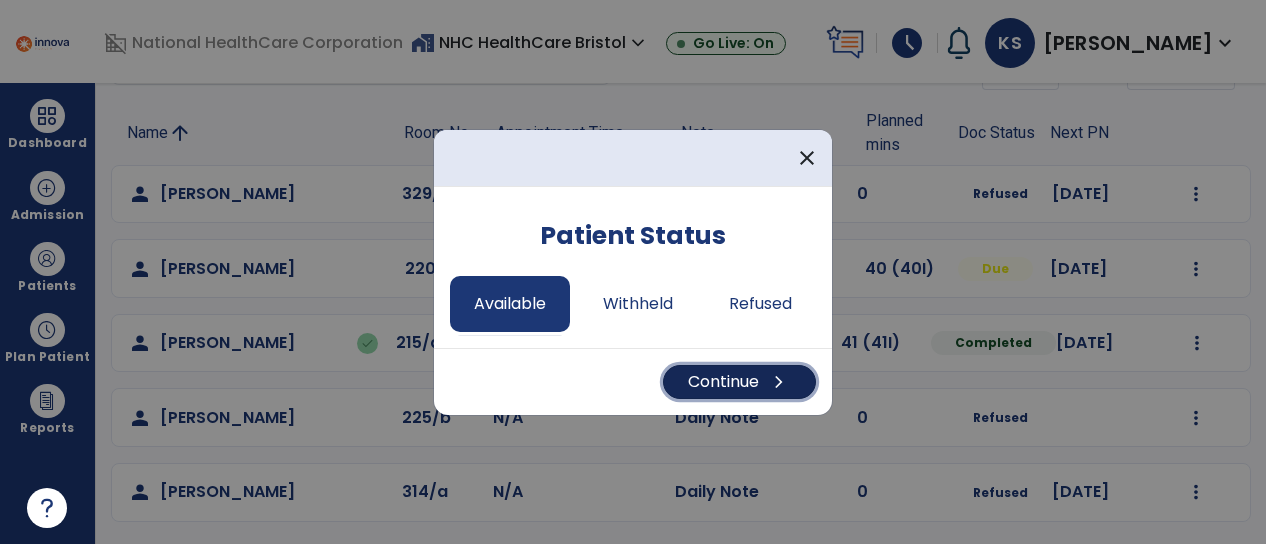 click on "Continue   chevron_right" at bounding box center (739, 382) 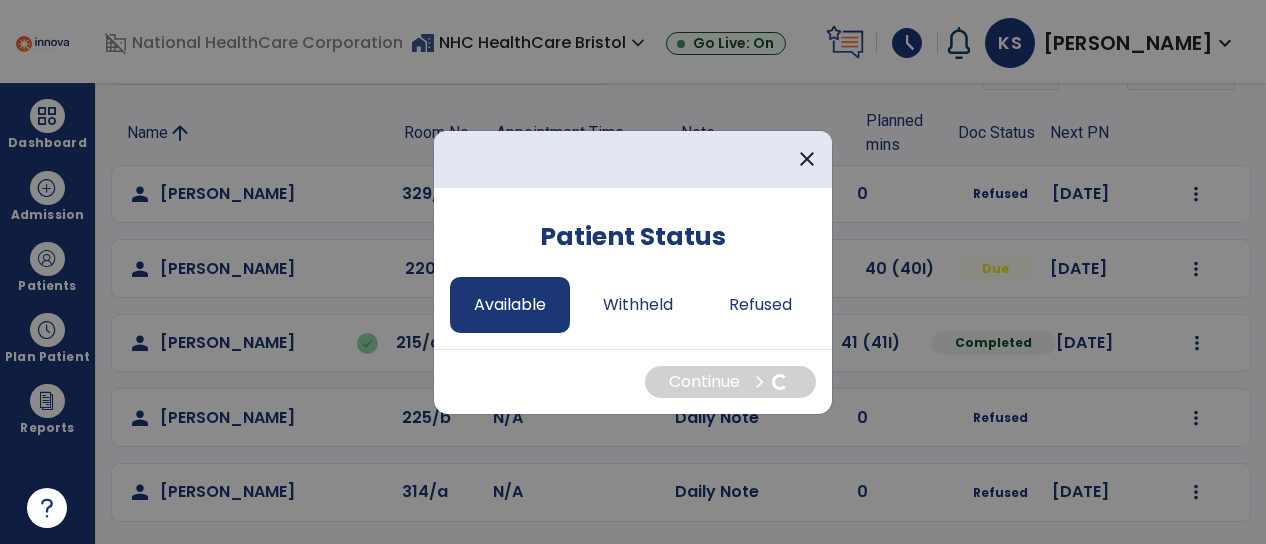 select on "*" 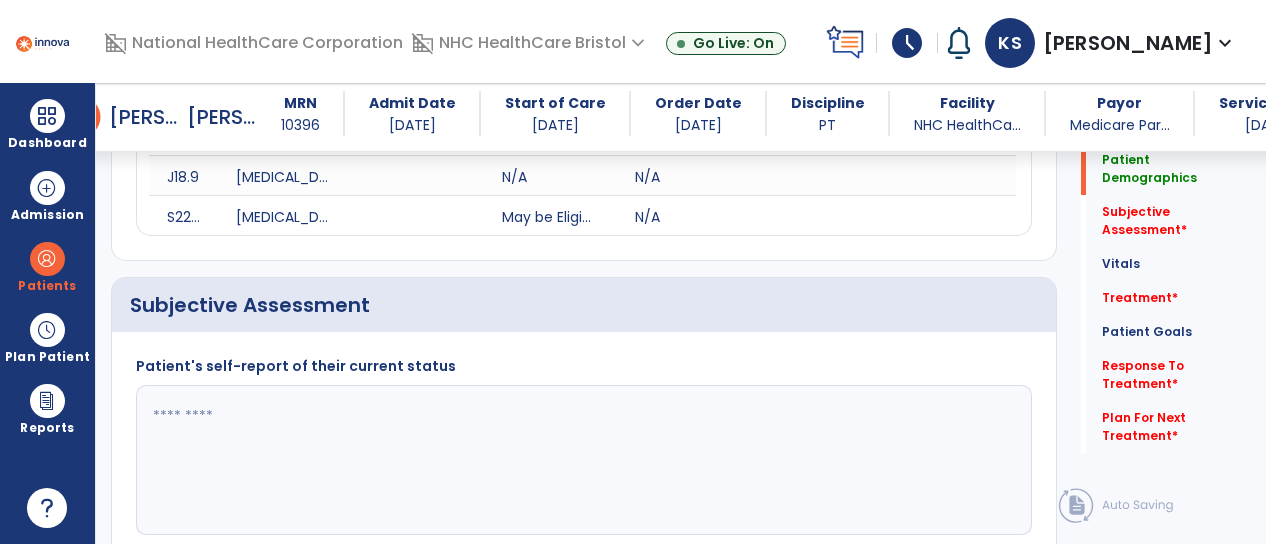scroll, scrollTop: 418, scrollLeft: 0, axis: vertical 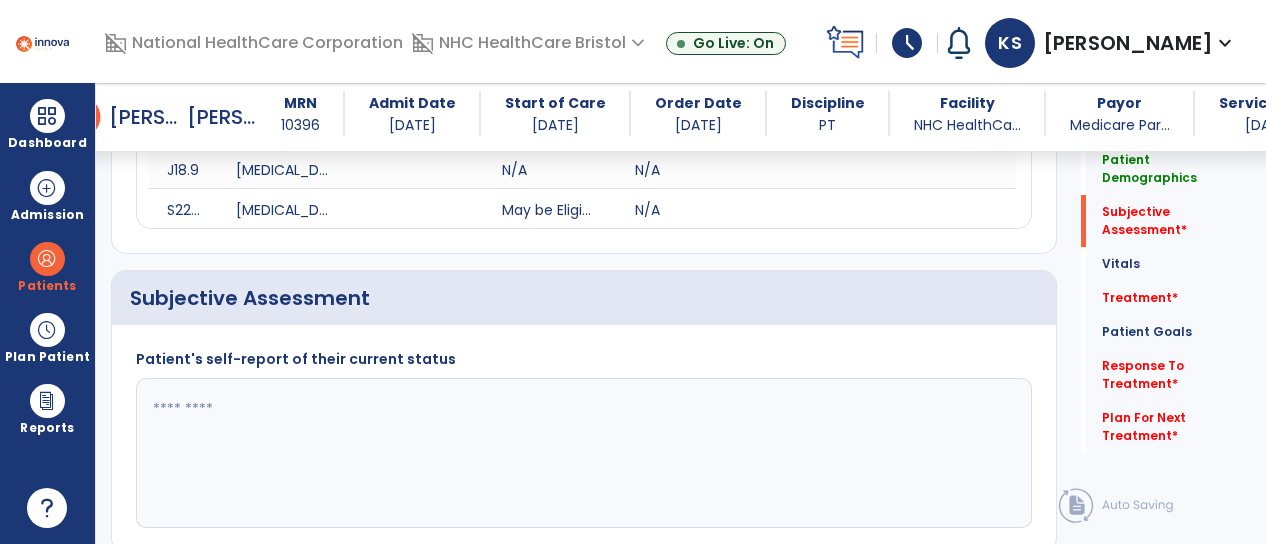 click 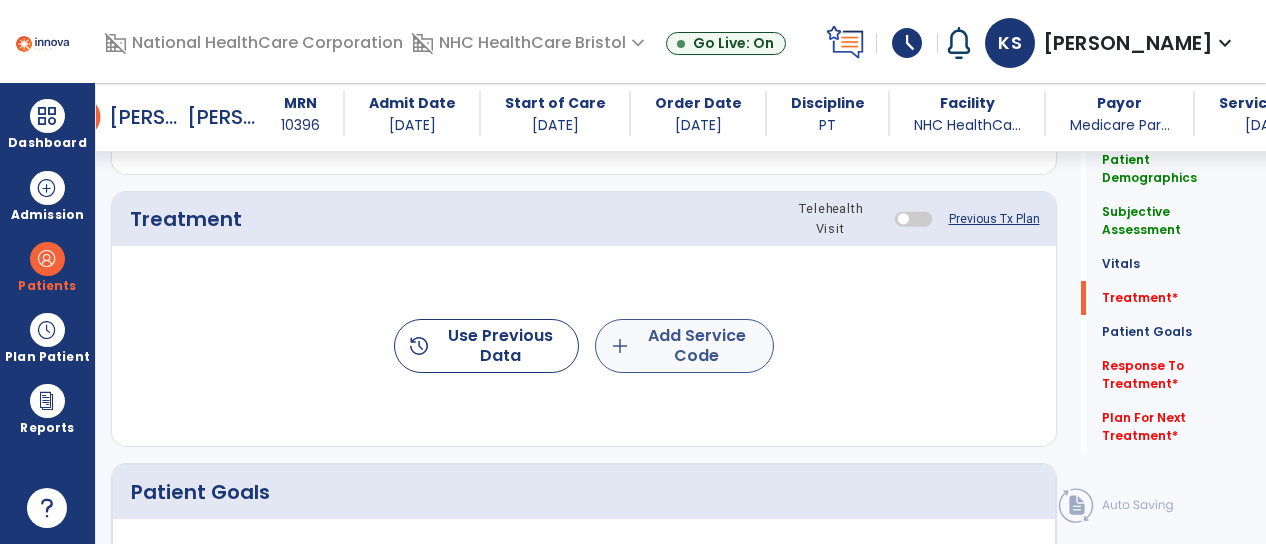 type on "**********" 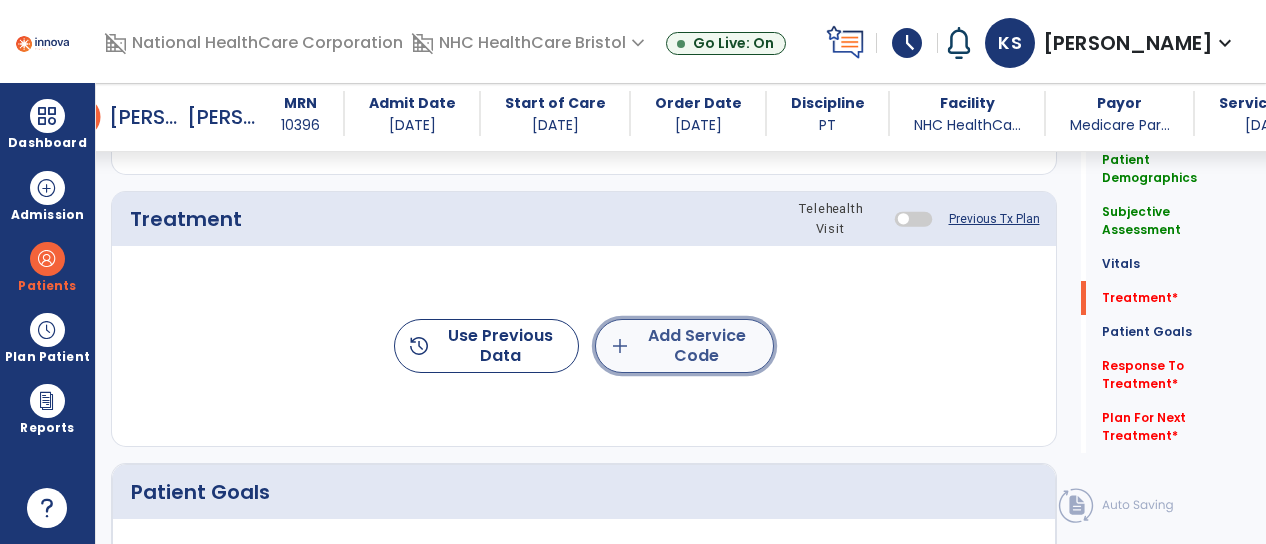 click on "add  Add Service Code" 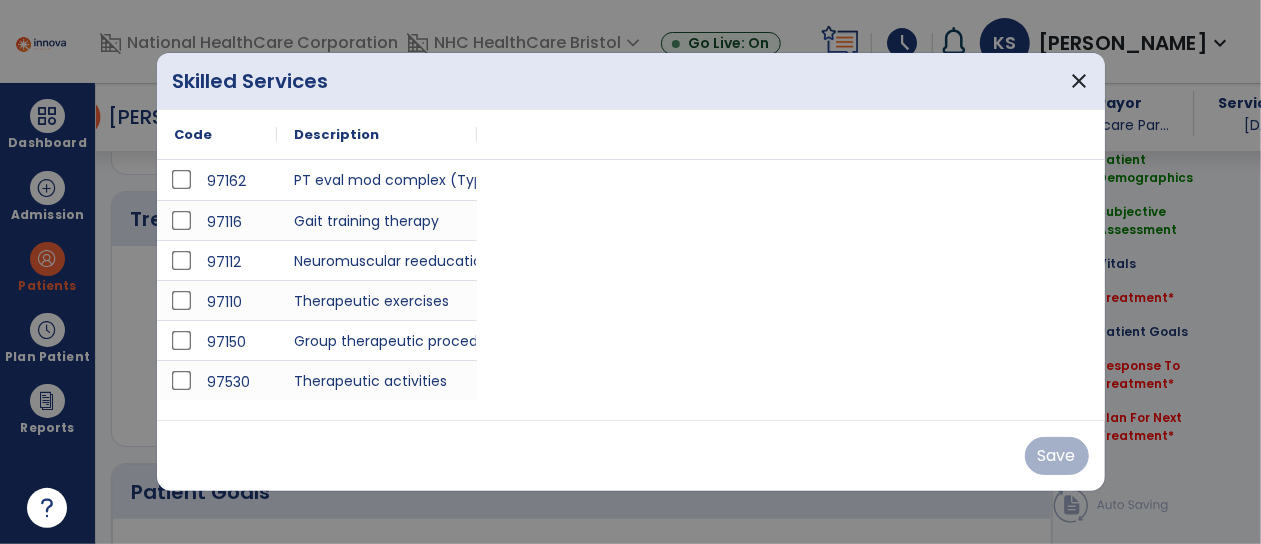 scroll, scrollTop: 1218, scrollLeft: 0, axis: vertical 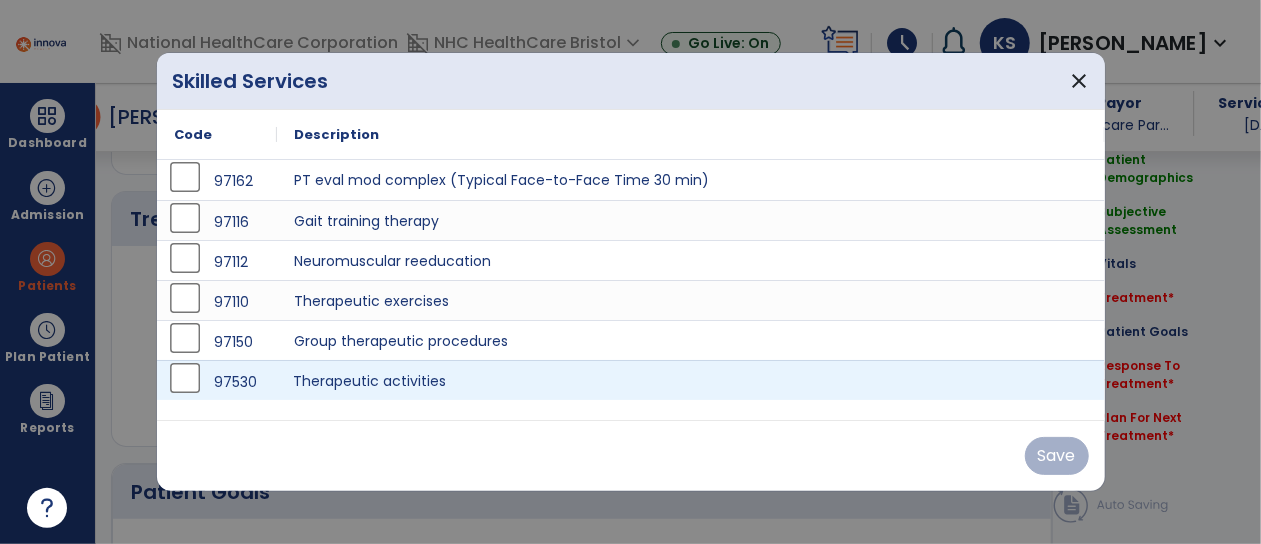 click on "Therapeutic activities" at bounding box center (691, 380) 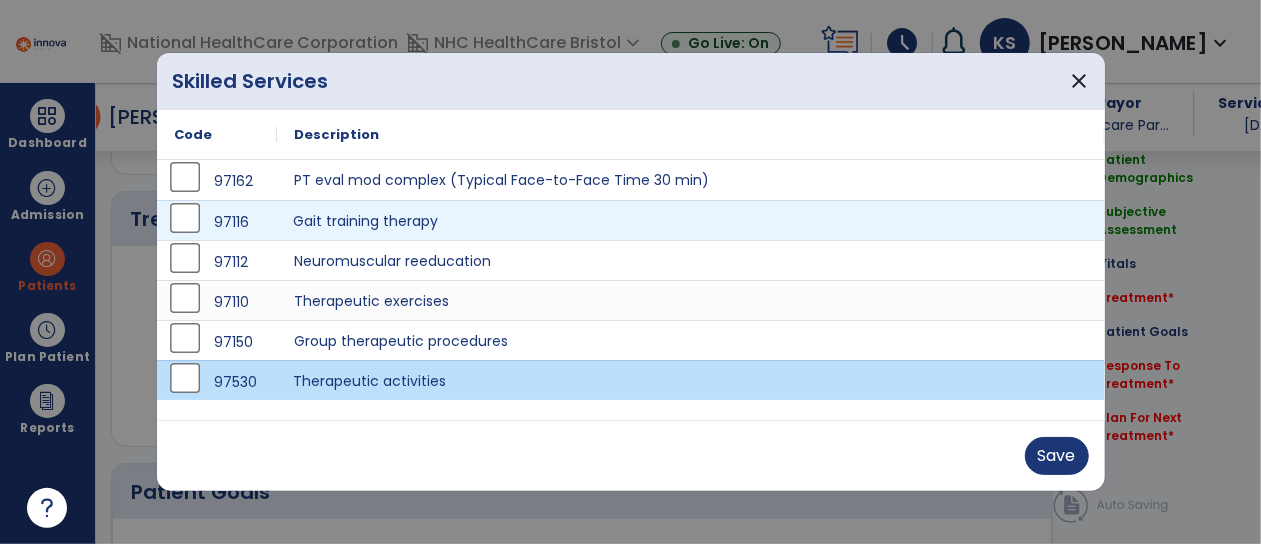 click on "Gait training therapy" at bounding box center [691, 220] 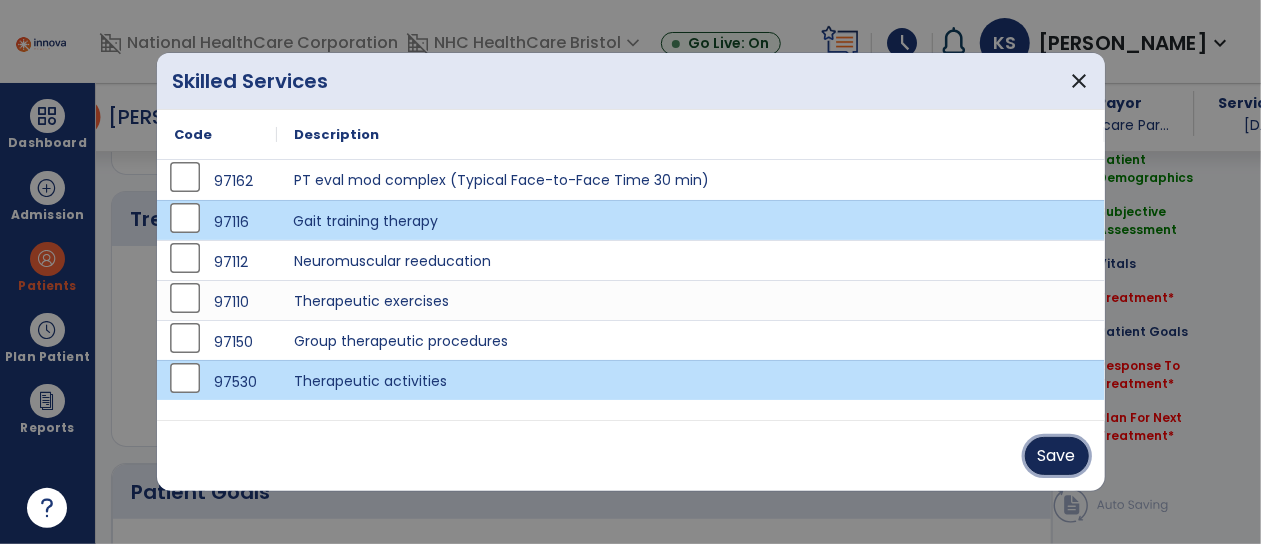 click on "Save" at bounding box center [1057, 456] 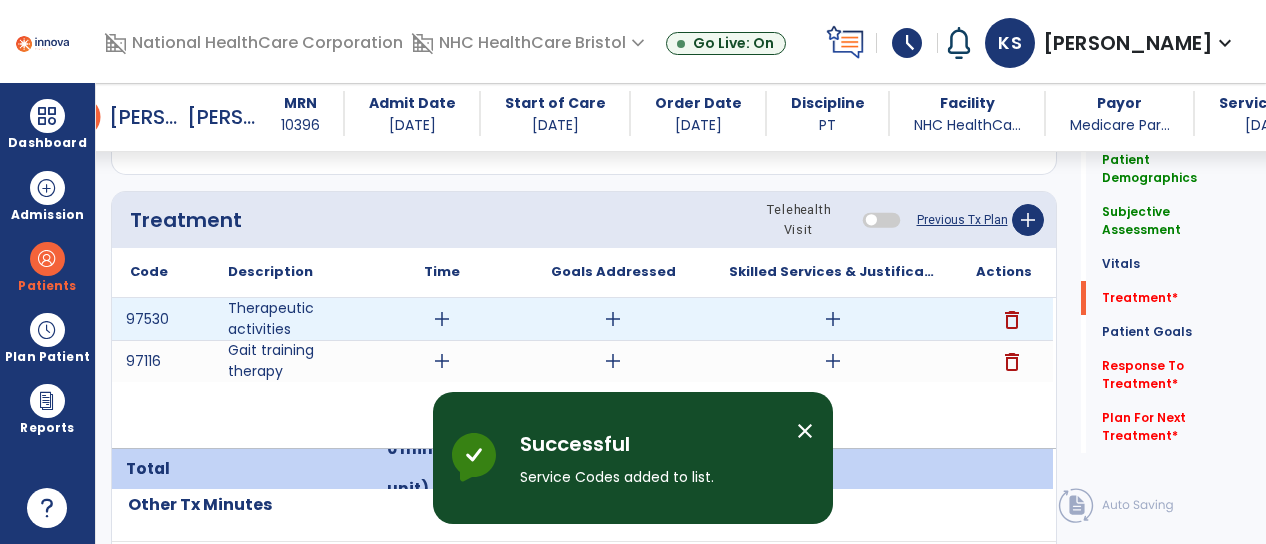 click on "add" at bounding box center [442, 319] 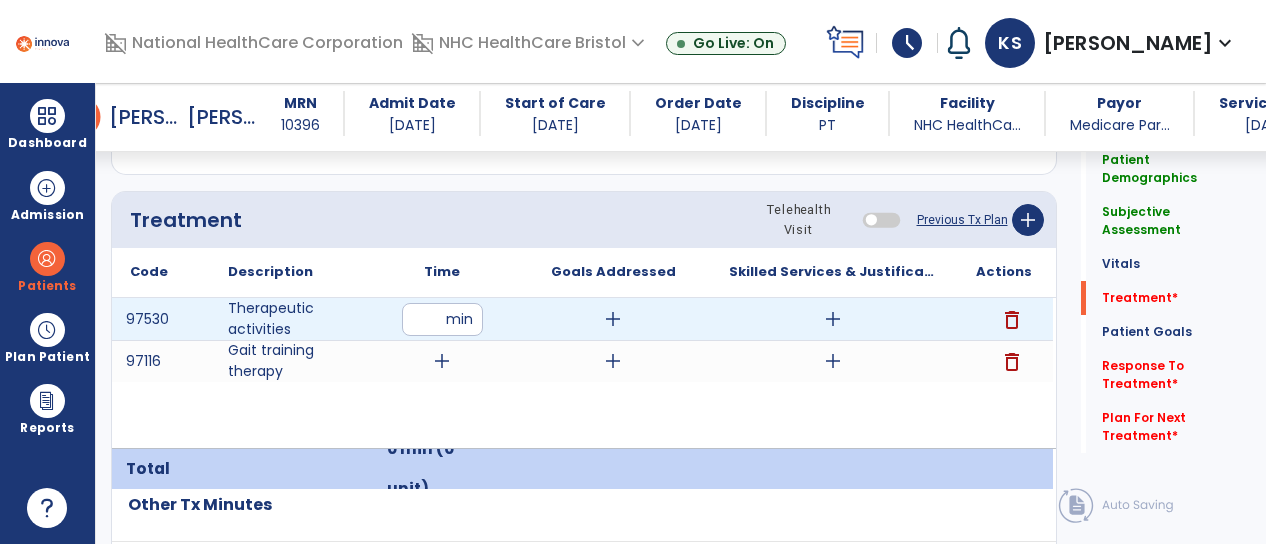 type on "**" 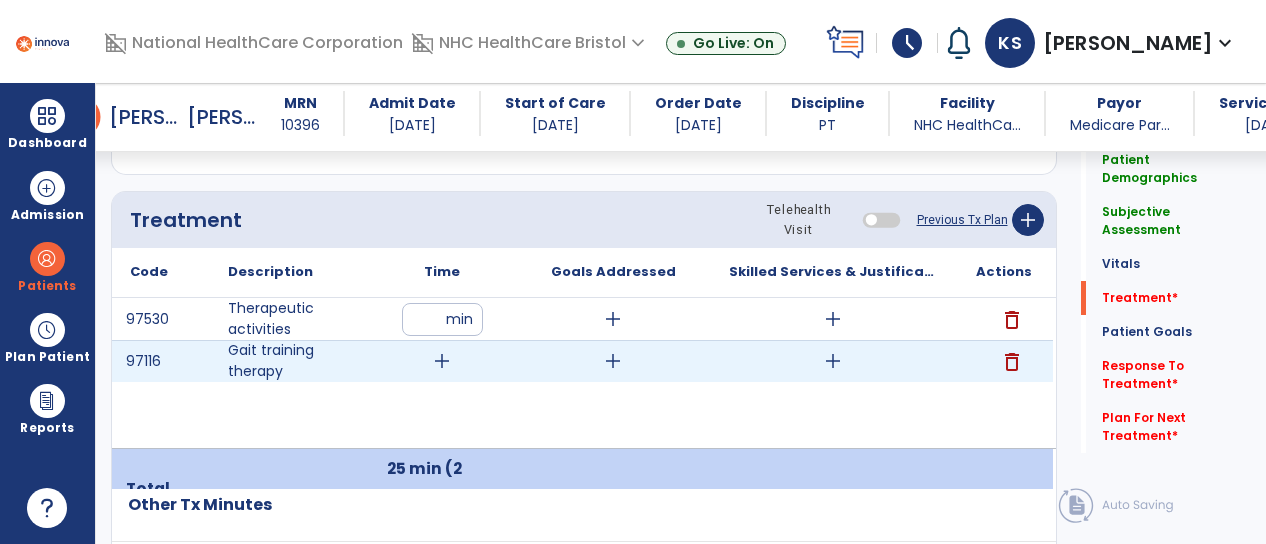 click on "add" at bounding box center [442, 361] 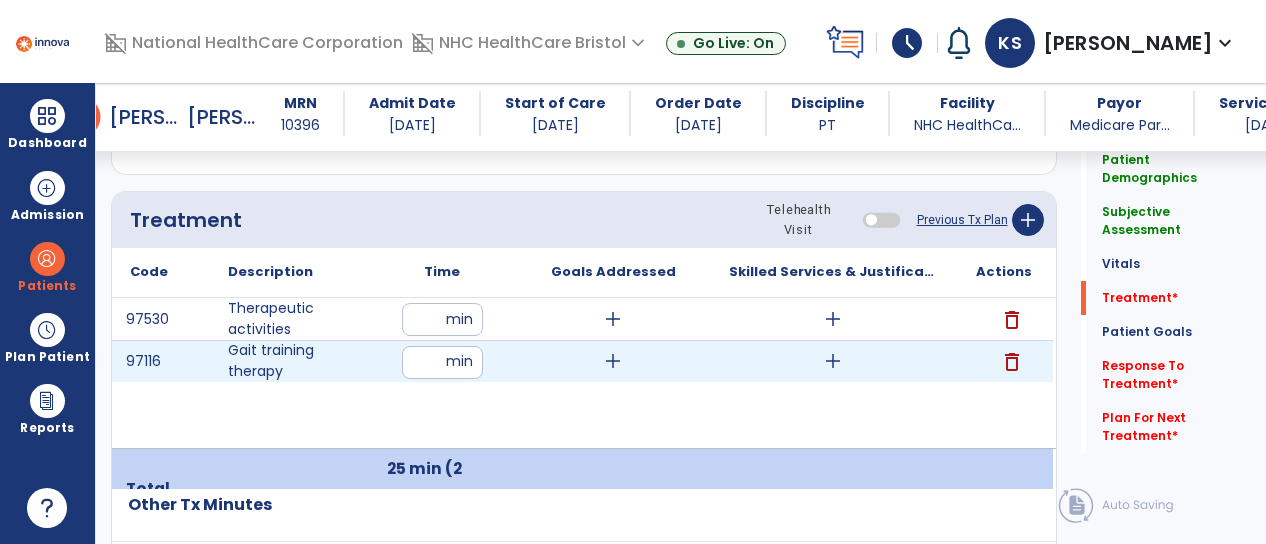 type on "**" 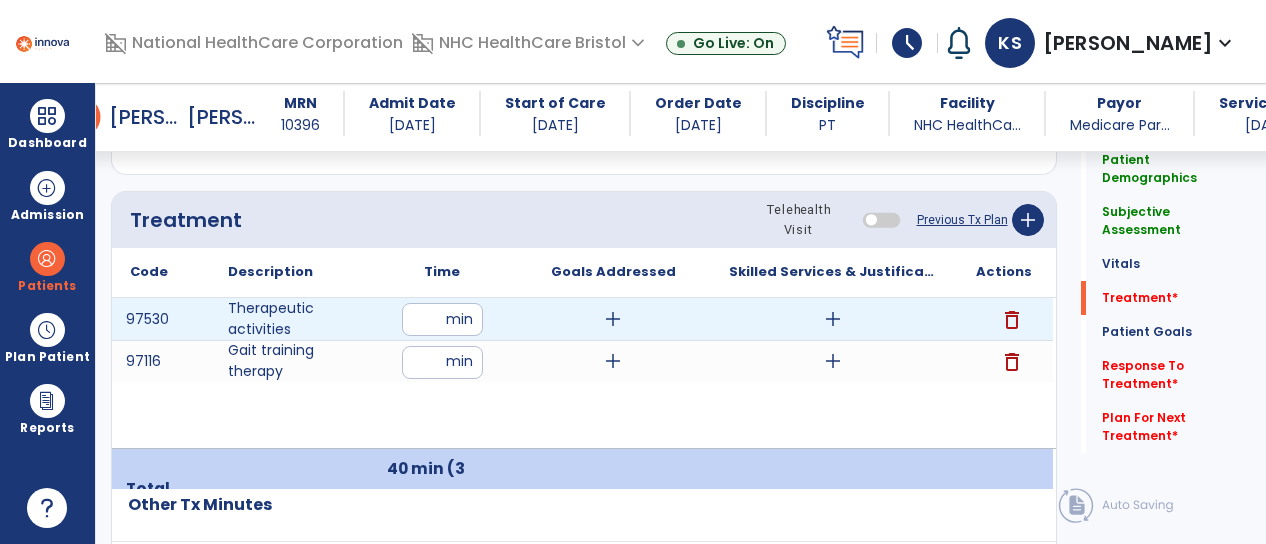click on "add" at bounding box center [833, 319] 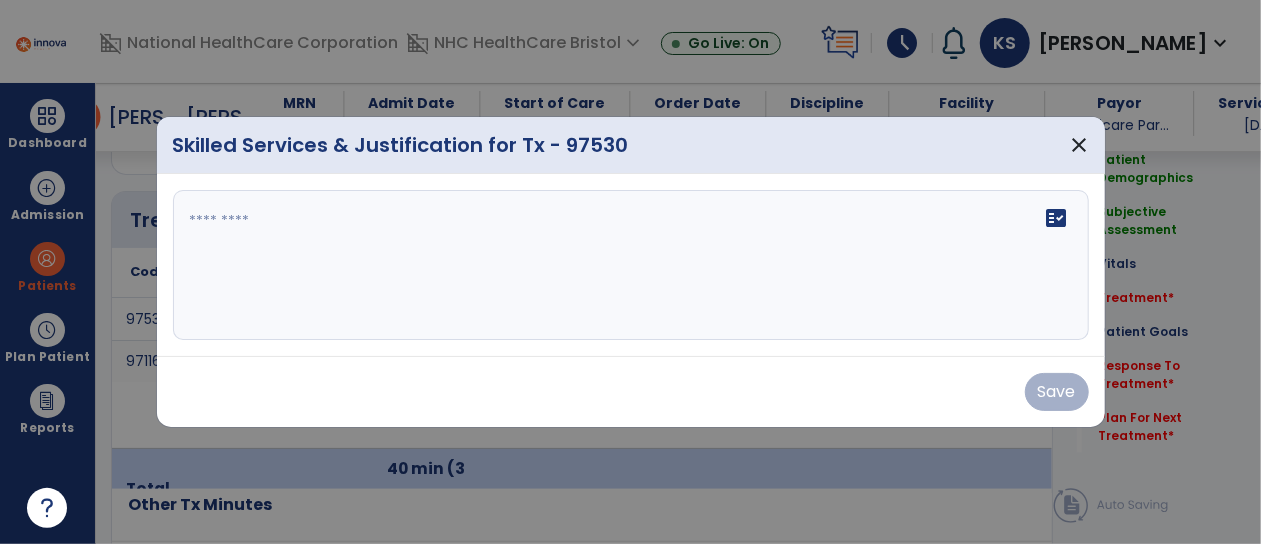 scroll, scrollTop: 1218, scrollLeft: 0, axis: vertical 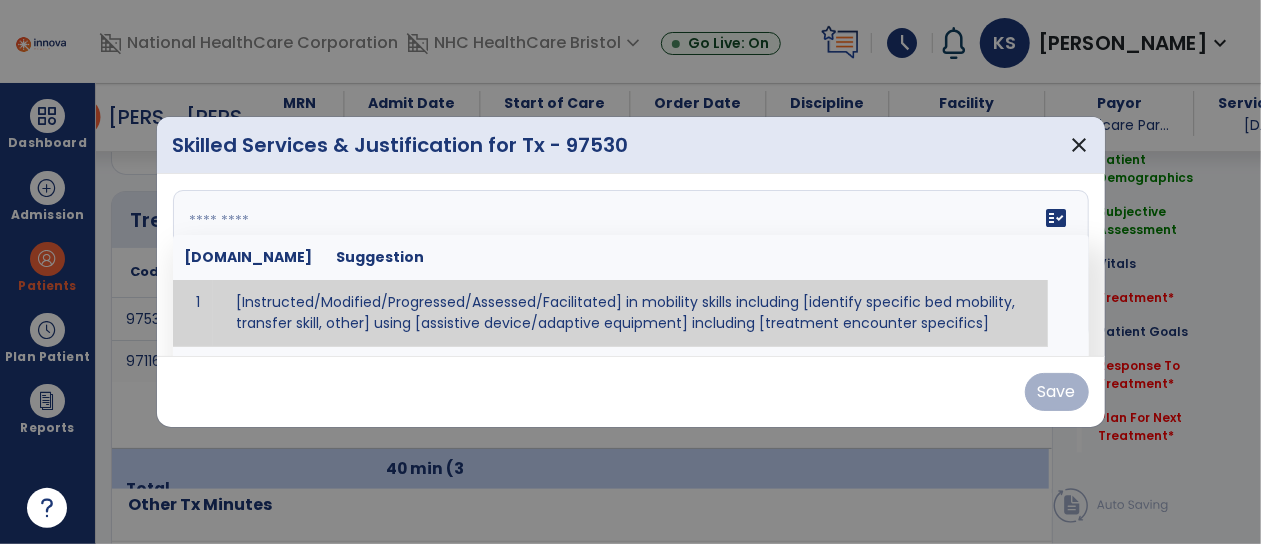 click on "fact_check  Sr.No Suggestion 1 [Instructed/Modified/Progressed/Assessed/Facilitated] in mobility skills including [identify specific bed mobility, transfer skill, other] using [assistive device/adaptive equipment] including [treatment encounter specifics]" at bounding box center (631, 265) 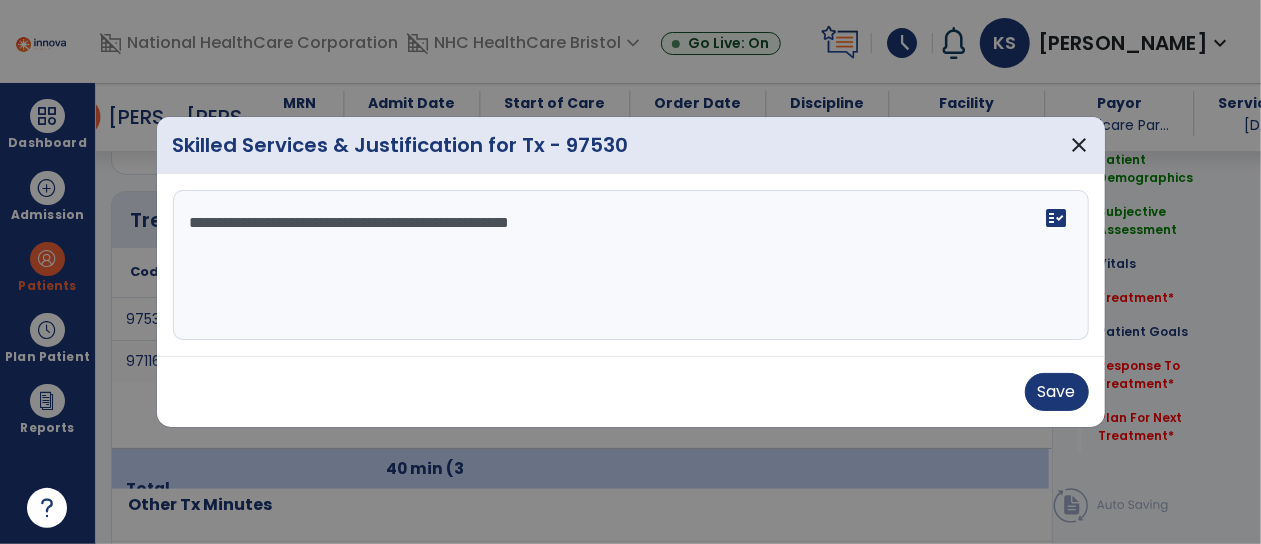 click on "**********" at bounding box center (631, 265) 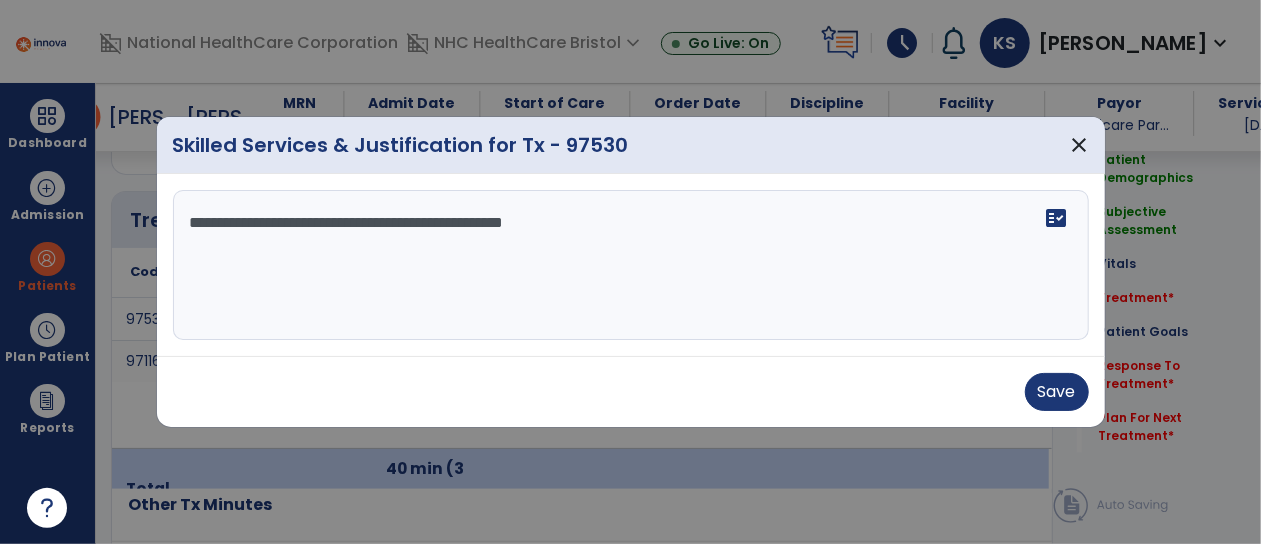 click on "**********" at bounding box center (631, 265) 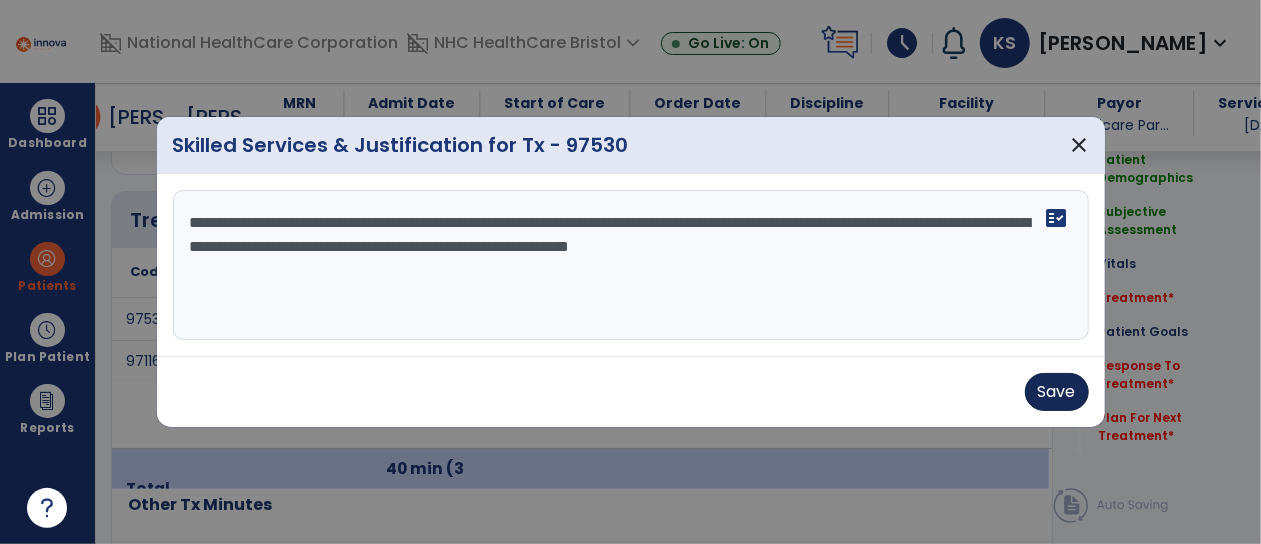 type on "**********" 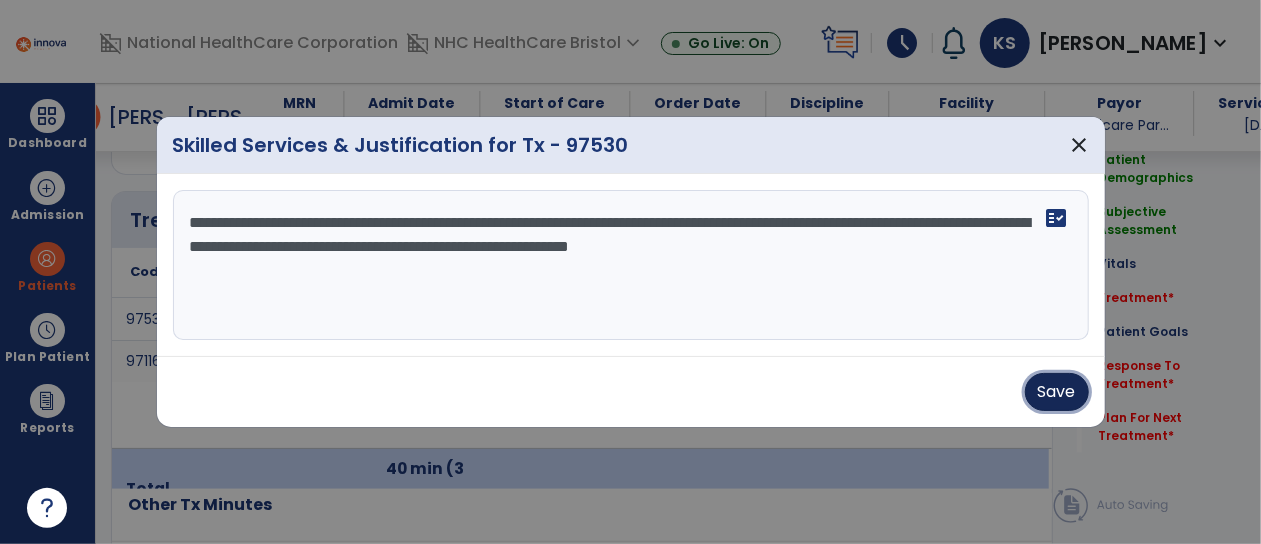 click on "Save" at bounding box center (1057, 392) 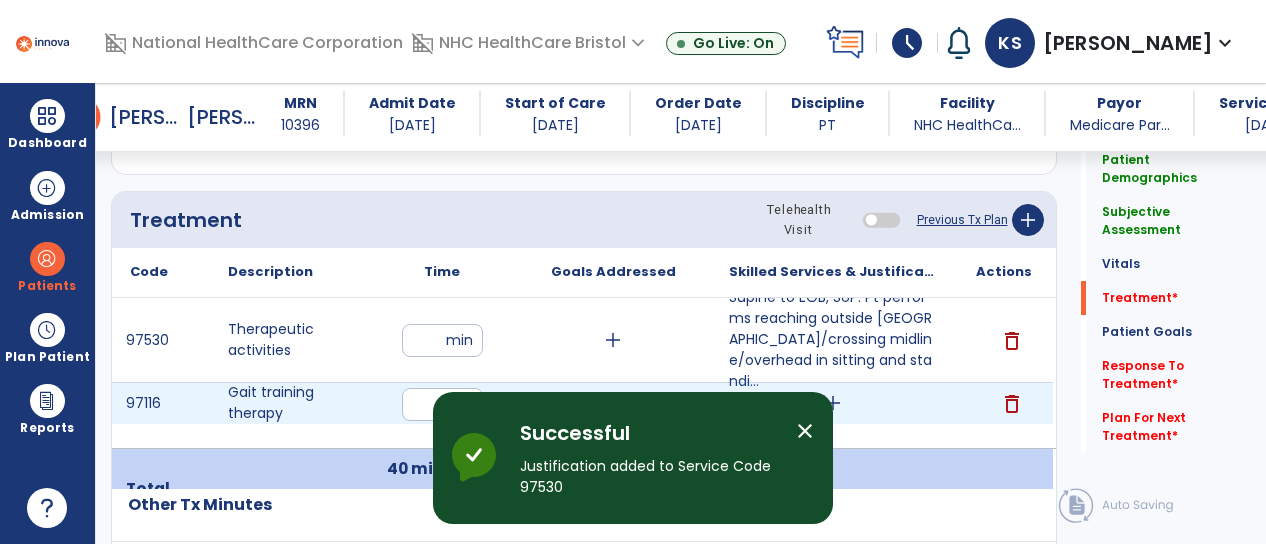 click on "add" at bounding box center [833, 403] 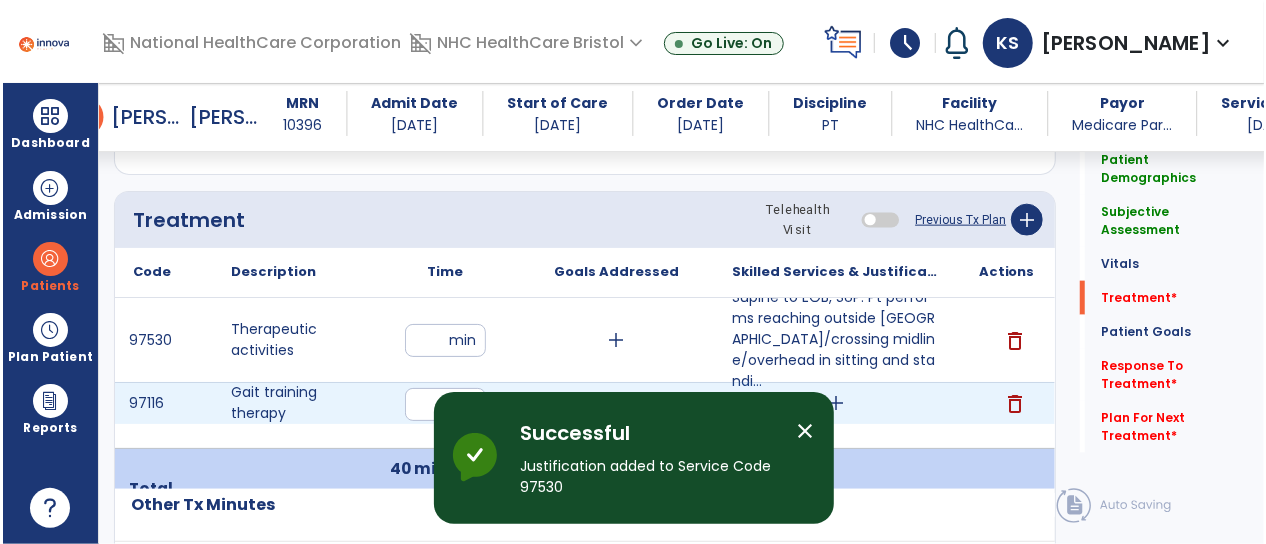 scroll, scrollTop: 1218, scrollLeft: 0, axis: vertical 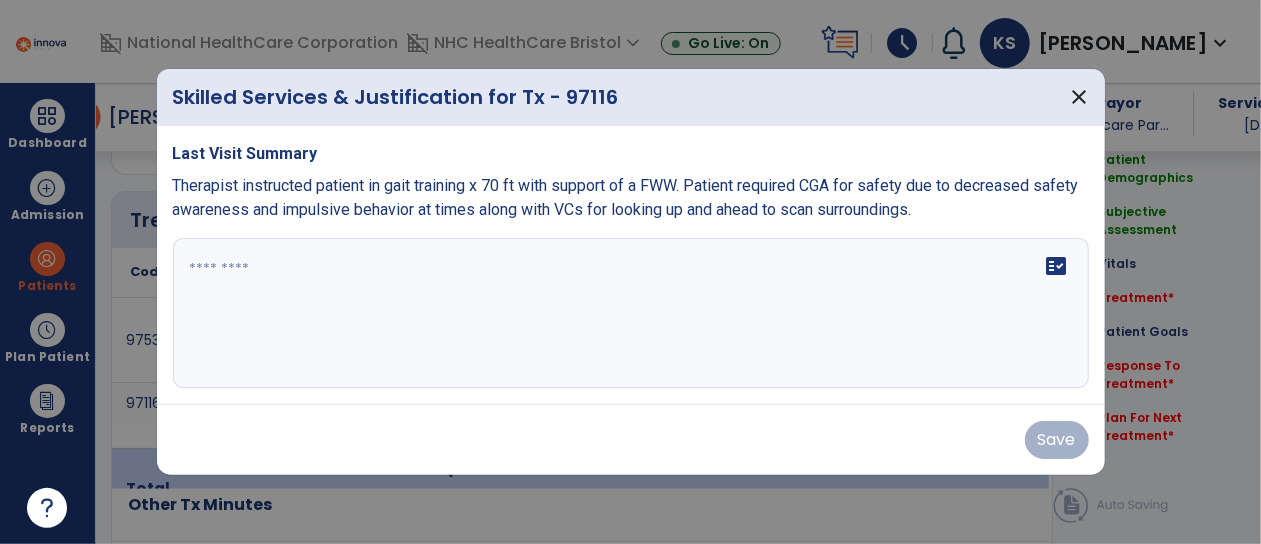 click on "fact_check" at bounding box center [631, 313] 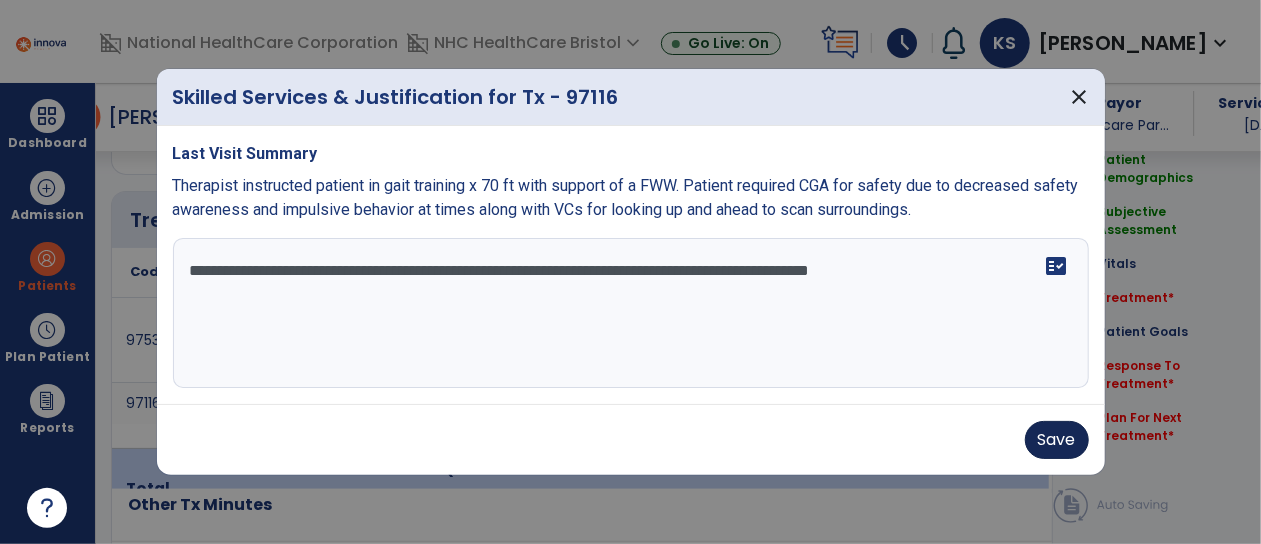 type on "**********" 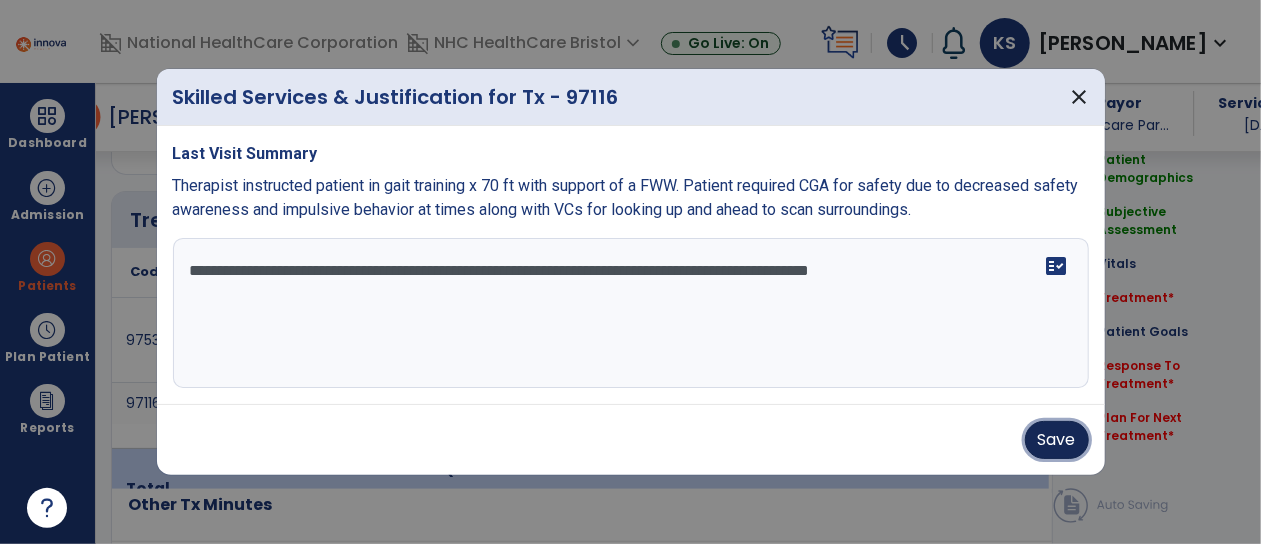 click on "Save" at bounding box center [1057, 440] 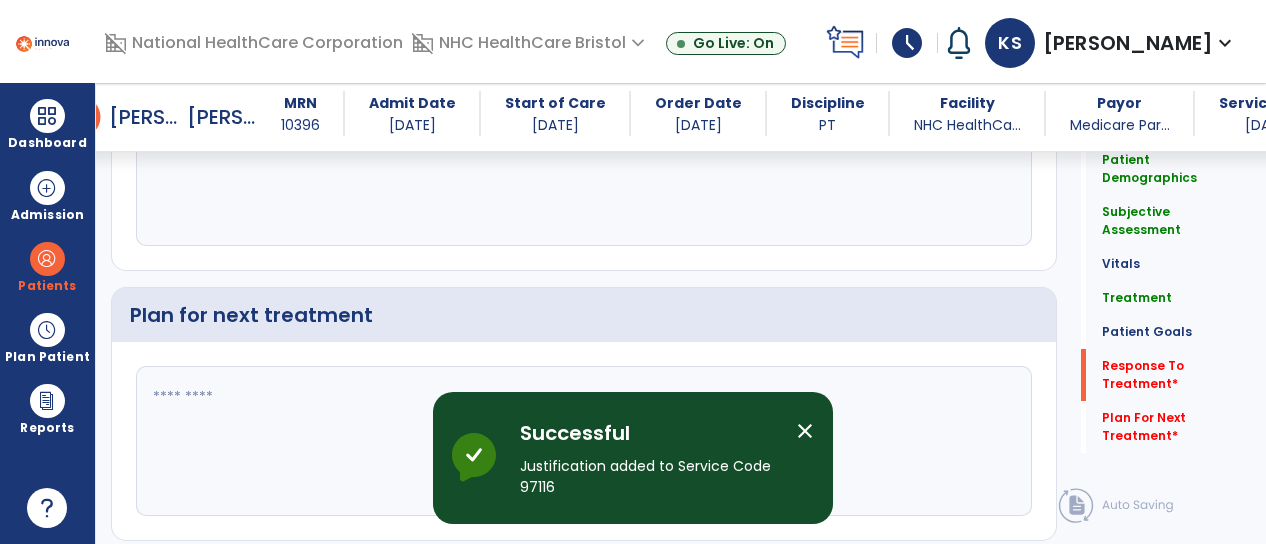 scroll, scrollTop: 3318, scrollLeft: 0, axis: vertical 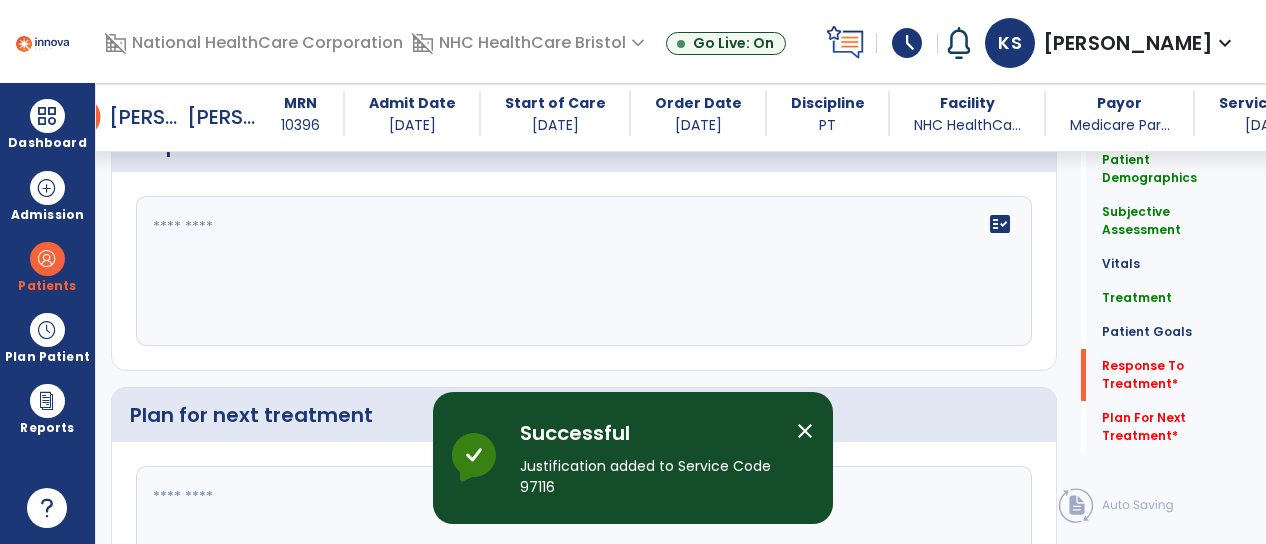 click on "fact_check" 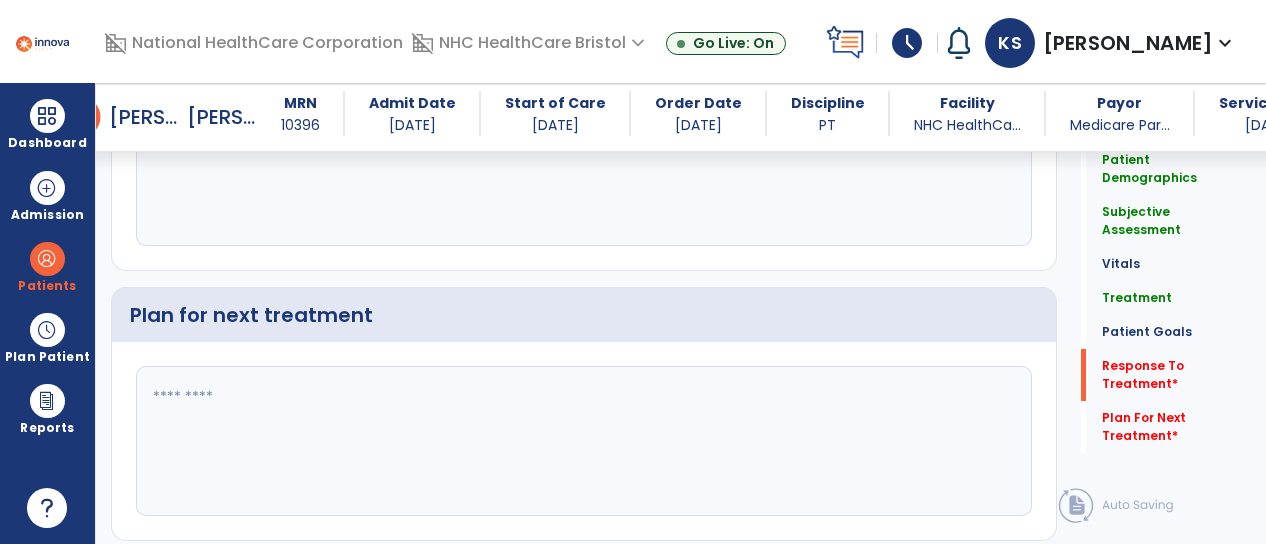 type on "**********" 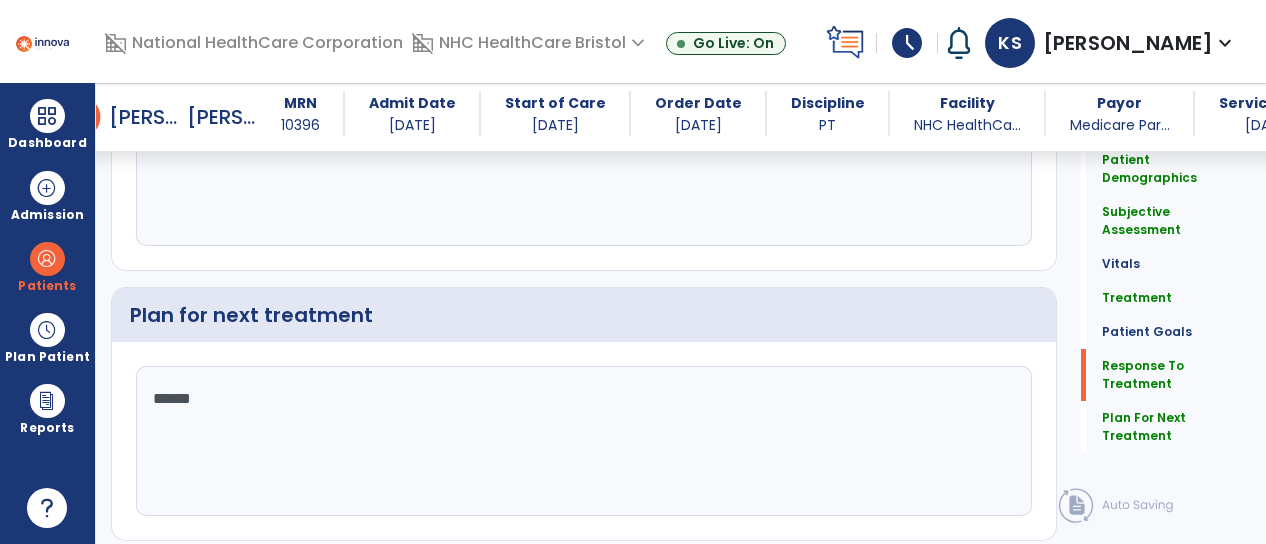 scroll, scrollTop: 3418, scrollLeft: 0, axis: vertical 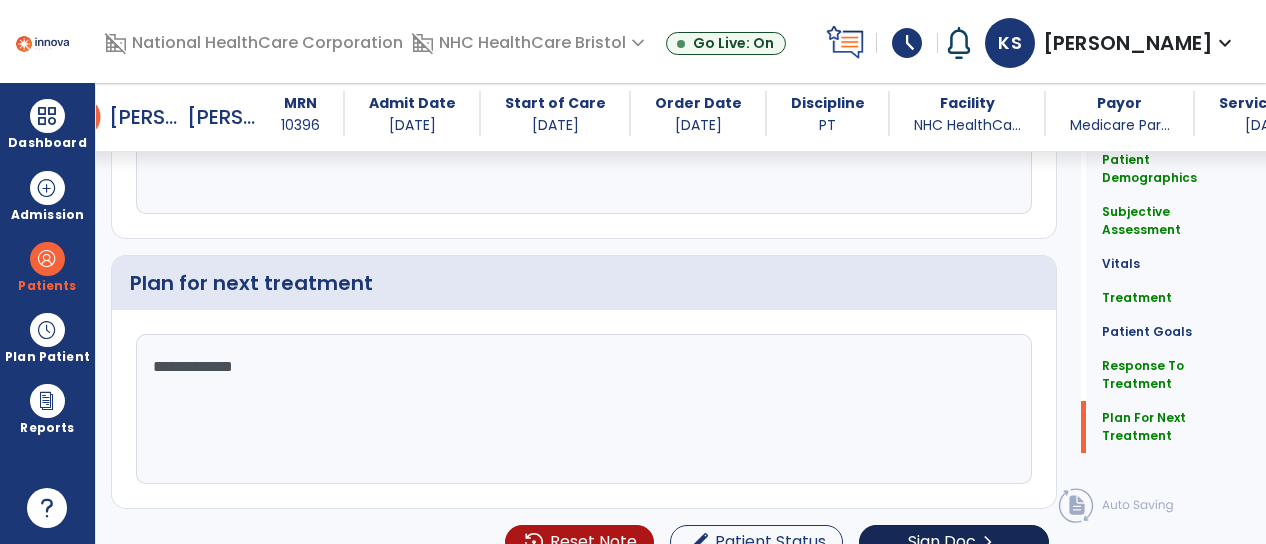 type on "**********" 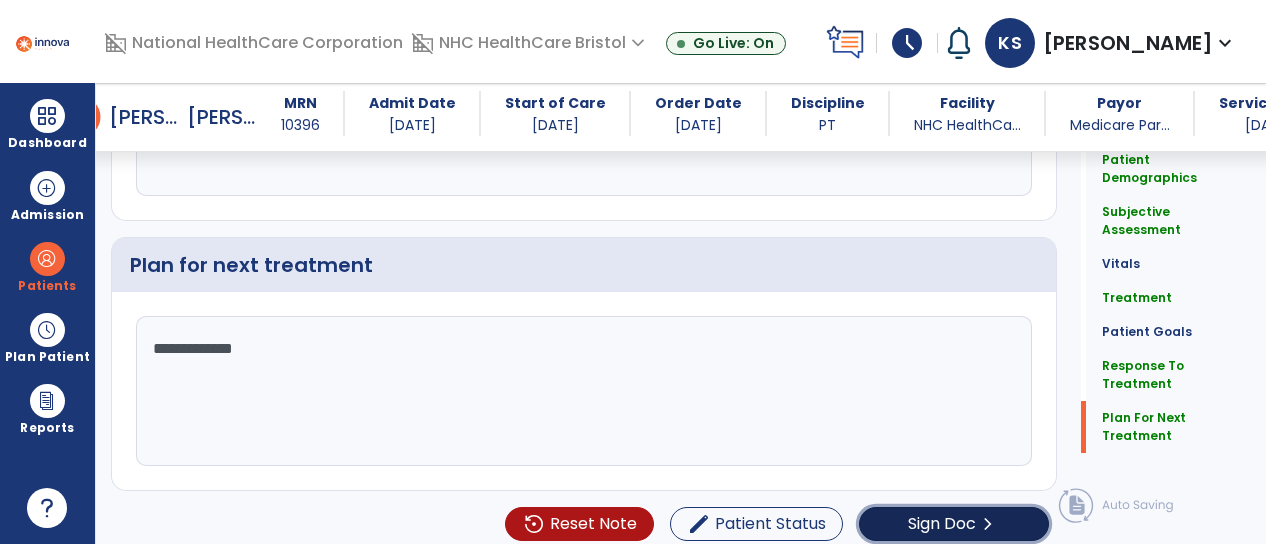 click on "Sign Doc" 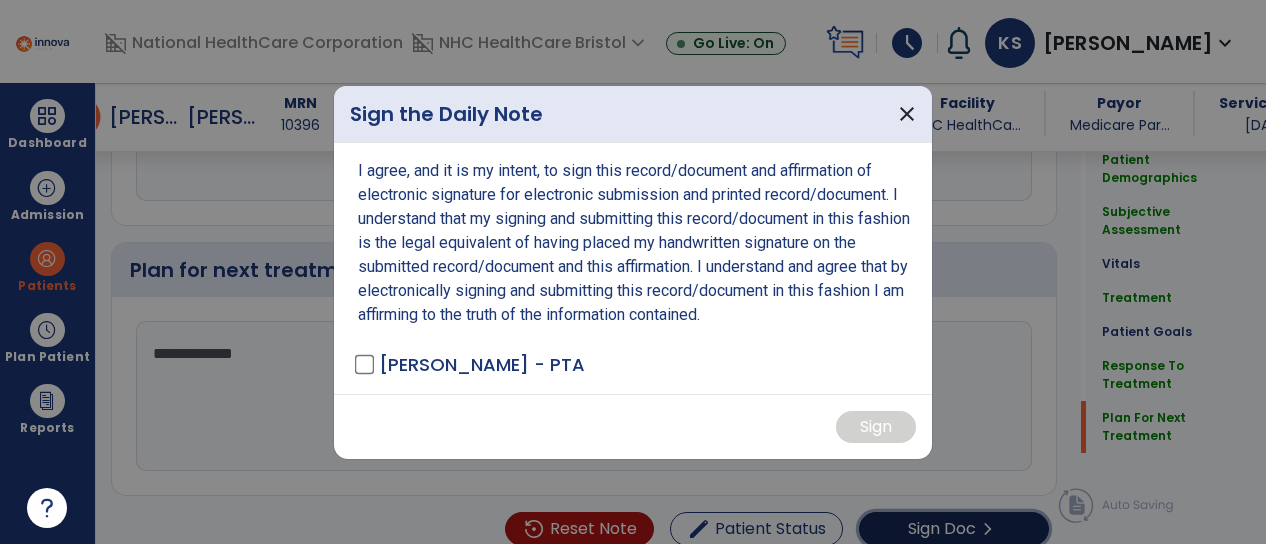 scroll, scrollTop: 3468, scrollLeft: 0, axis: vertical 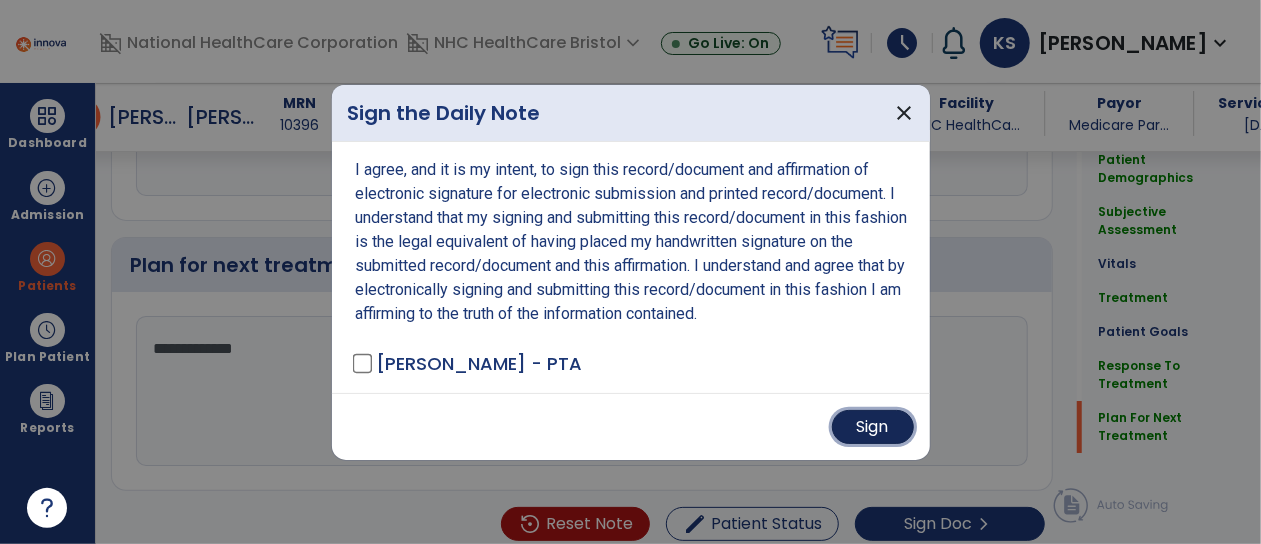 click on "Sign" at bounding box center (873, 427) 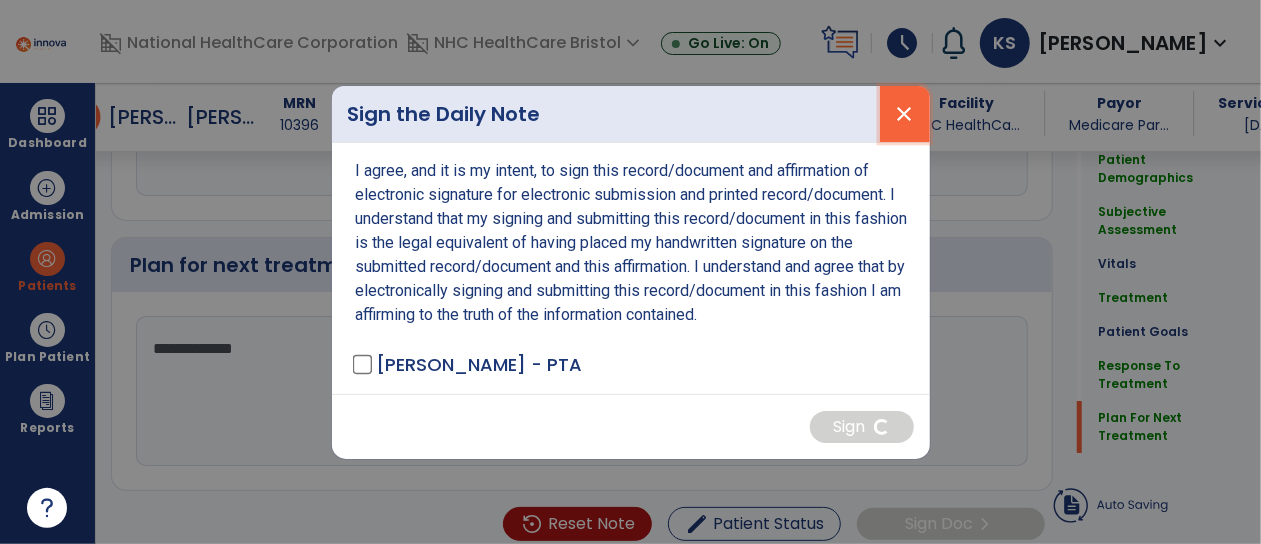 click on "close" at bounding box center (905, 114) 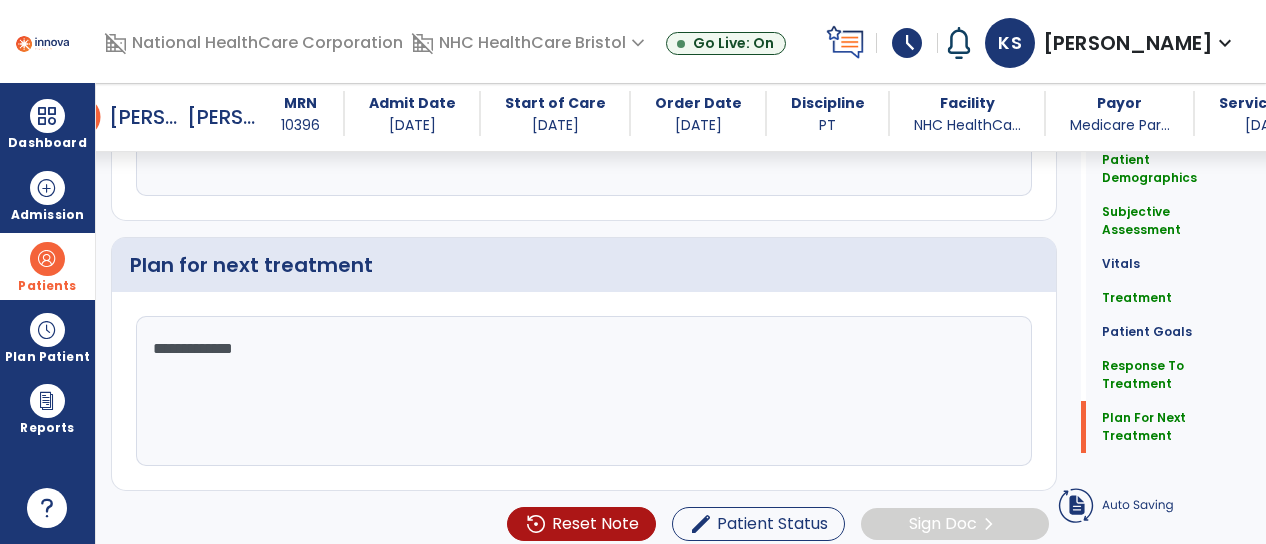 click at bounding box center (47, 259) 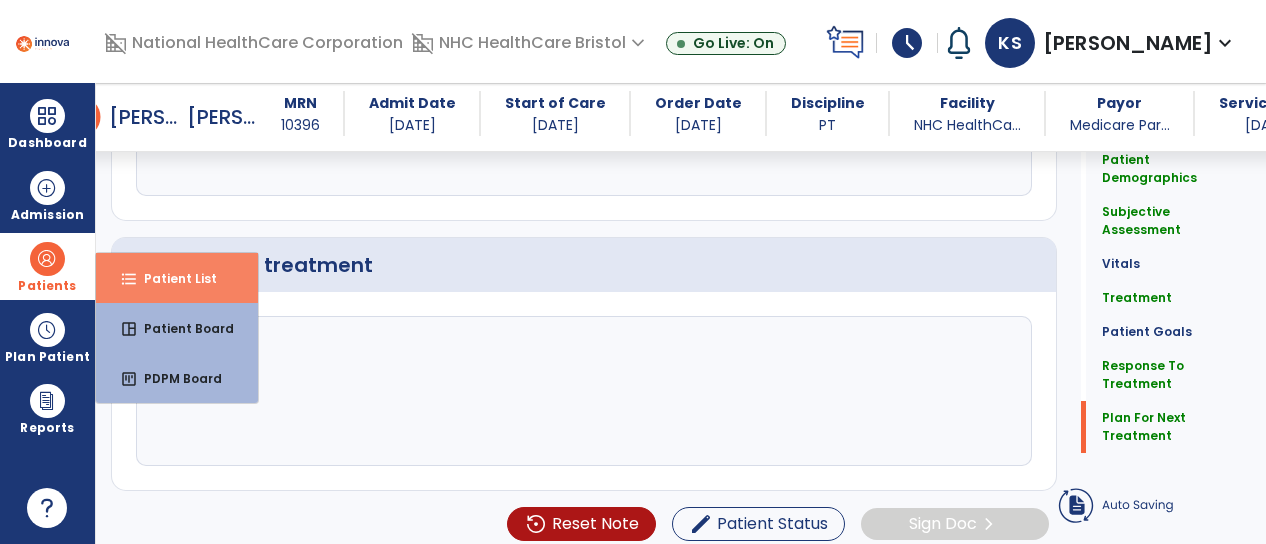click on "format_list_bulleted" at bounding box center [129, 279] 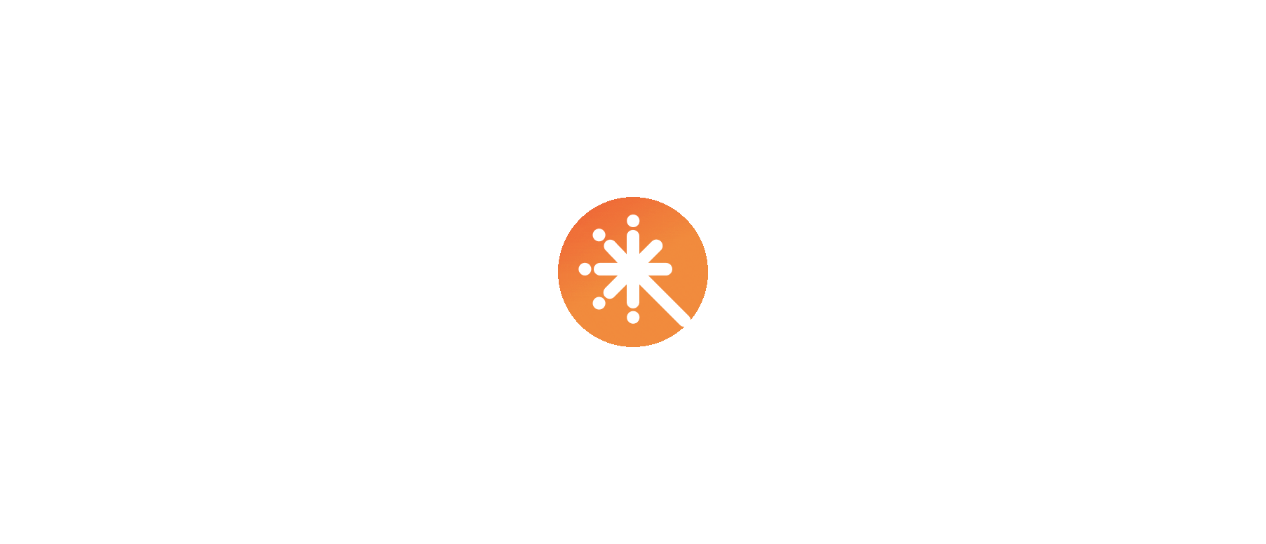 scroll, scrollTop: 0, scrollLeft: 0, axis: both 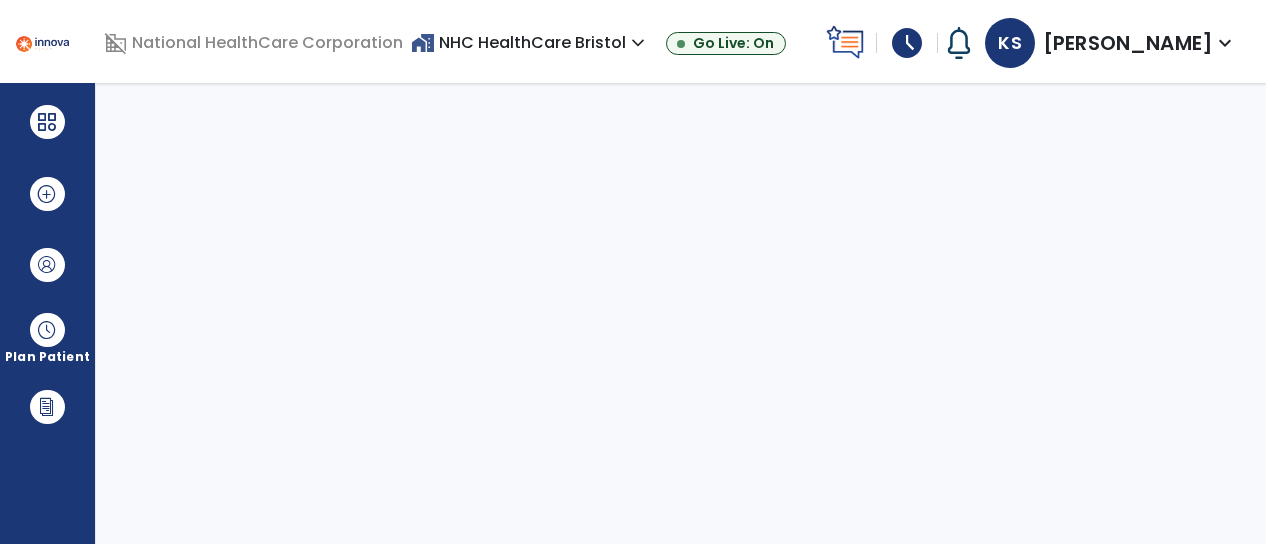 select on "****" 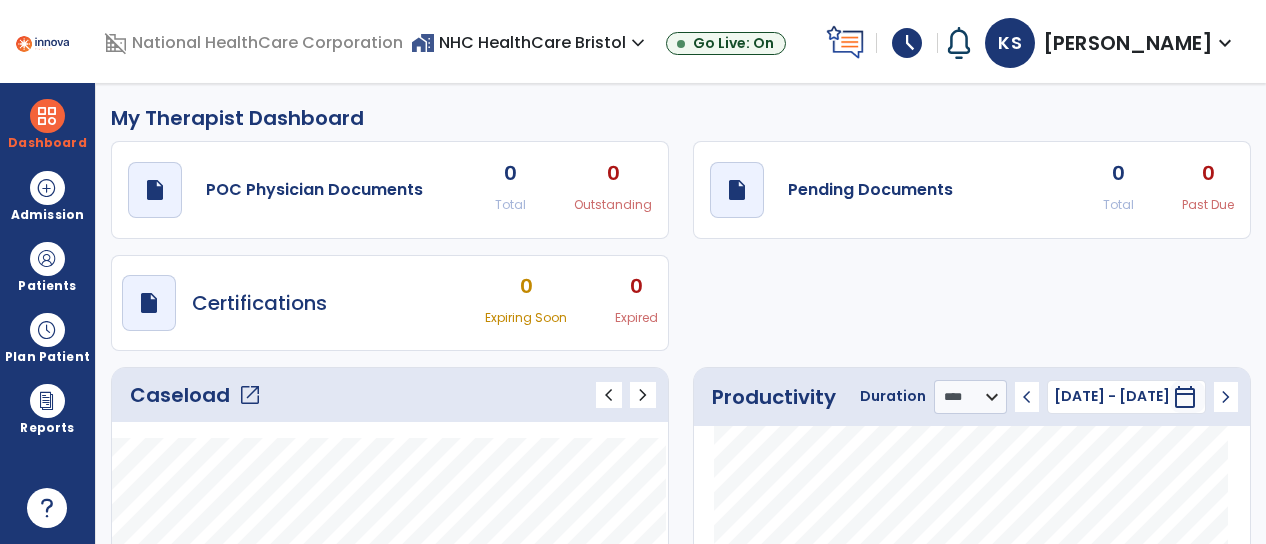 click on "open_in_new" 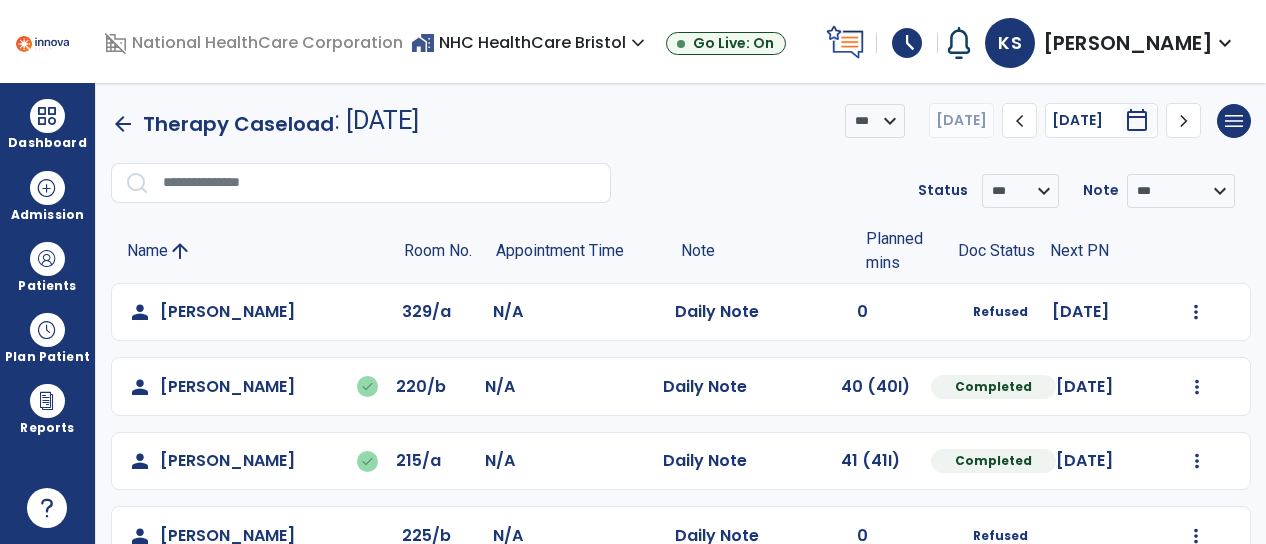 scroll, scrollTop: 0, scrollLeft: 0, axis: both 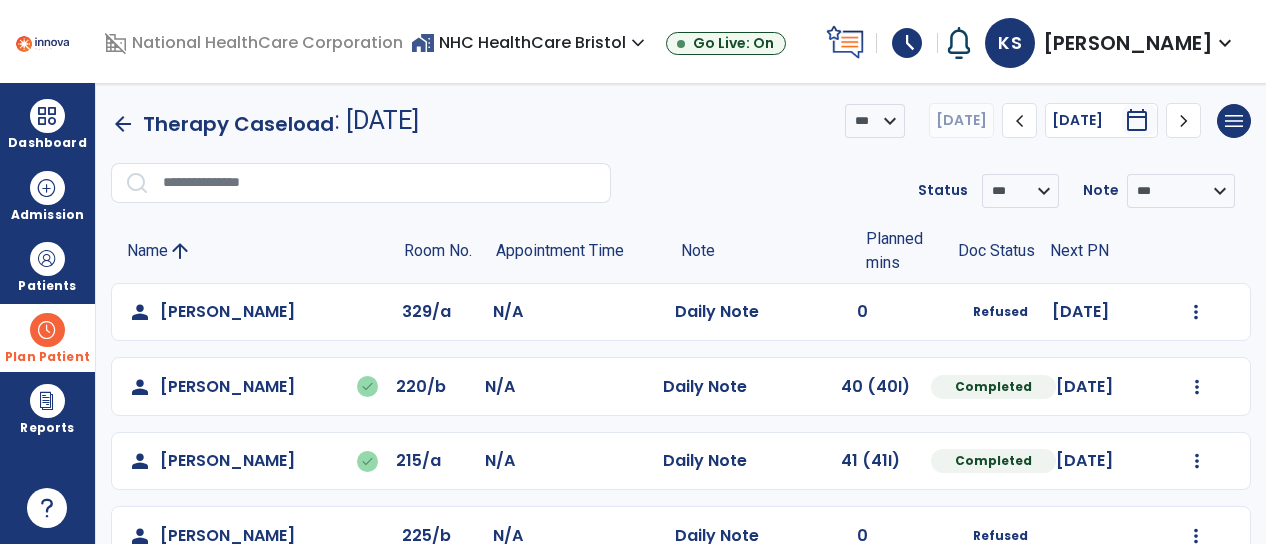 click on "Plan Patient" at bounding box center [47, 266] 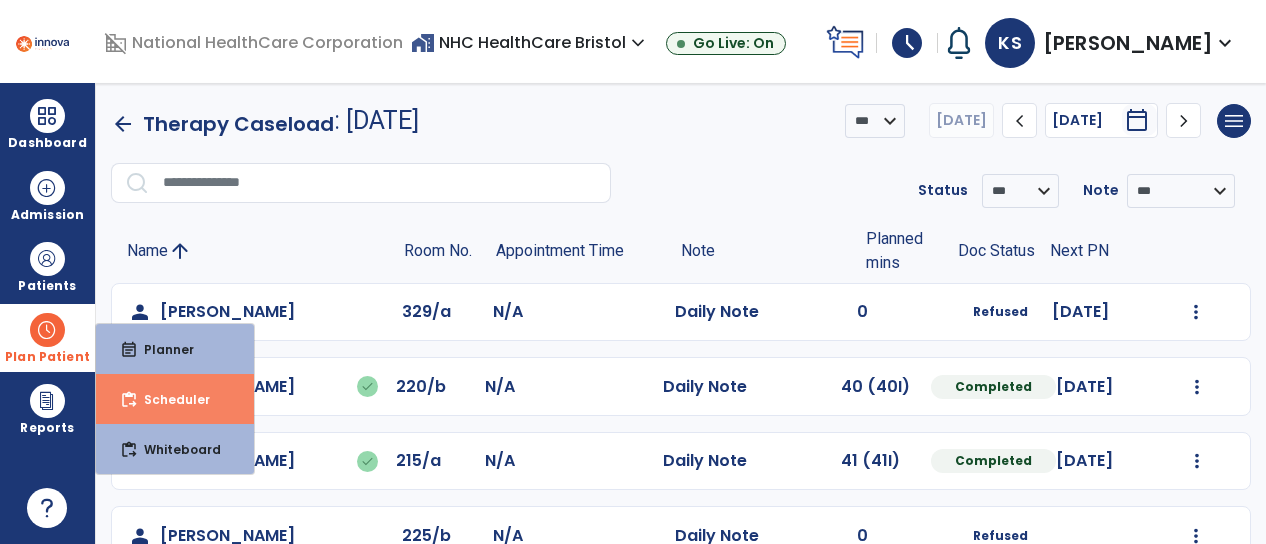 click on "content_paste_go  Scheduler" at bounding box center [175, 399] 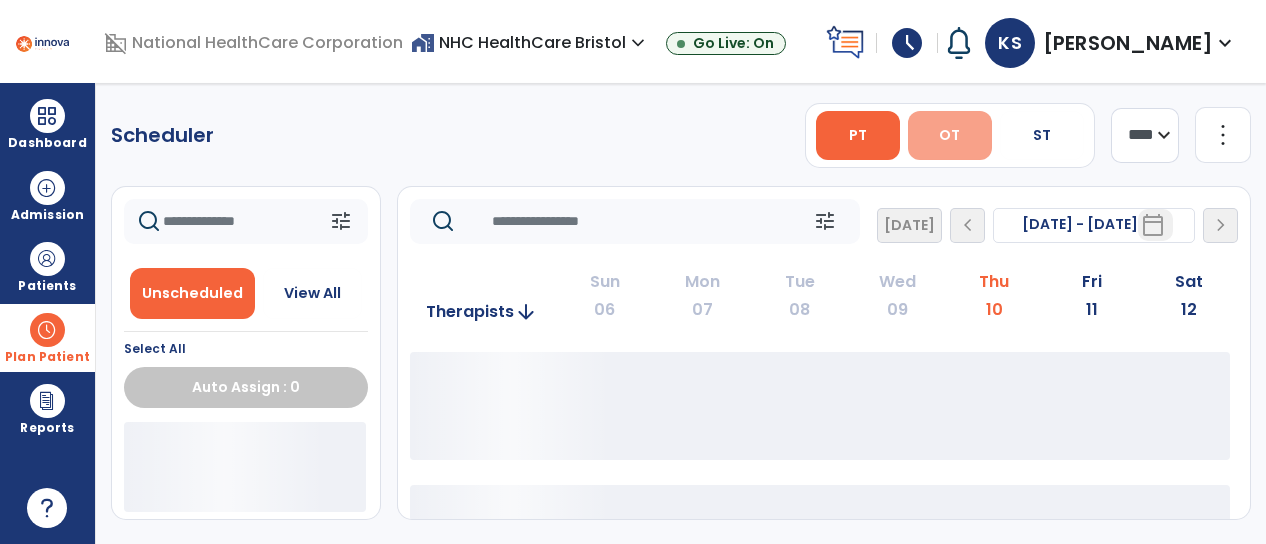 click on "OT" at bounding box center [950, 135] 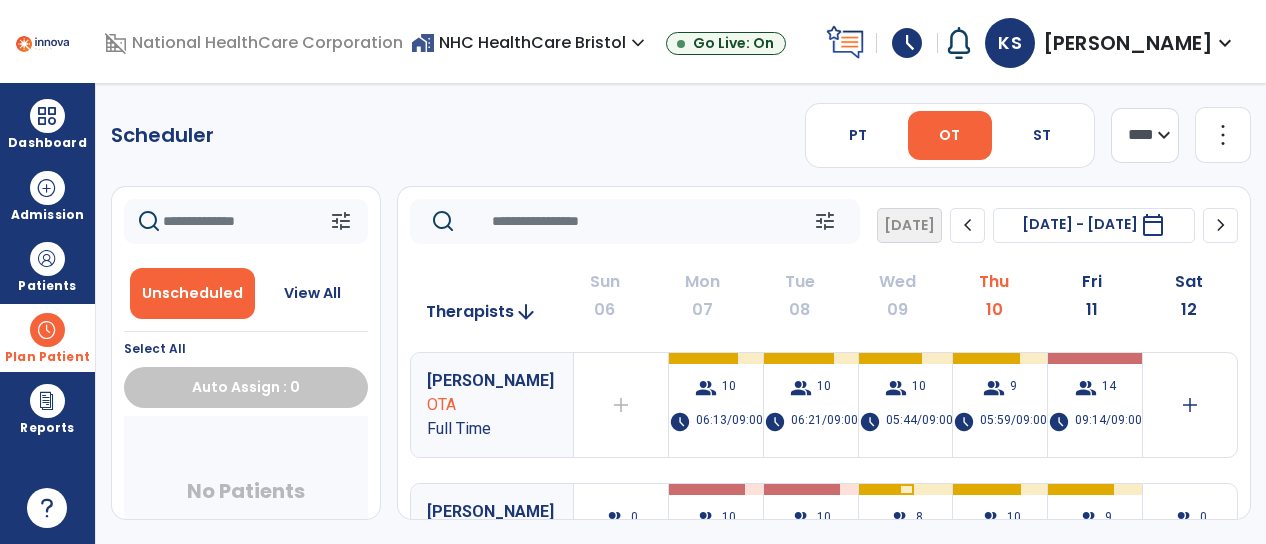 click on "[PERSON_NAME] Full Time  add  Therapist not available for the day  group  10  schedule  06:13/09:00   group  10  schedule  06:21/09:00   group  10  schedule  05:44/09:00   group  9  schedule  05:59/09:00   group  14  schedule  09:14/09:00   add  [PERSON_NAME]  OT PRN  group  0  schedule  0:00/08:00  group  10  schedule  06:07/08:00   group  10  schedule  06:11/08:00   group  8  schedule  04:41/08:00   group  10  schedule  05:27/08:00   group  9  schedule  05:15/08:00   group  0  schedule  0:00/08:00 [PERSON_NAME], [PERSON_NAME] PRN  group  0  schedule  0:00/08:00  group  0  schedule  00:00/08:00   group  9  schedule  05:10/08:00   group  9  schedule  06:08/08:00   group  11  schedule  07:16/08:00   group  10  schedule  06:31/09:00   group  0  schedule  0:00/08:00 [PERSON_NAME] OT PRN  add  Therapist not available for the day  group  7  schedule  02:46/09:00   group  12  schedule  05:22/10:00   group  11  schedule  04:41/09:00   add   add   add  [PERSON_NAME]  OT PRN  group  0  schedule  0:00/08:00  group" 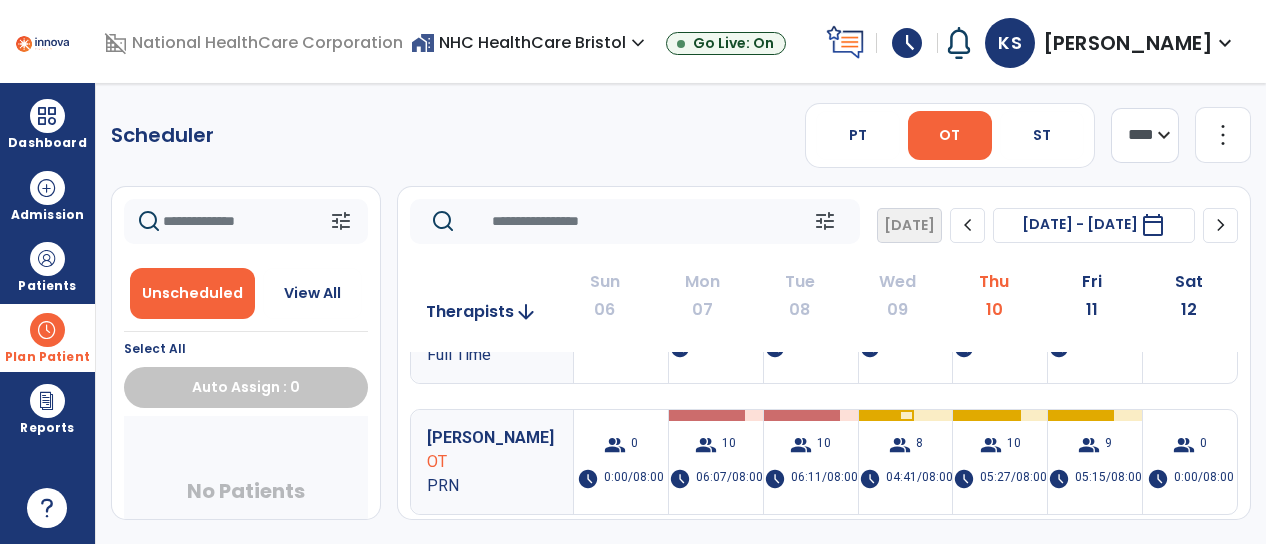 scroll, scrollTop: 100, scrollLeft: 0, axis: vertical 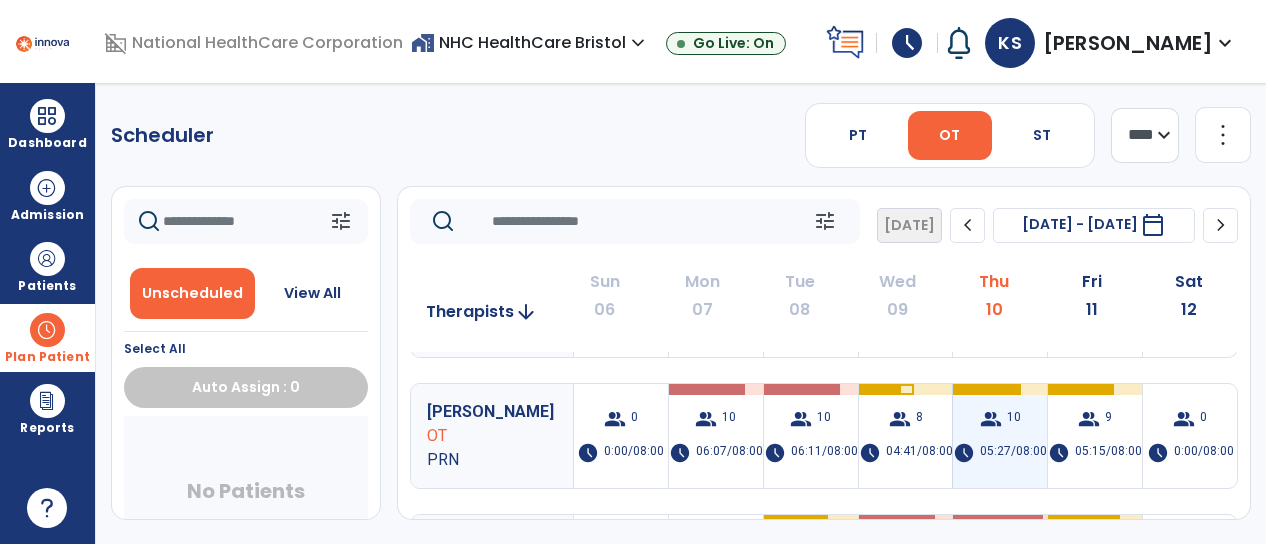 click on "group" at bounding box center (991, 419) 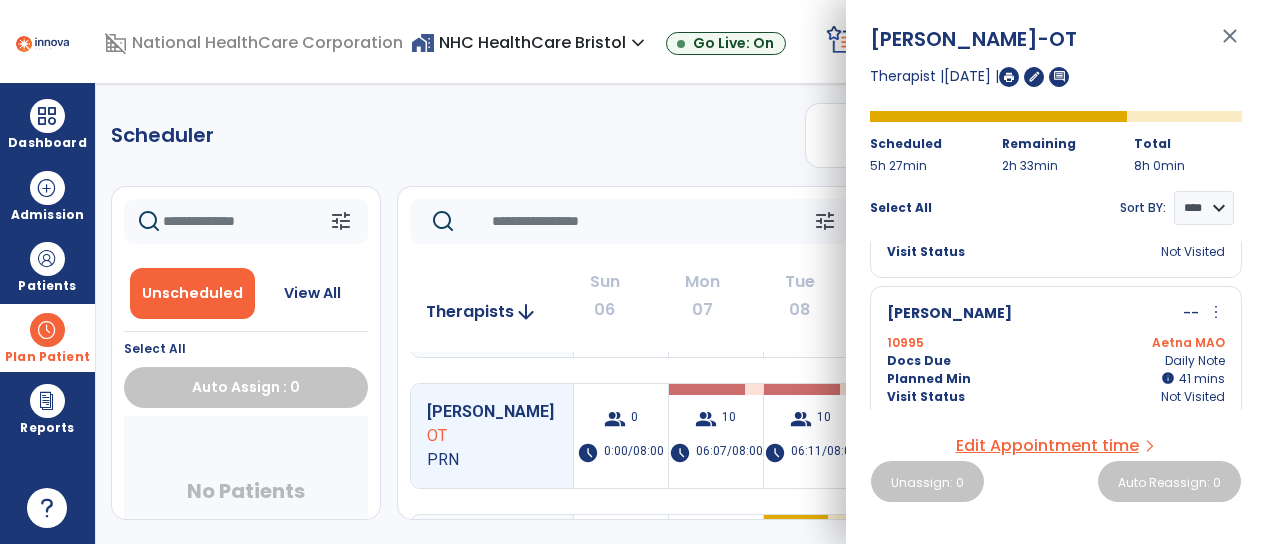 scroll, scrollTop: 113, scrollLeft: 0, axis: vertical 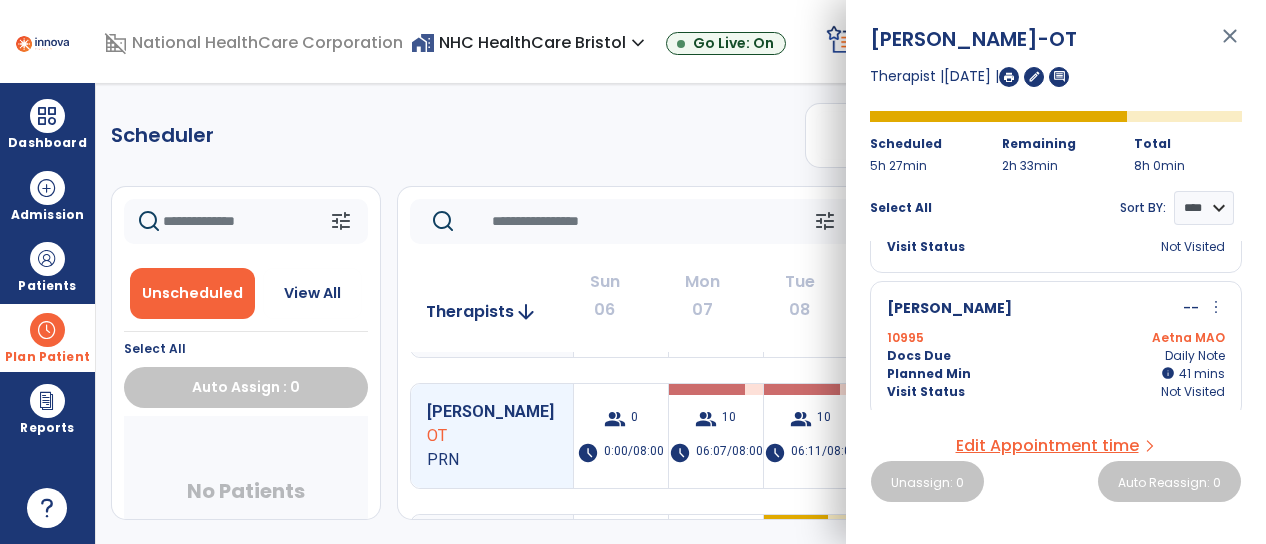click on "Scheduler   PT   OT   ST  **** *** more_vert  Manage Labor   View All Therapists   Print   tune   Unscheduled   View All  Select All  Auto Assign : 0  No Patients  tune   [DATE]  chevron_left [DATE] - [DATE]  *********  calendar_today  chevron_right   Therapists  arrow_downward Sun  06  Mon  07  Tue  08  Wed  09  Thu  10  Fri  11  Sat  12  [PERSON_NAME] OTA Full Time  add  Therapist not available for the day  group  10  schedule  06:13/09:00   group  10  schedule  06:21/09:00   group  10  schedule  05:44/09:00   group  9  schedule  05:59/09:00   group  14  schedule  09:14/09:00   add  [PERSON_NAME]  OT PRN  group  0  schedule  0:00/08:00  group  10  schedule  06:07/08:00   group  10  schedule  06:11/08:00   group  8  schedule  04:41/08:00   group  10  schedule  05:27/08:00   group  9  schedule  05:15/08:00   group  0  schedule  0:00/08:00 [PERSON_NAME], [PERSON_NAME] PRN  group  0  schedule  0:00/08:00  group  0  schedule  00:00/08:00   group  9  schedule  05:10/08:00   group  9  schedule   group  11" at bounding box center [681, 313] 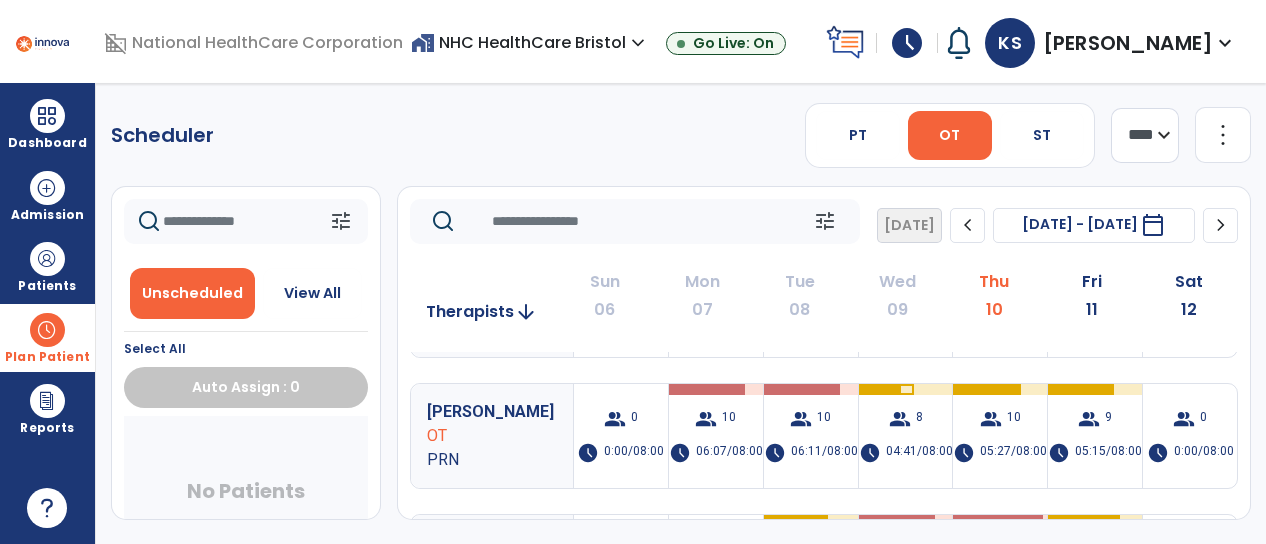 click on "schedule" at bounding box center (907, 43) 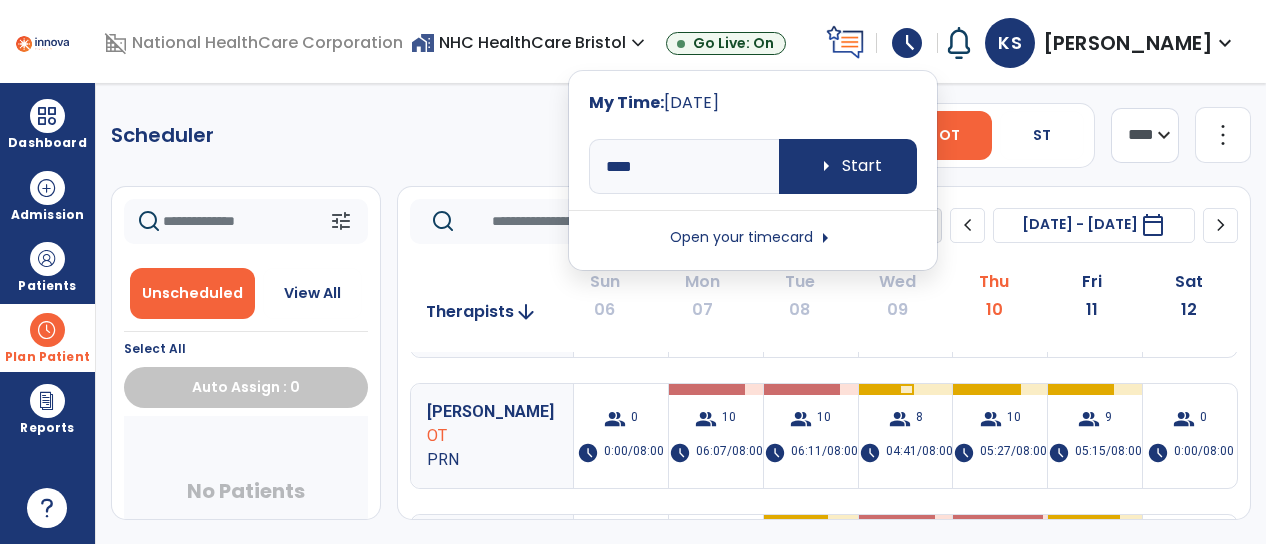 click on "Open your timecard  arrow_right" at bounding box center (753, 238) 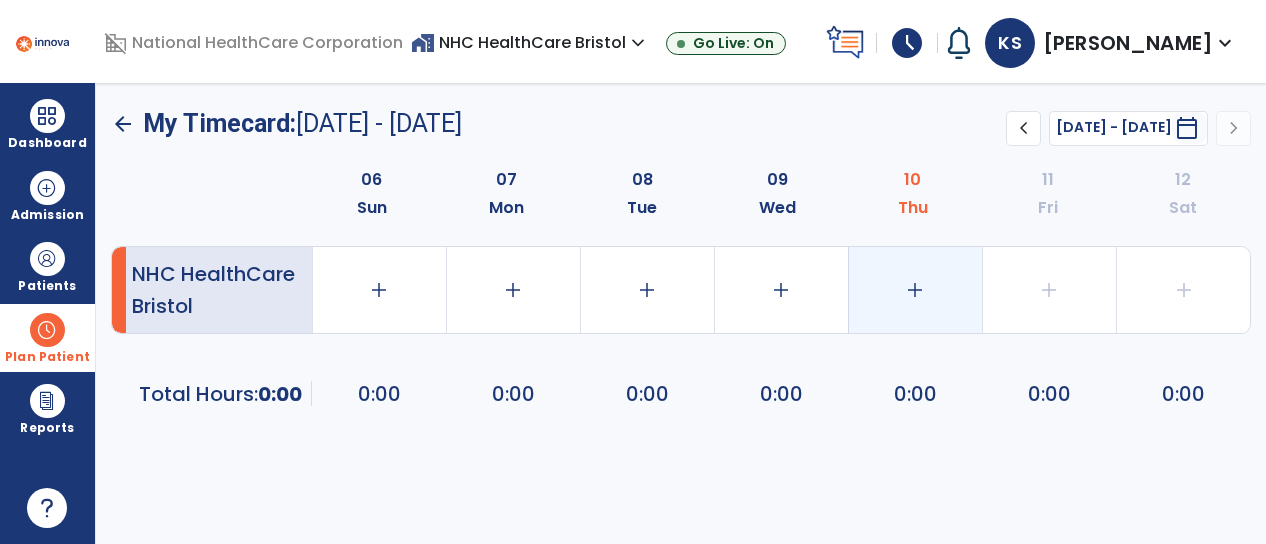 click on "add" 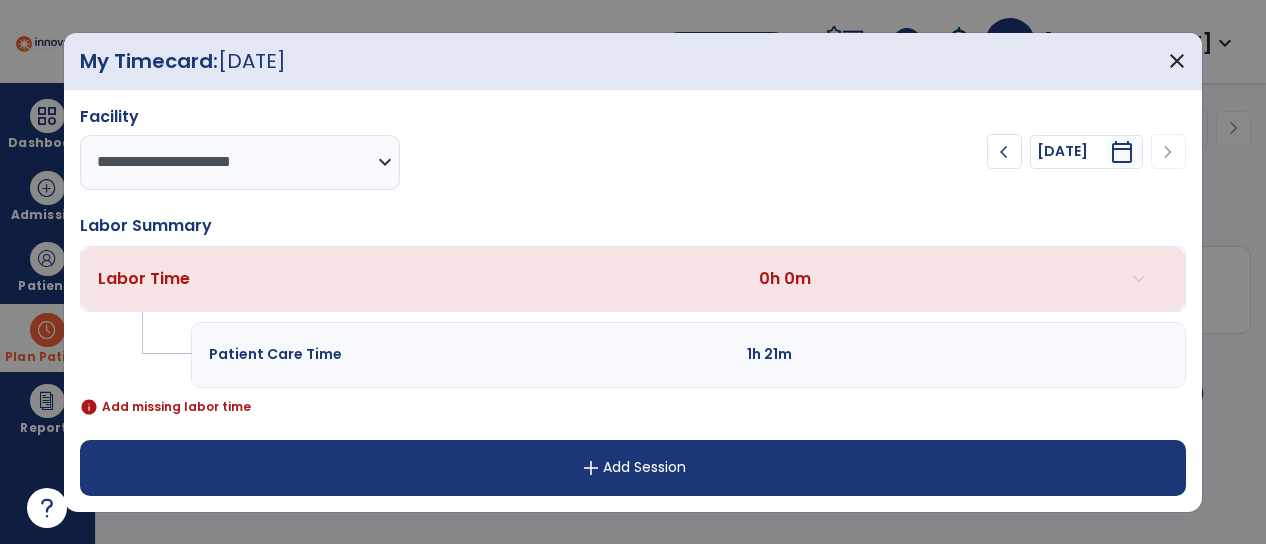 click on "add  Add Session" at bounding box center [632, 468] 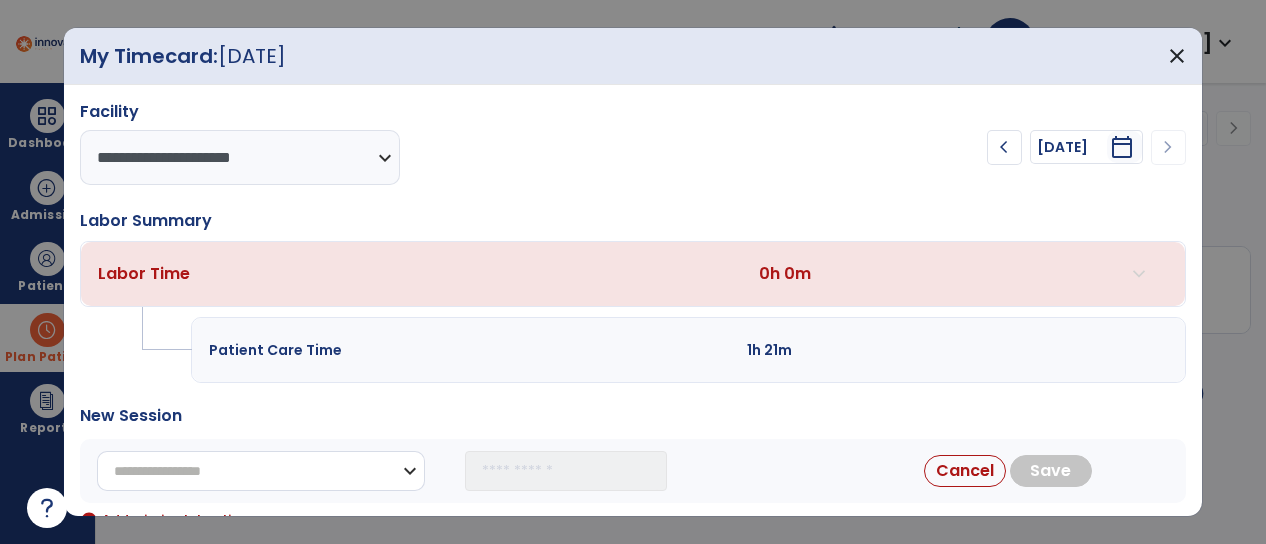 click on "**********" at bounding box center [261, 471] 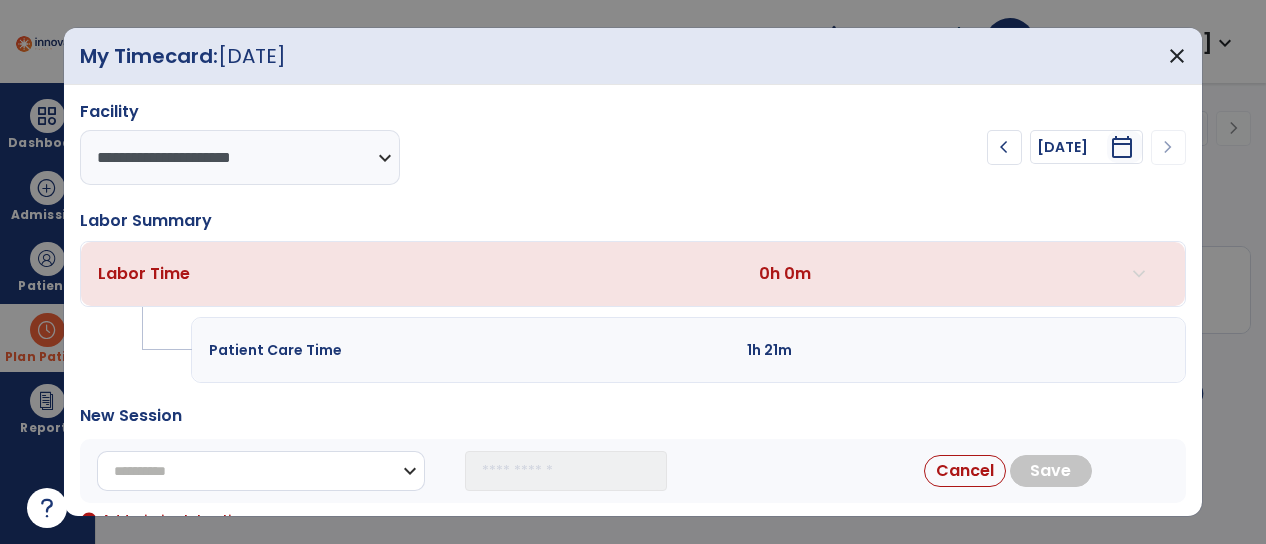 click on "**********" at bounding box center [261, 471] 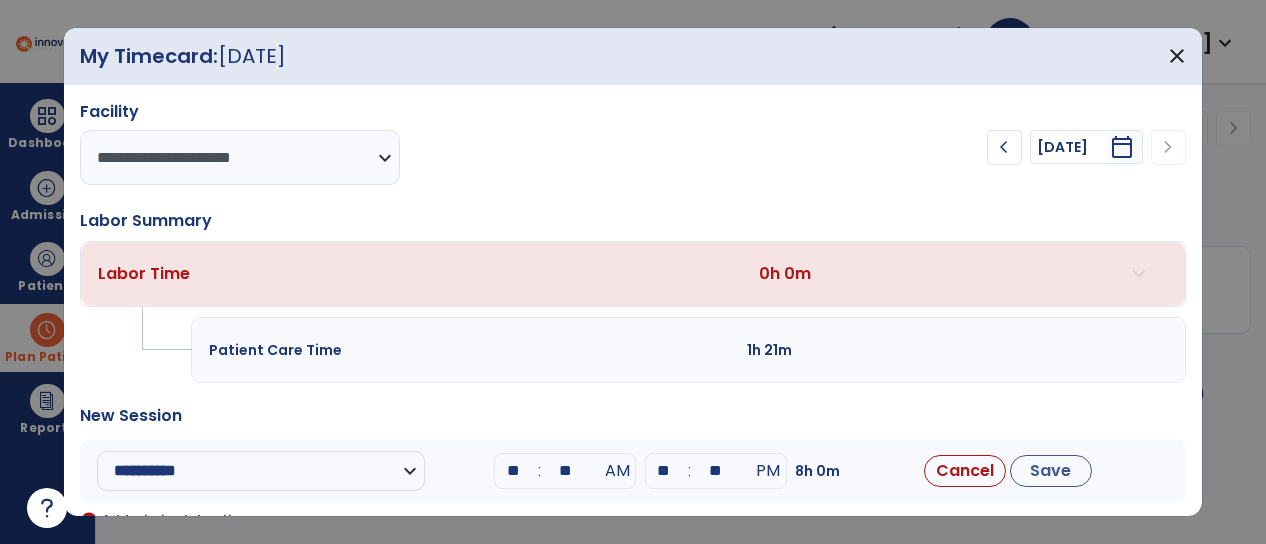 click on "**" at bounding box center (513, 471) 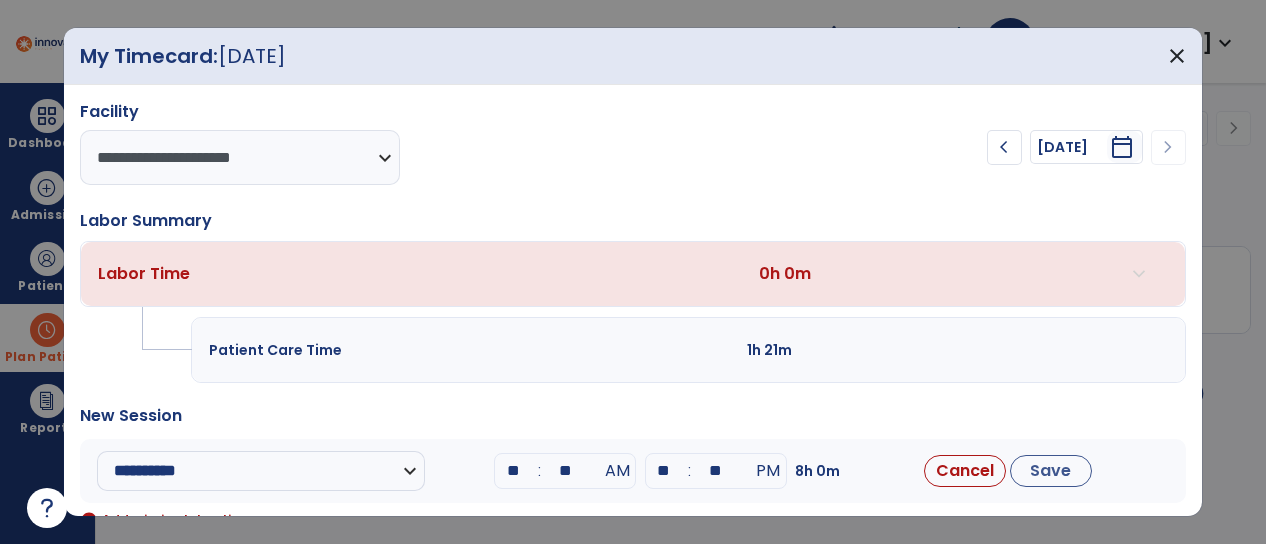 type on "**" 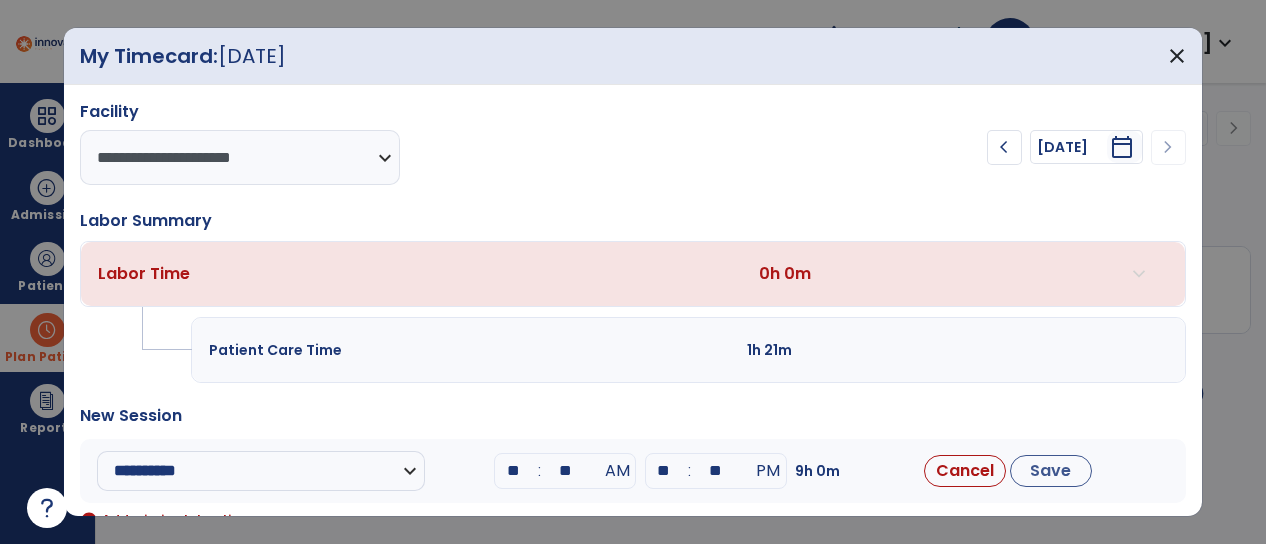 click on "**" at bounding box center [565, 471] 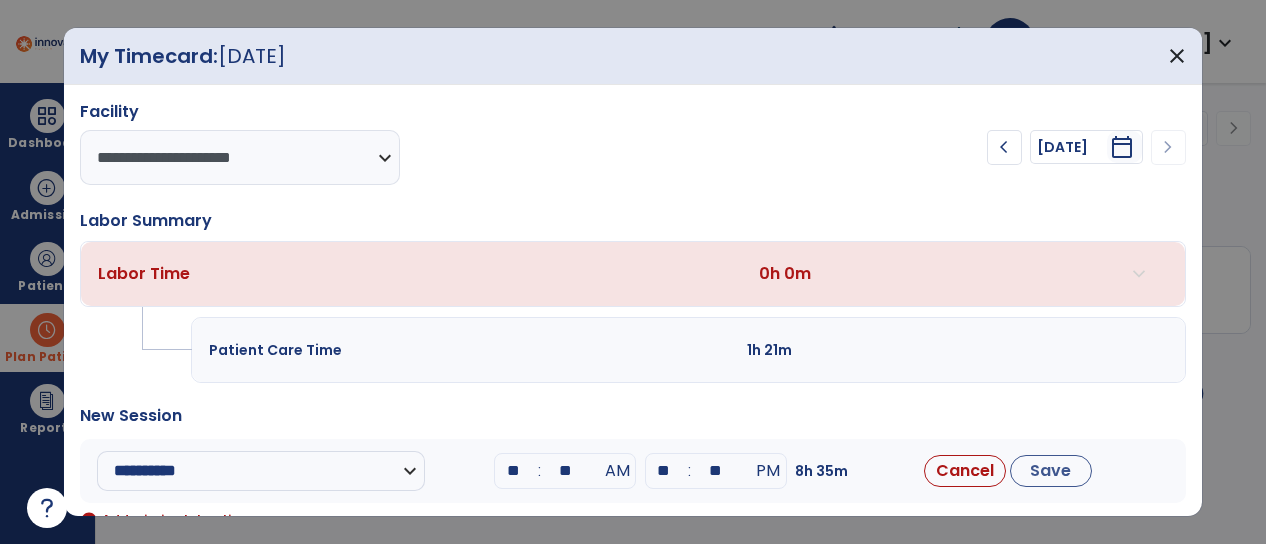 type on "*" 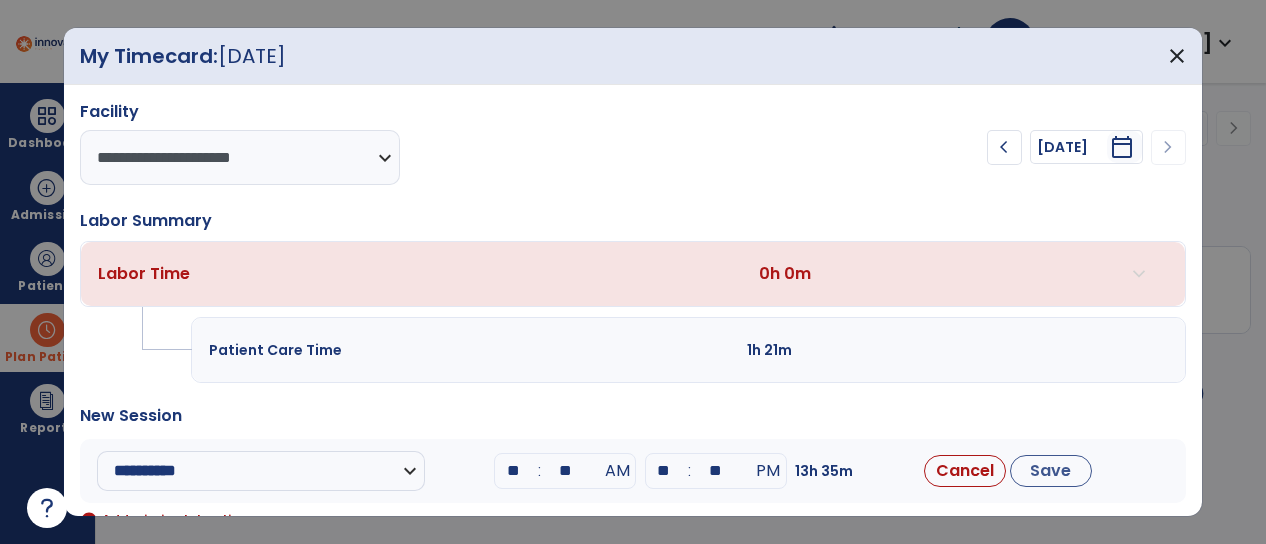 click on "**" at bounding box center [716, 471] 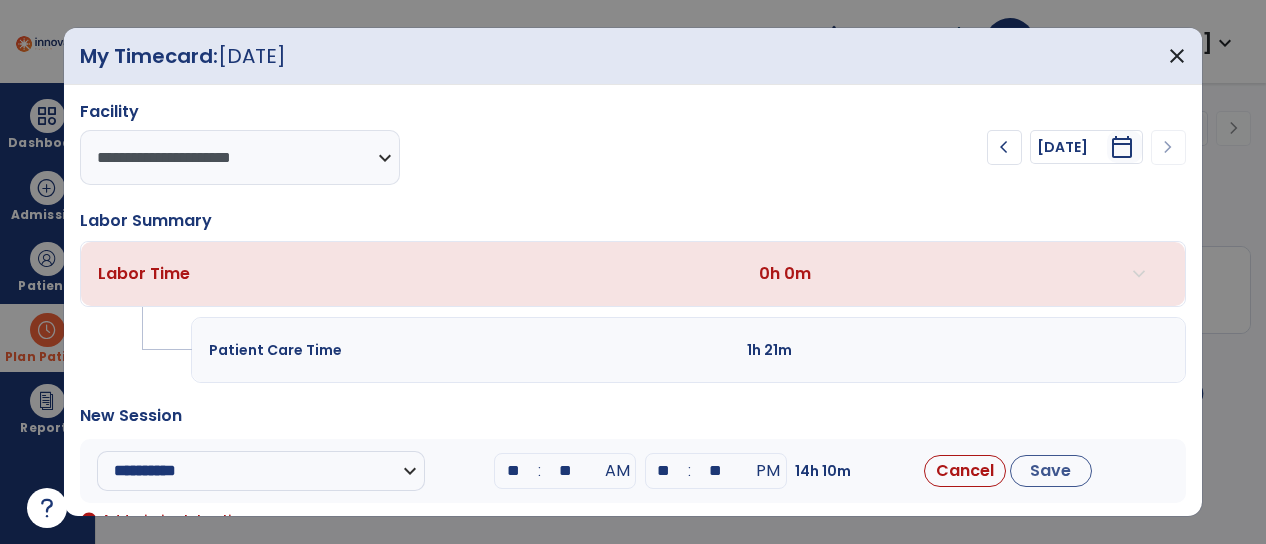 click on "New Session" at bounding box center [632, 416] 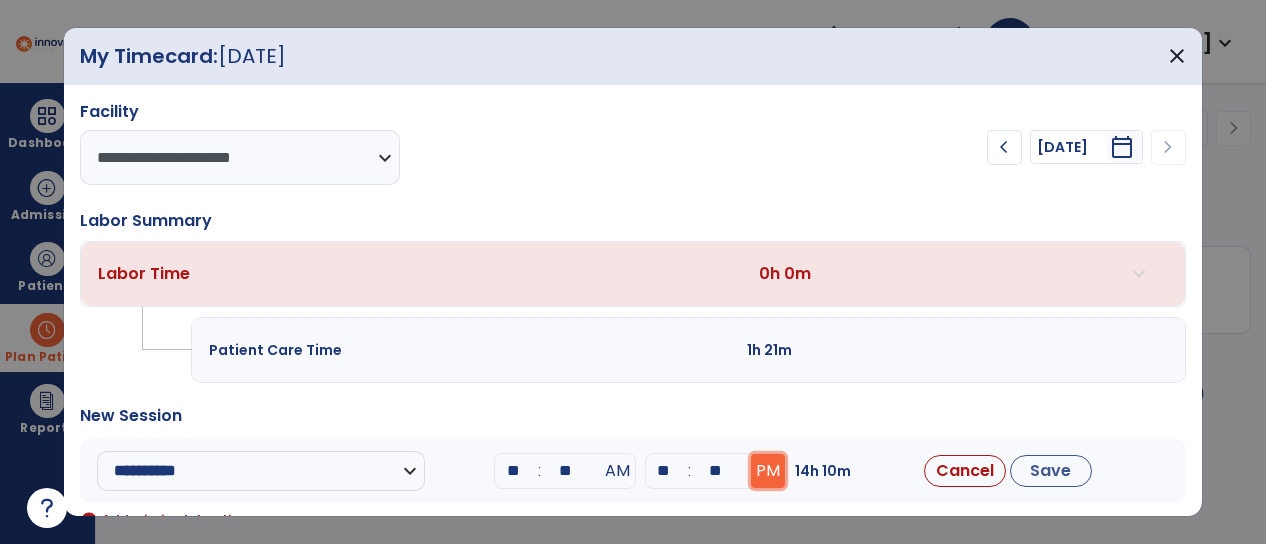 click on "PM" at bounding box center [768, 471] 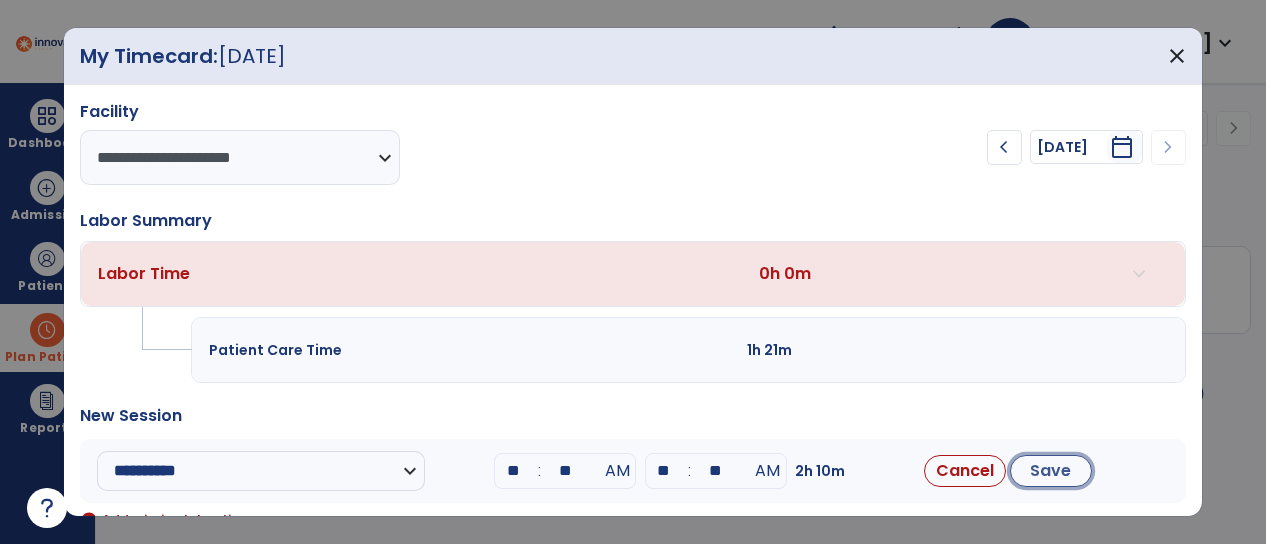 click on "Save" at bounding box center [1051, 471] 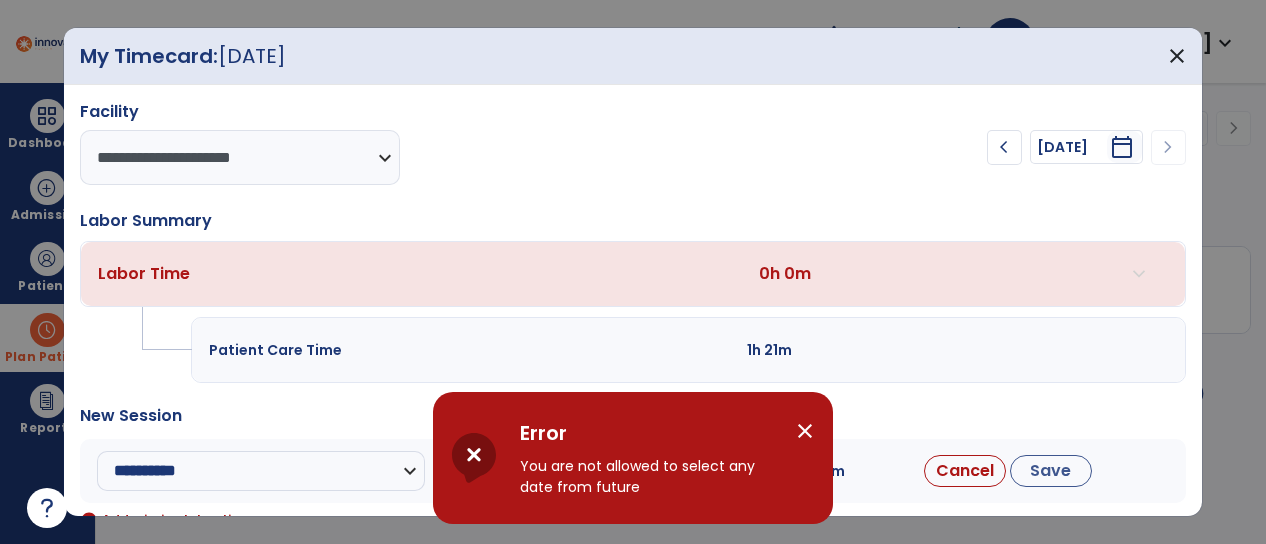 click on "close" at bounding box center (805, 431) 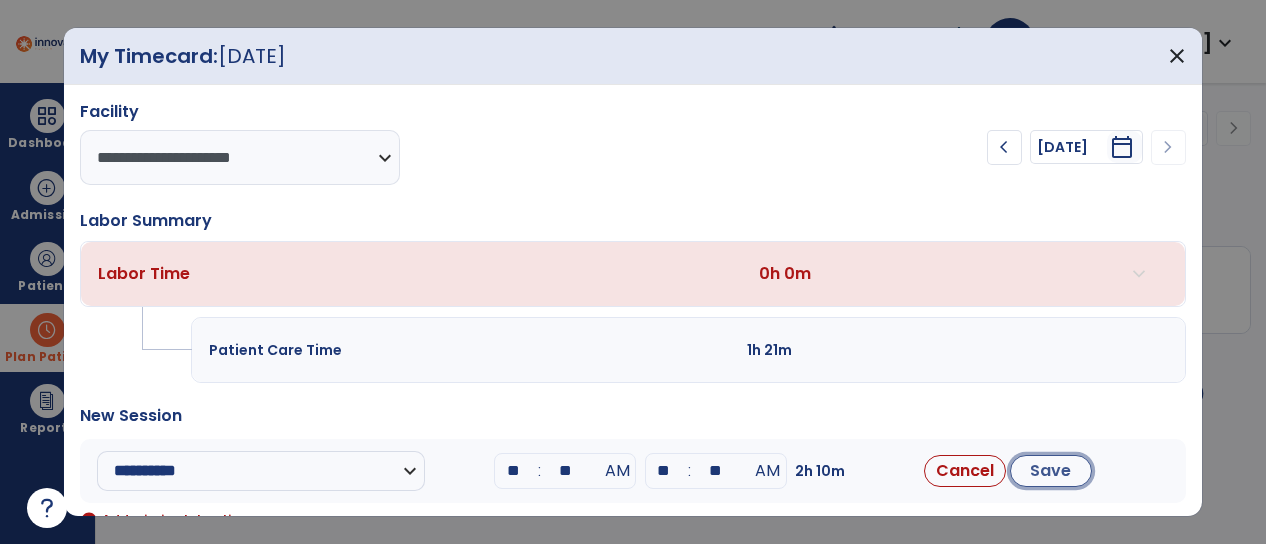 click on "Save" at bounding box center (1051, 471) 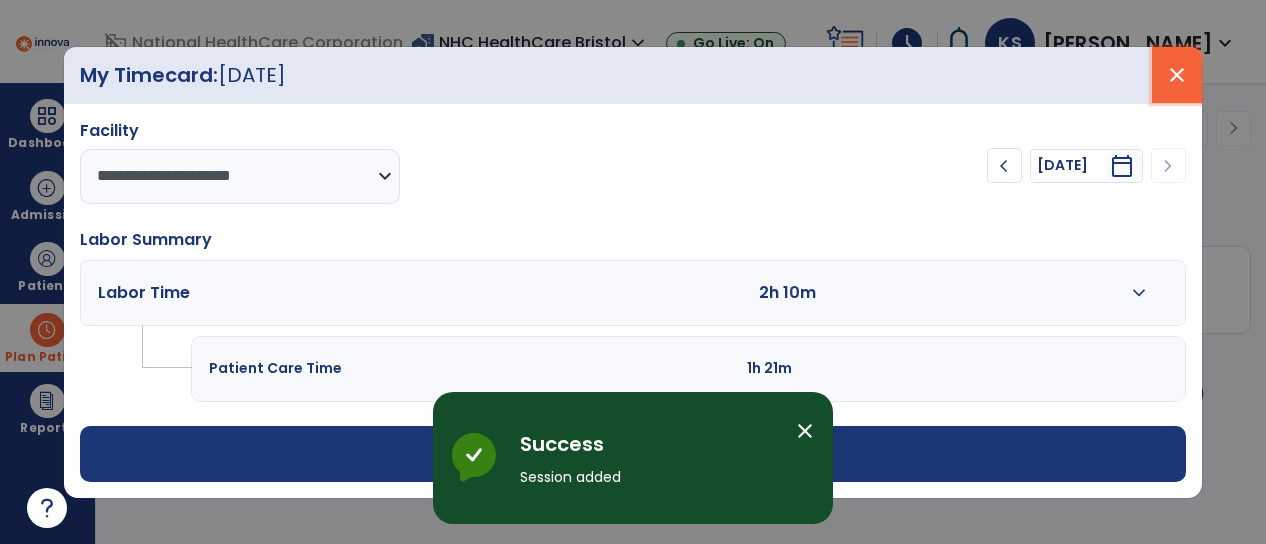 click on "close" at bounding box center [1177, 75] 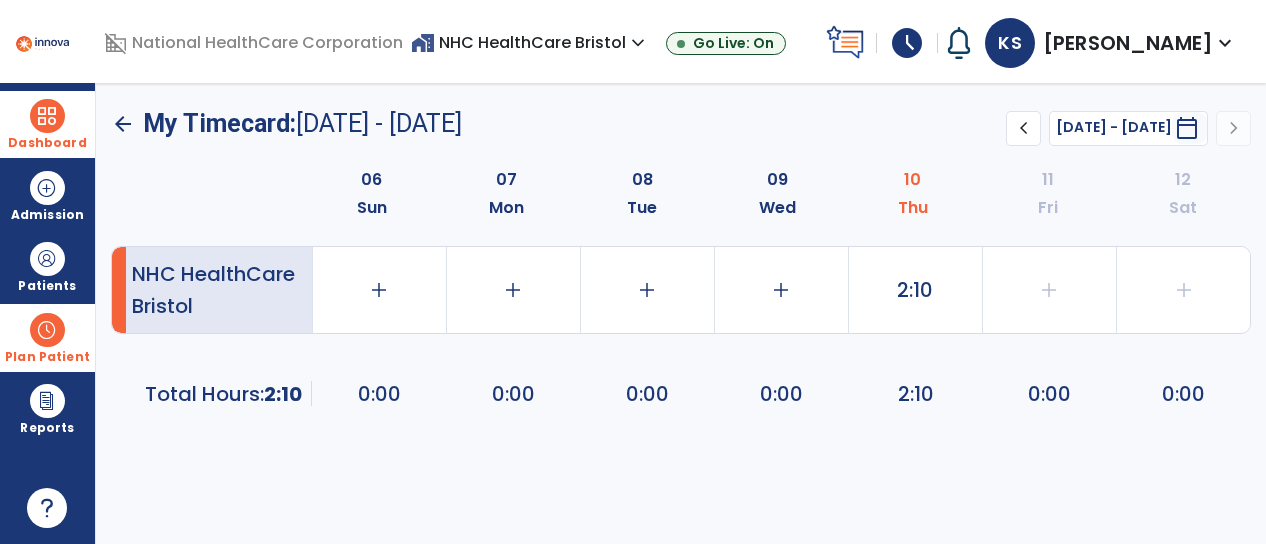click on "Dashboard" at bounding box center (47, 143) 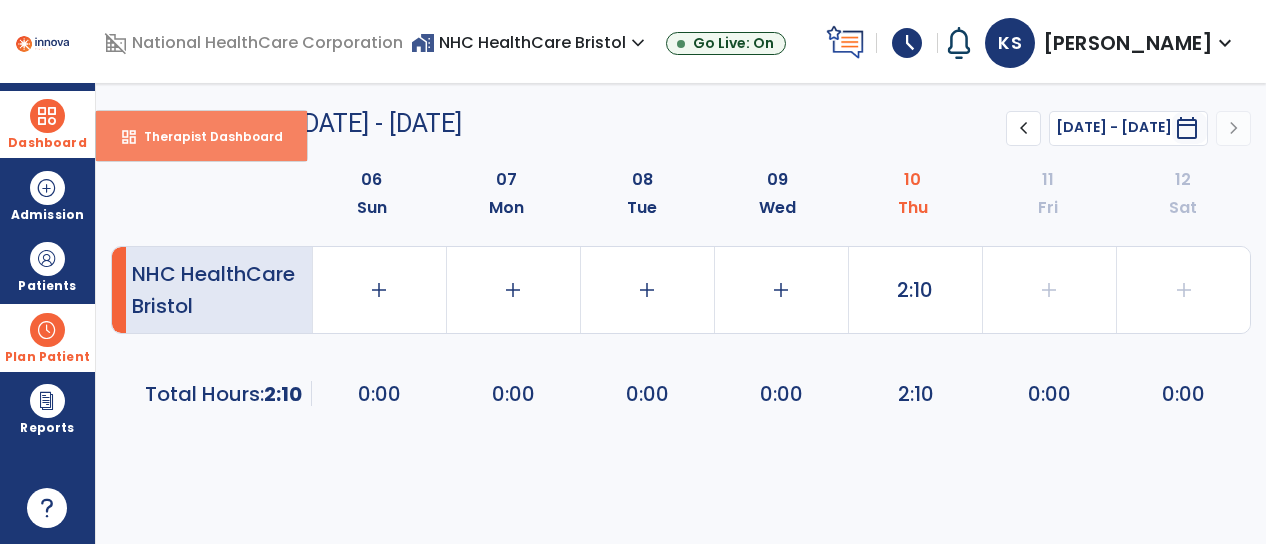 click on "dashboard  Therapist Dashboard" at bounding box center (201, 136) 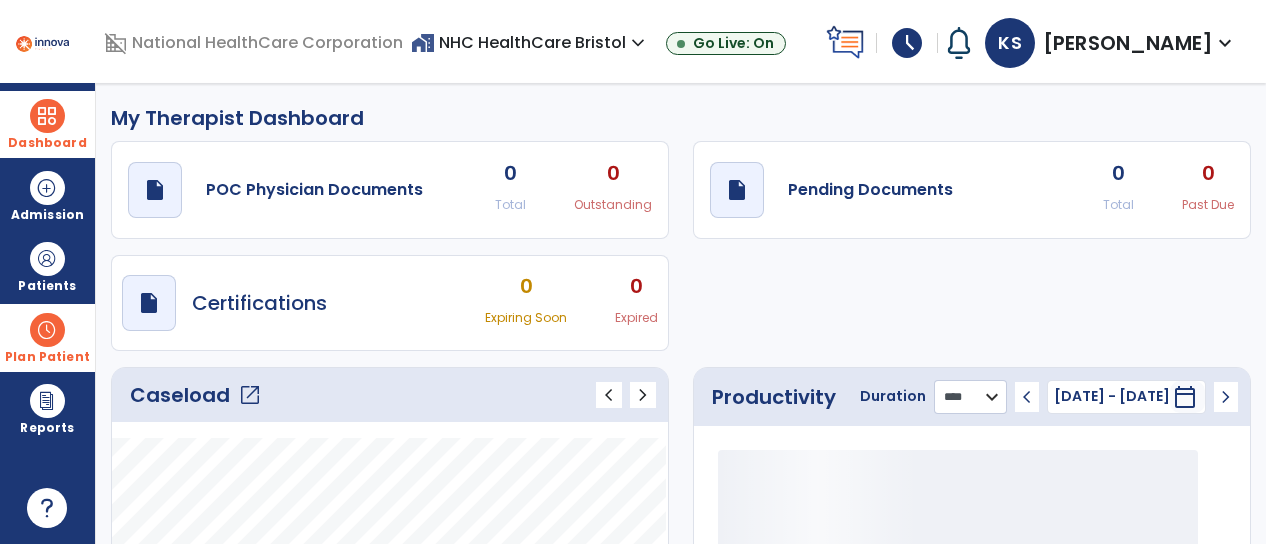 click on "******** **** ***" 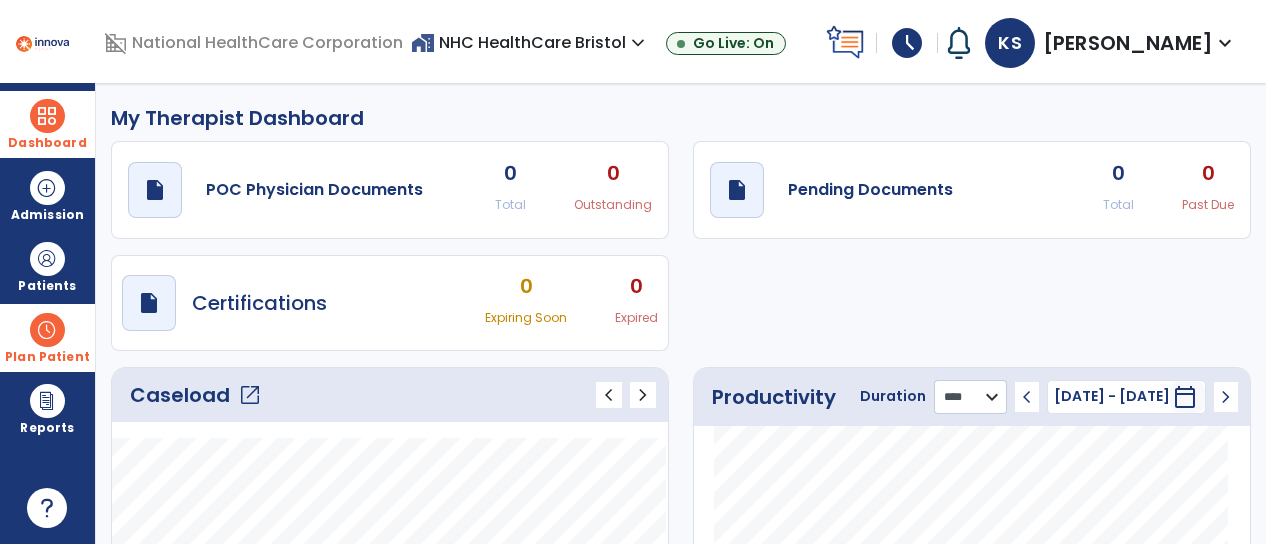 select on "***" 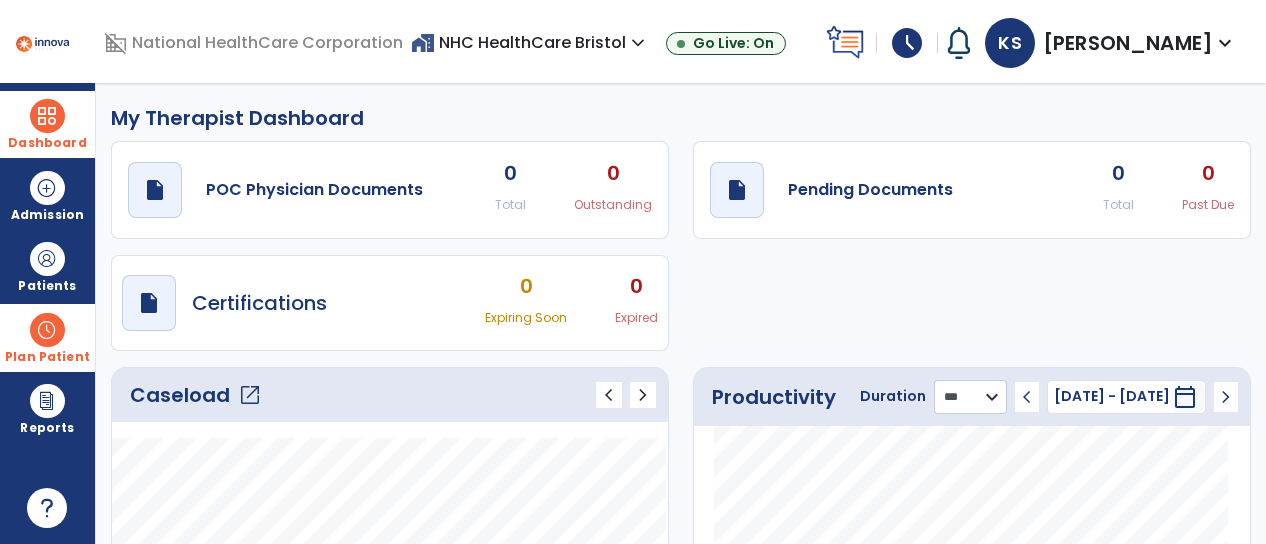 click on "******** **** ***" 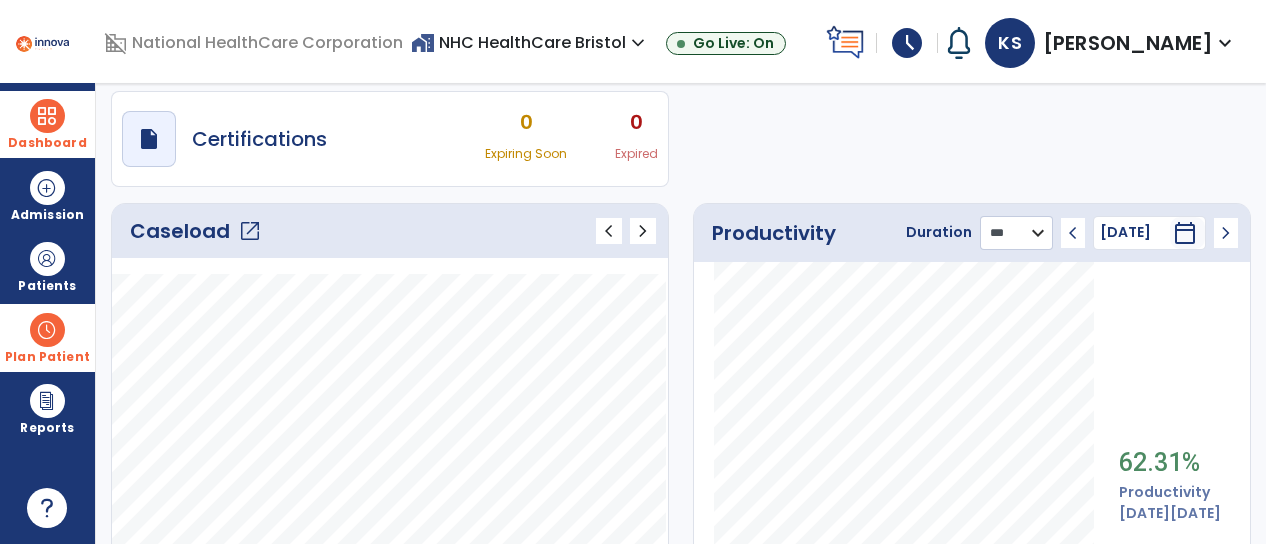scroll, scrollTop: 300, scrollLeft: 0, axis: vertical 